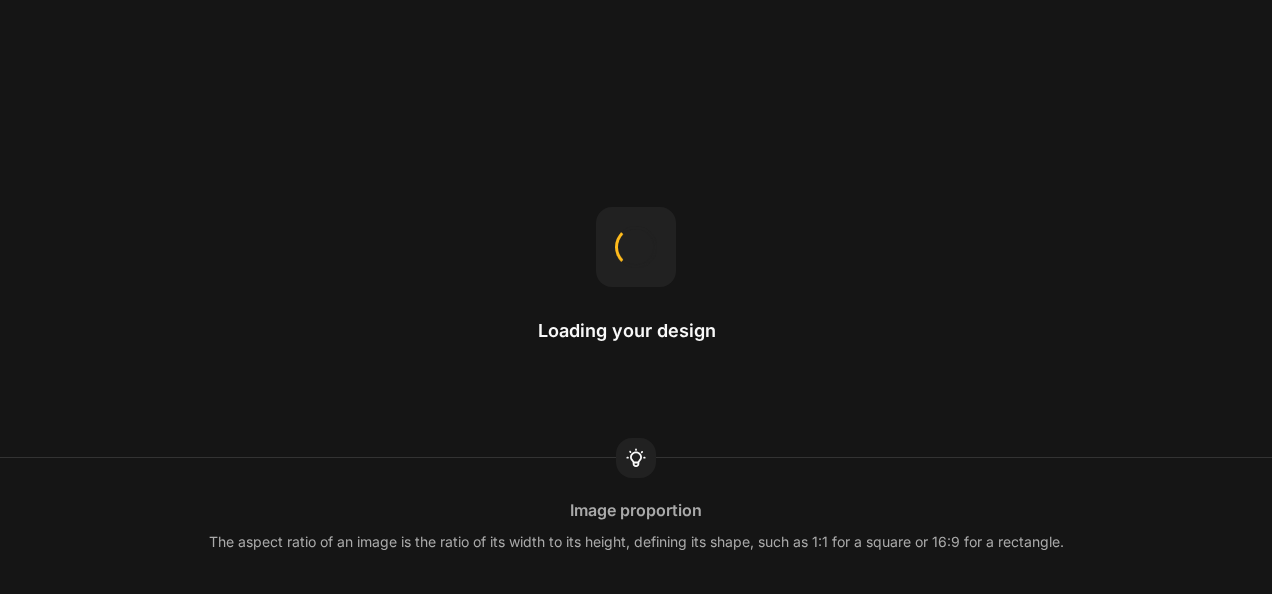 scroll, scrollTop: 0, scrollLeft: 0, axis: both 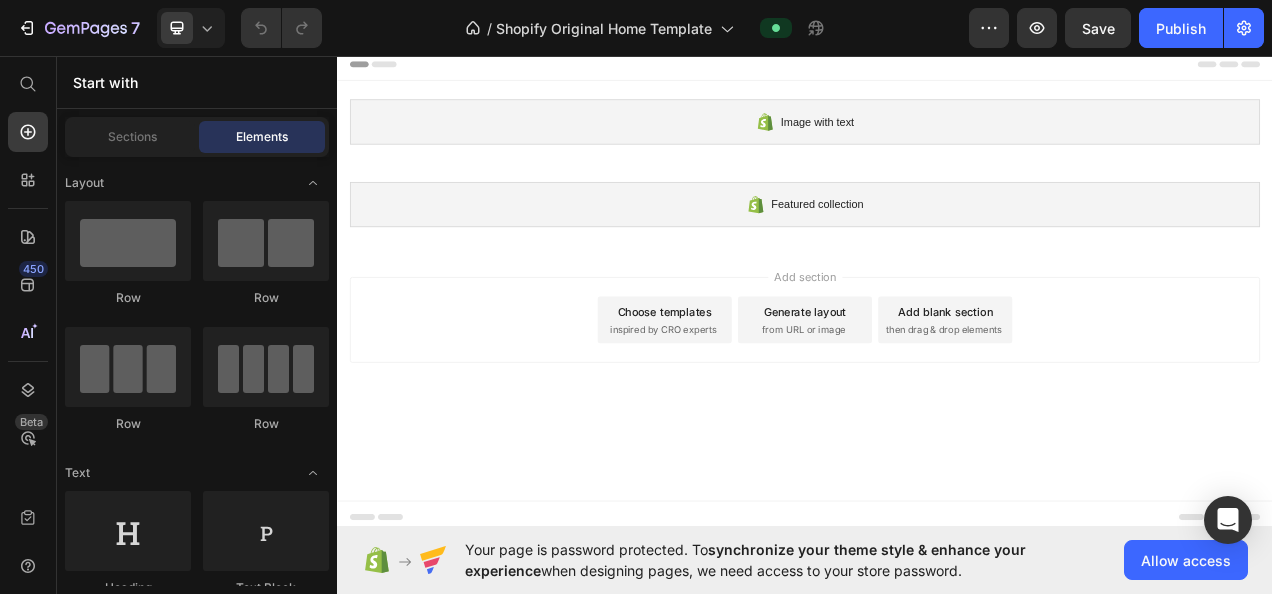 click on "inspired by CRO experts" at bounding box center (755, 409) 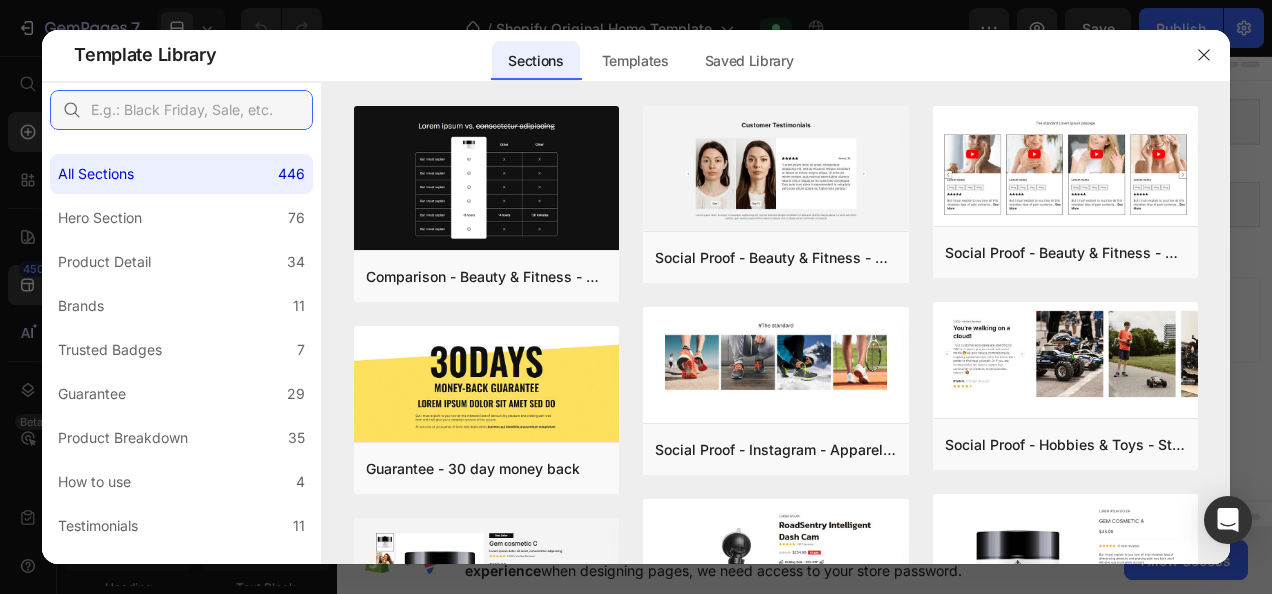 click at bounding box center [181, 110] 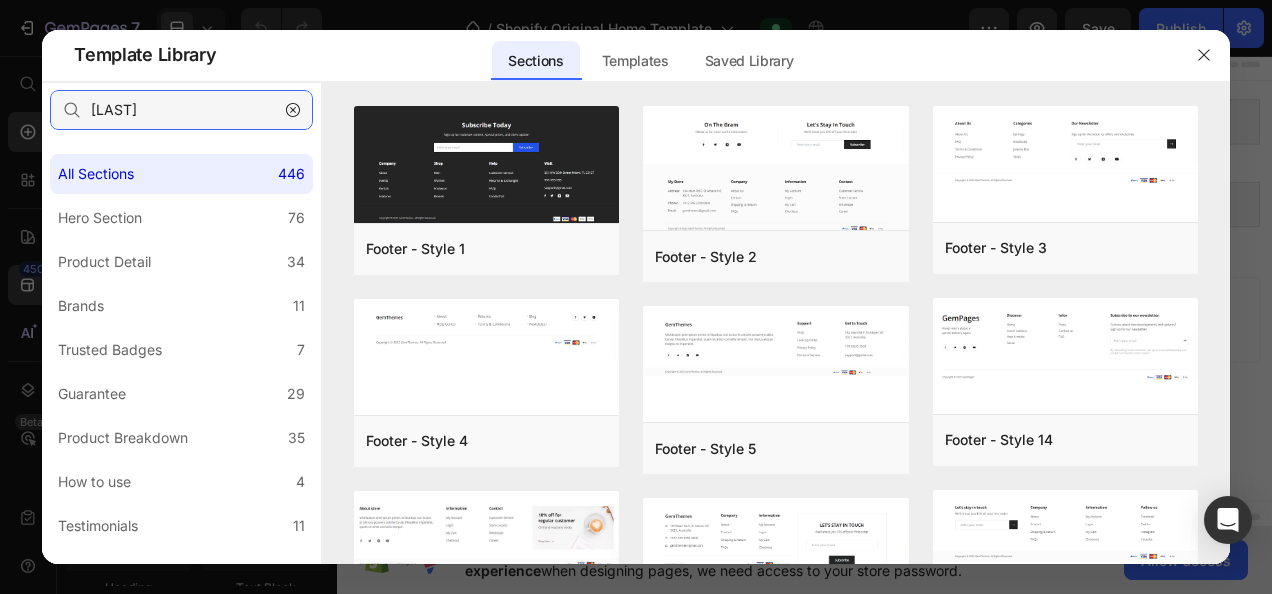 type on "FOOTE" 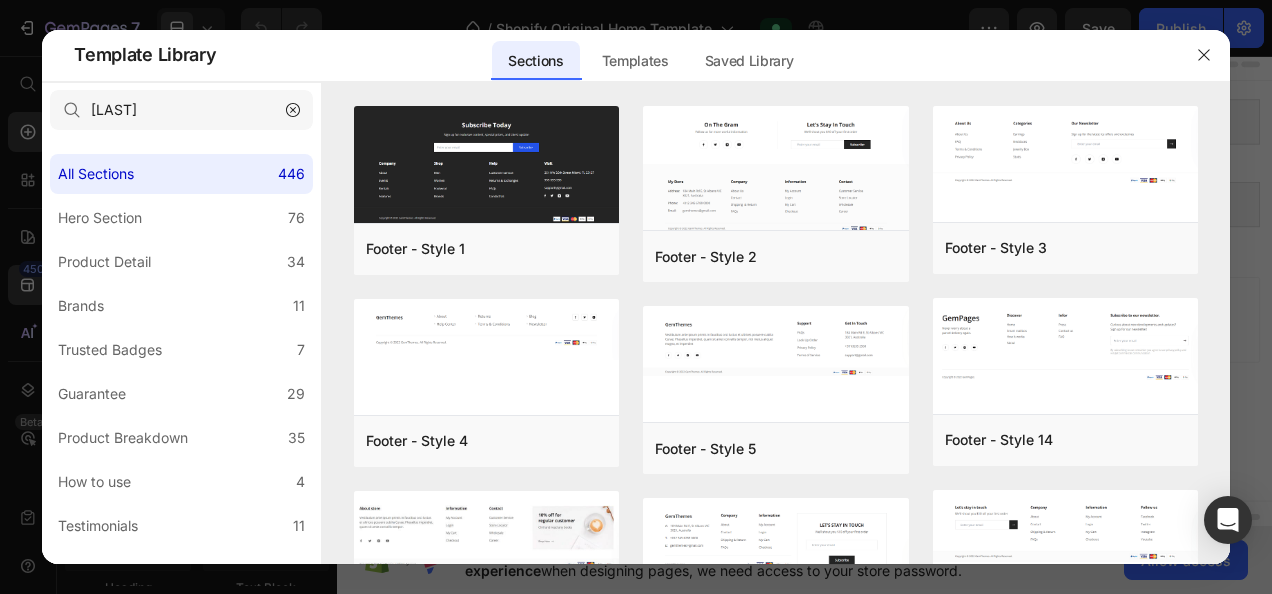 click on "Add to page" at bounding box center [0, 0] 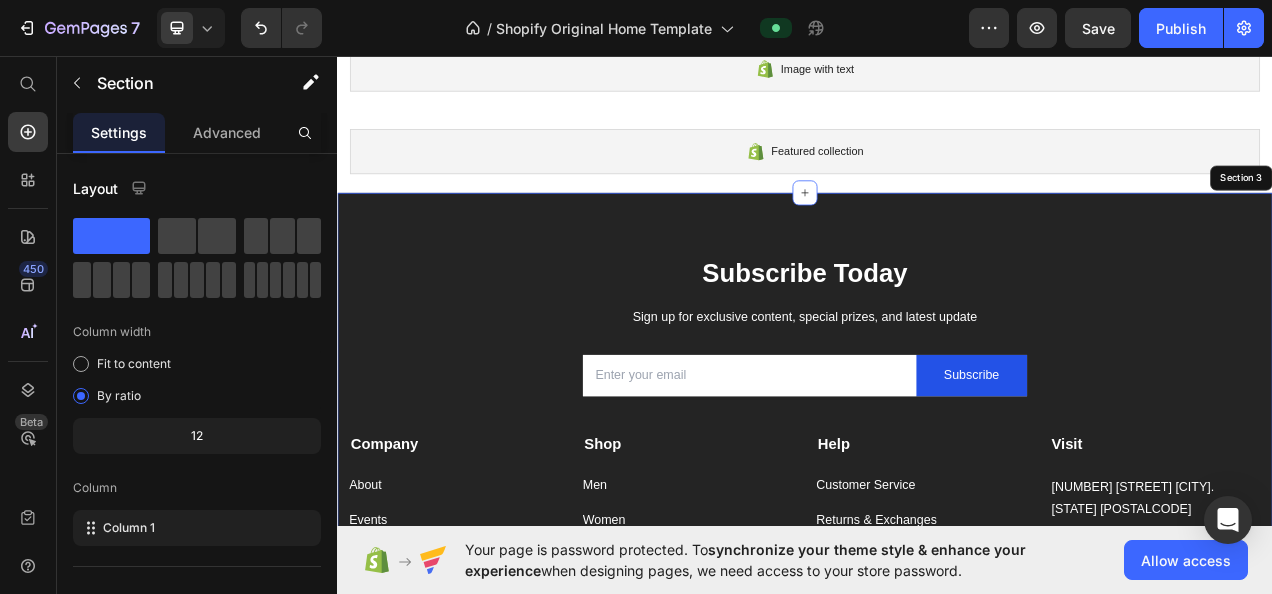 scroll, scrollTop: 251, scrollLeft: 0, axis: vertical 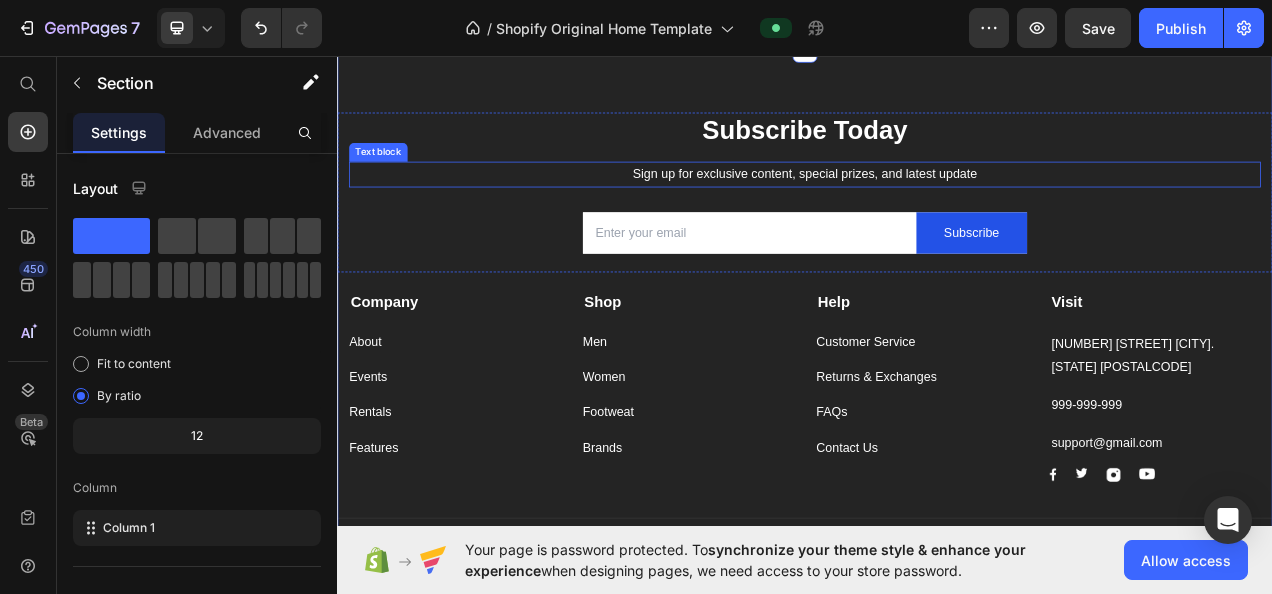 click on "Sign up for exclusive content, special prizes, and latest update" at bounding box center (937, 209) 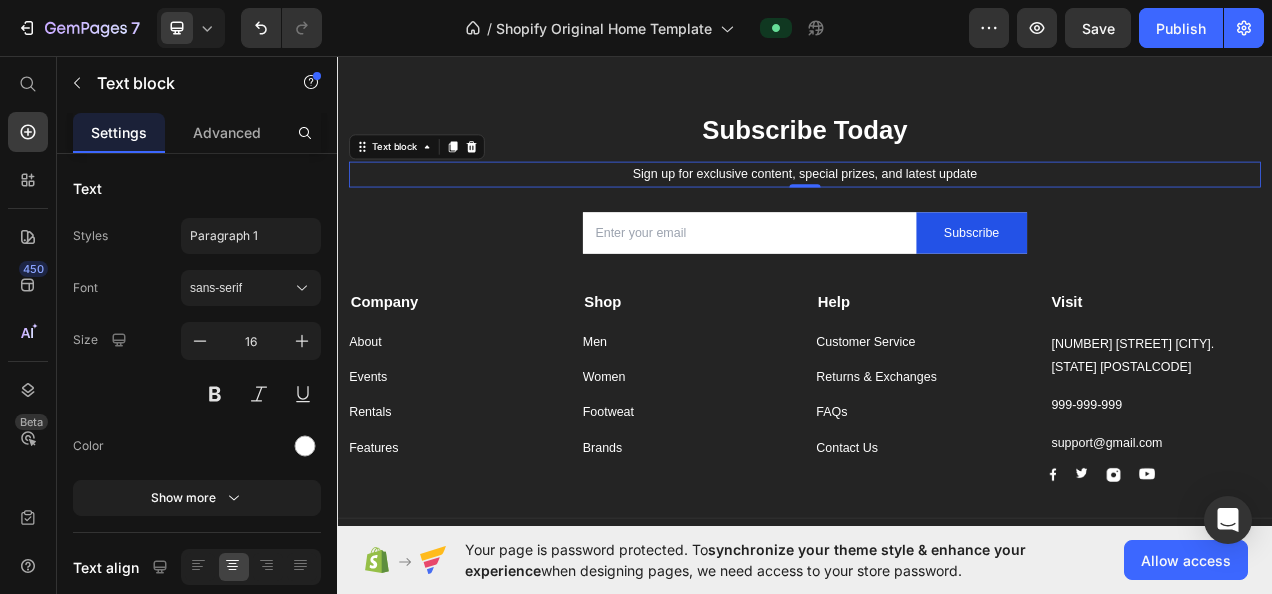 click 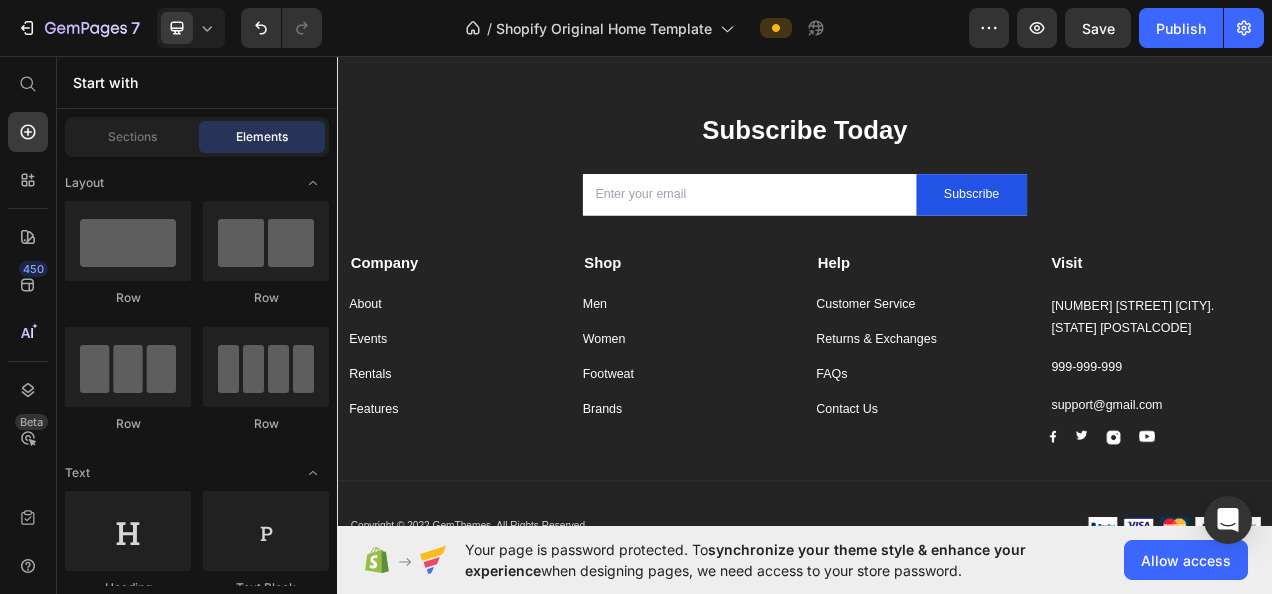 click on "Publish" at bounding box center [1181, 28] 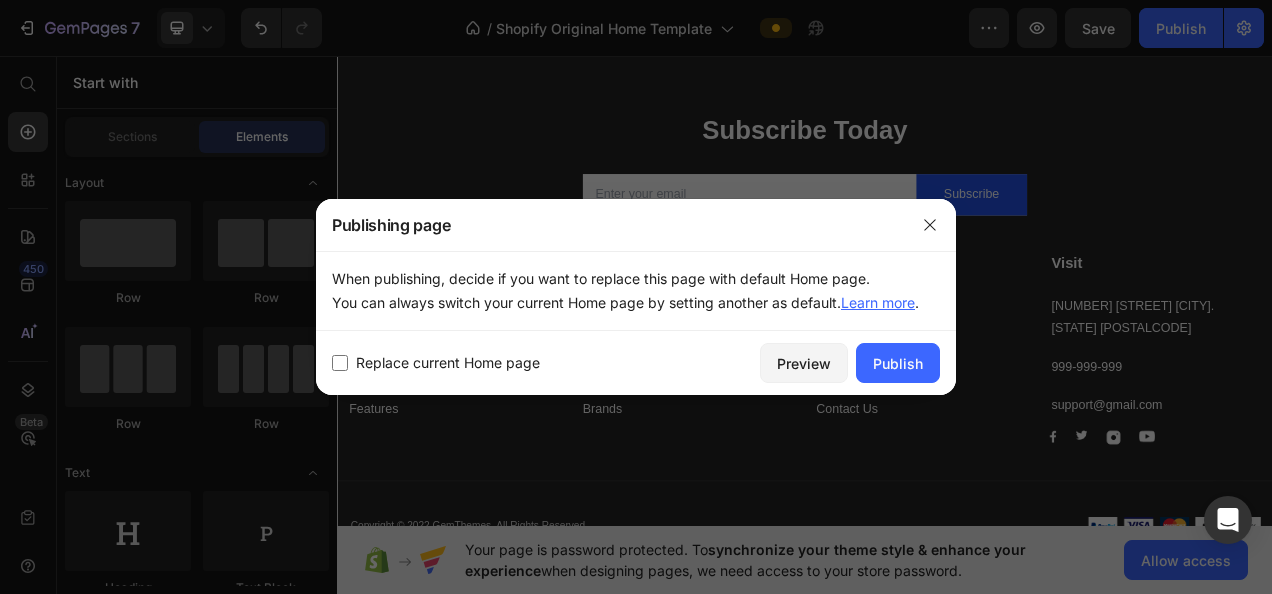 click on "Publish" at bounding box center (898, 363) 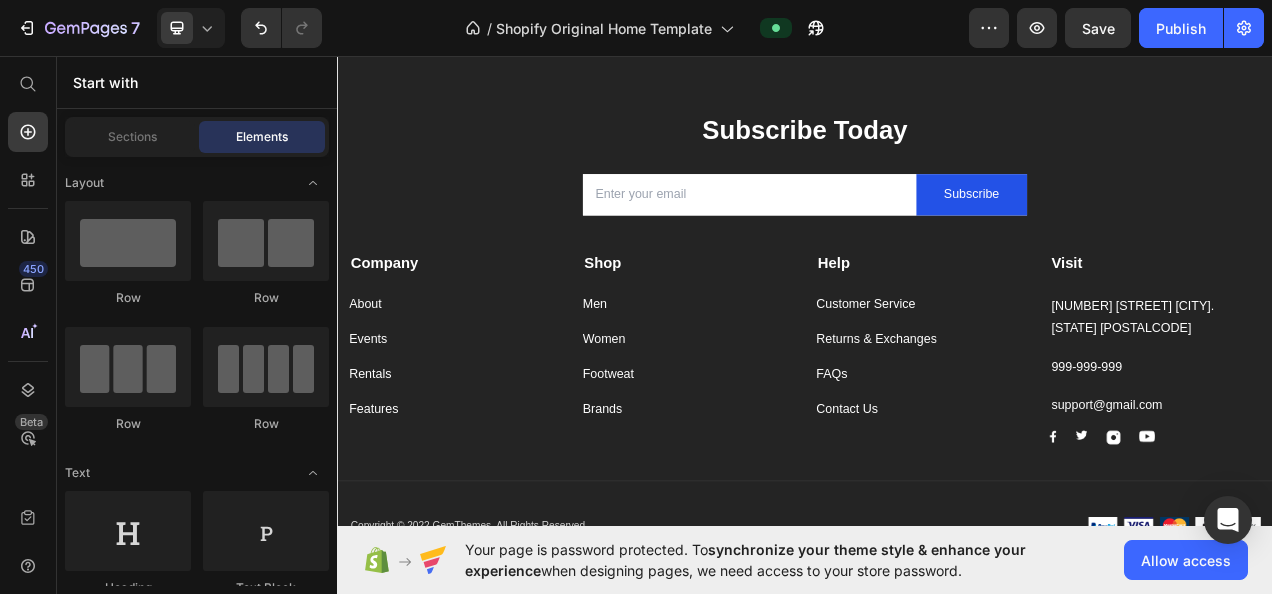 click 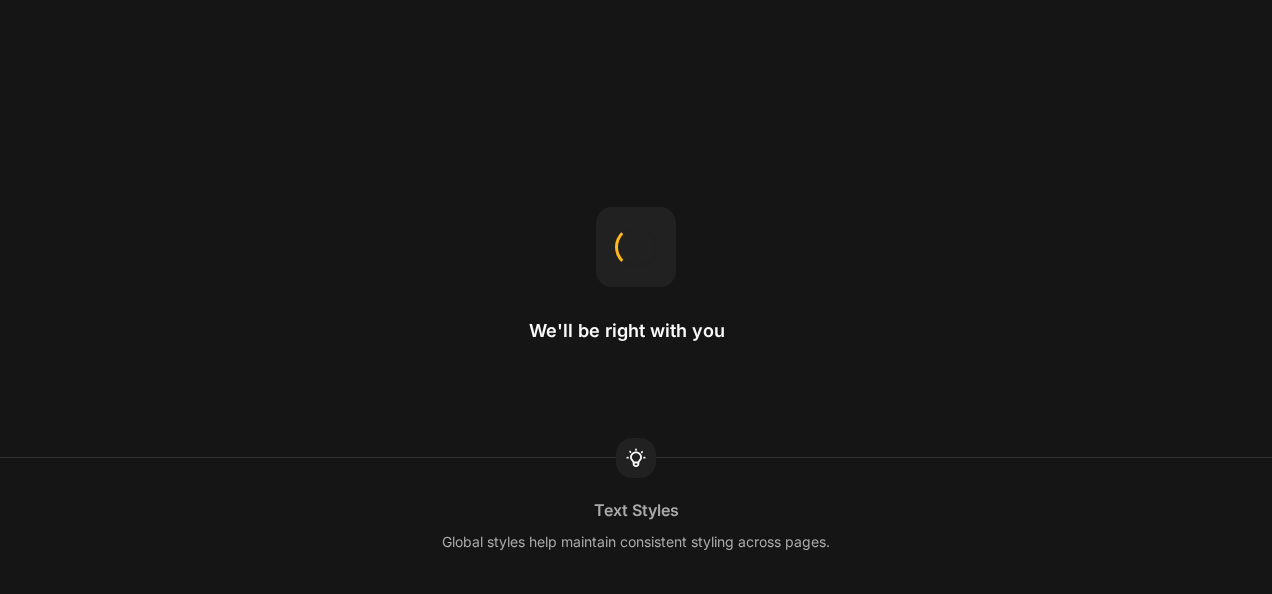 scroll, scrollTop: 0, scrollLeft: 0, axis: both 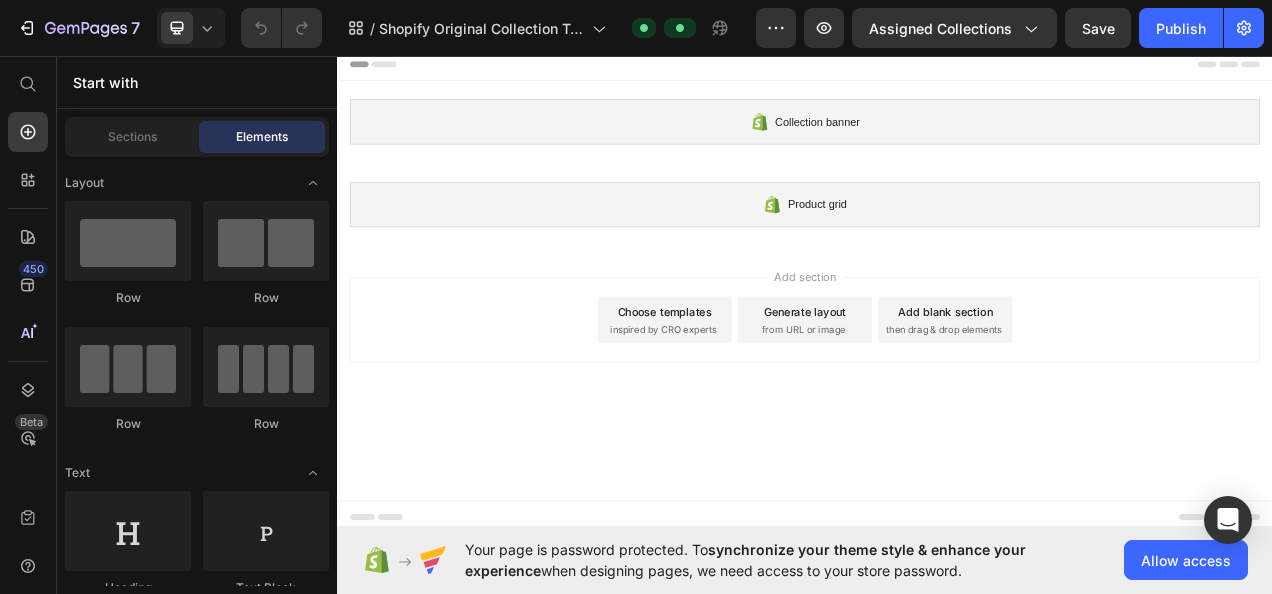 click on "Choose templates inspired by CRO experts" at bounding box center (757, 396) 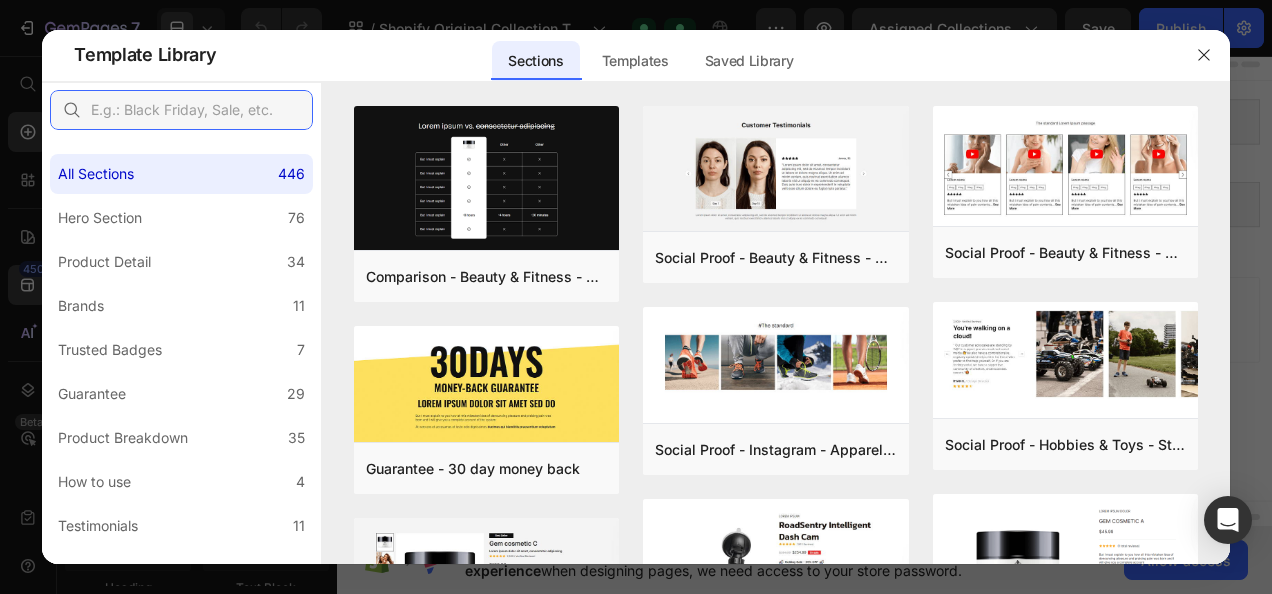 click at bounding box center [181, 110] 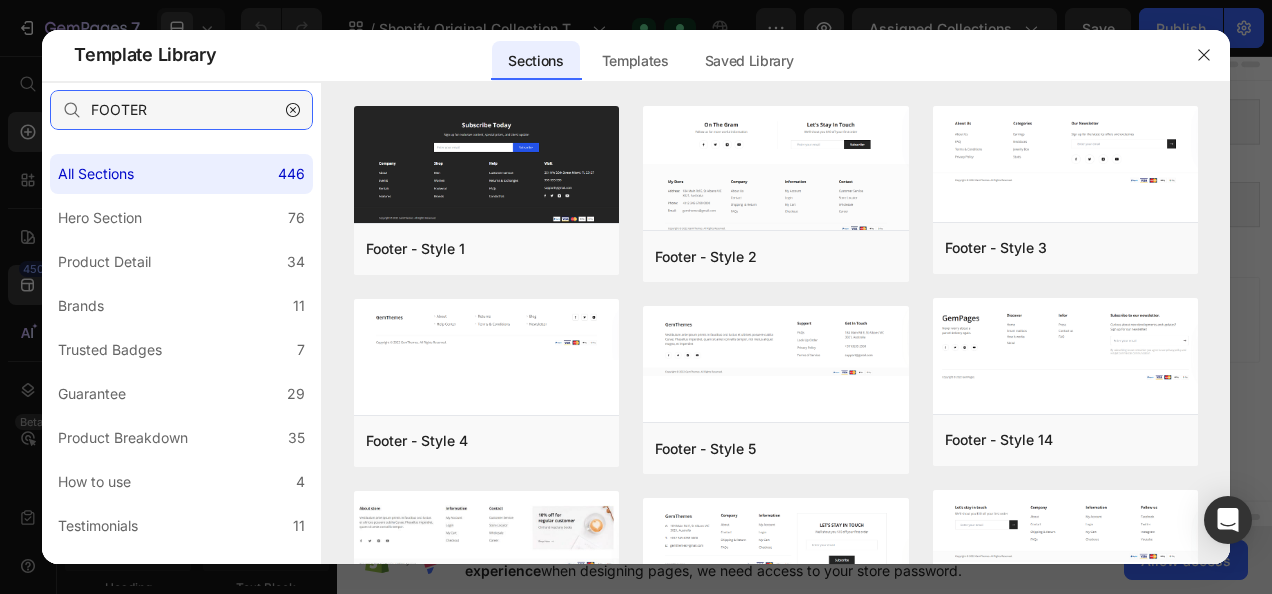 type on "FOOTER" 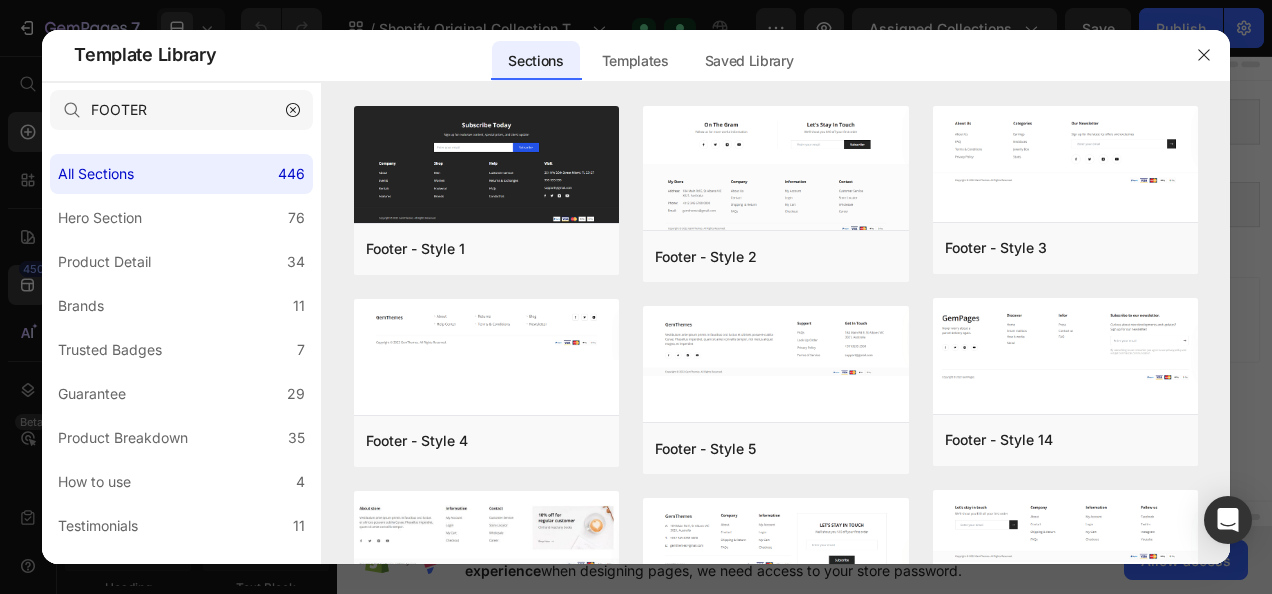 click on "Add to page" at bounding box center [0, 0] 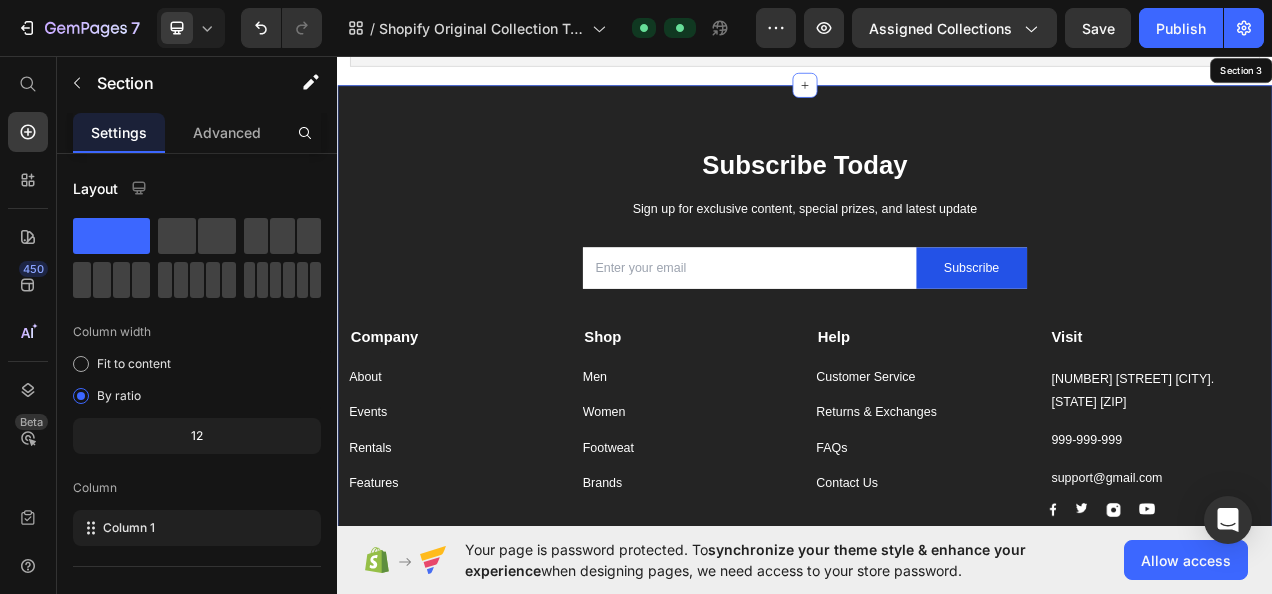 scroll, scrollTop: 251, scrollLeft: 0, axis: vertical 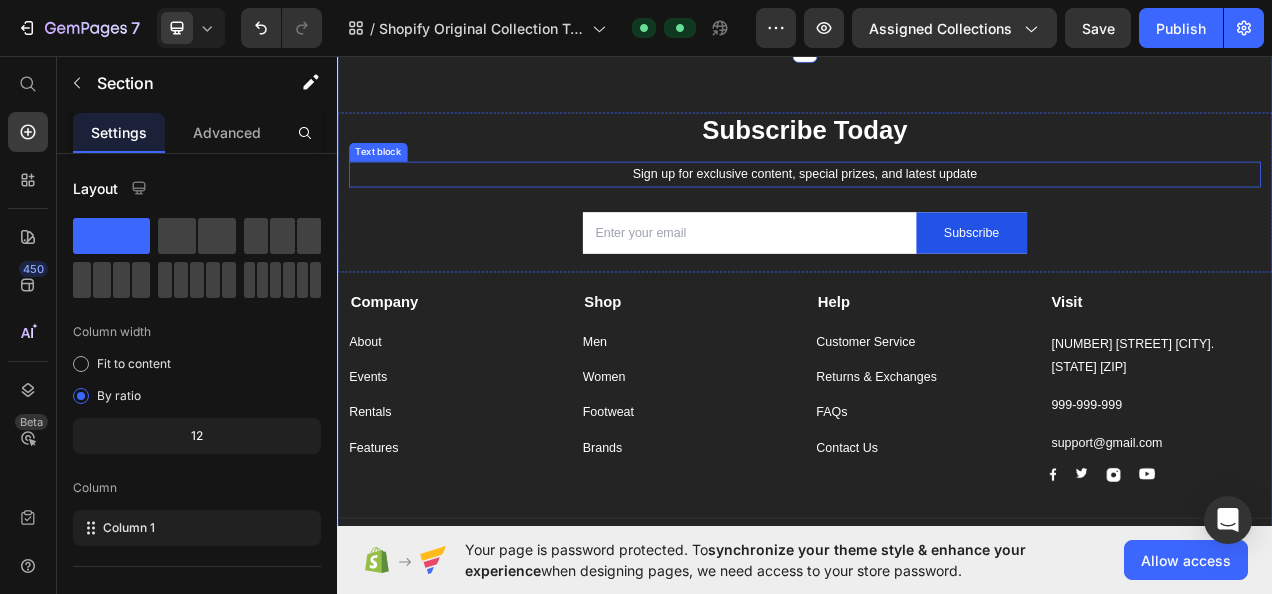 click on "Sign up for exclusive content, special prizes, and latest update" at bounding box center (937, 209) 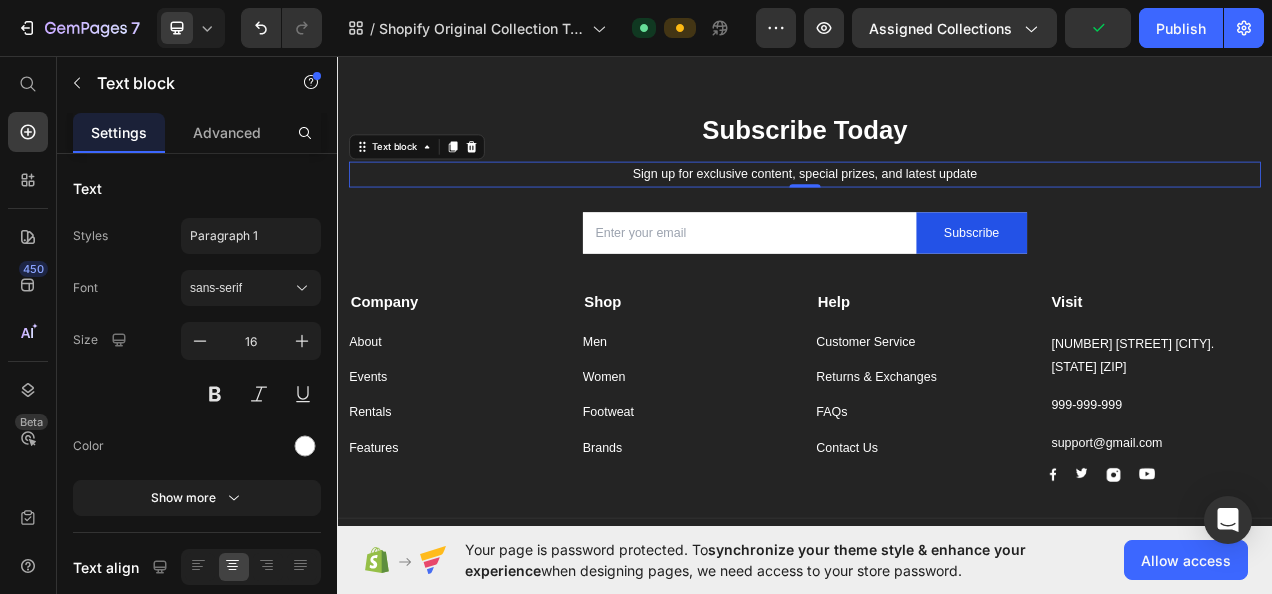 click 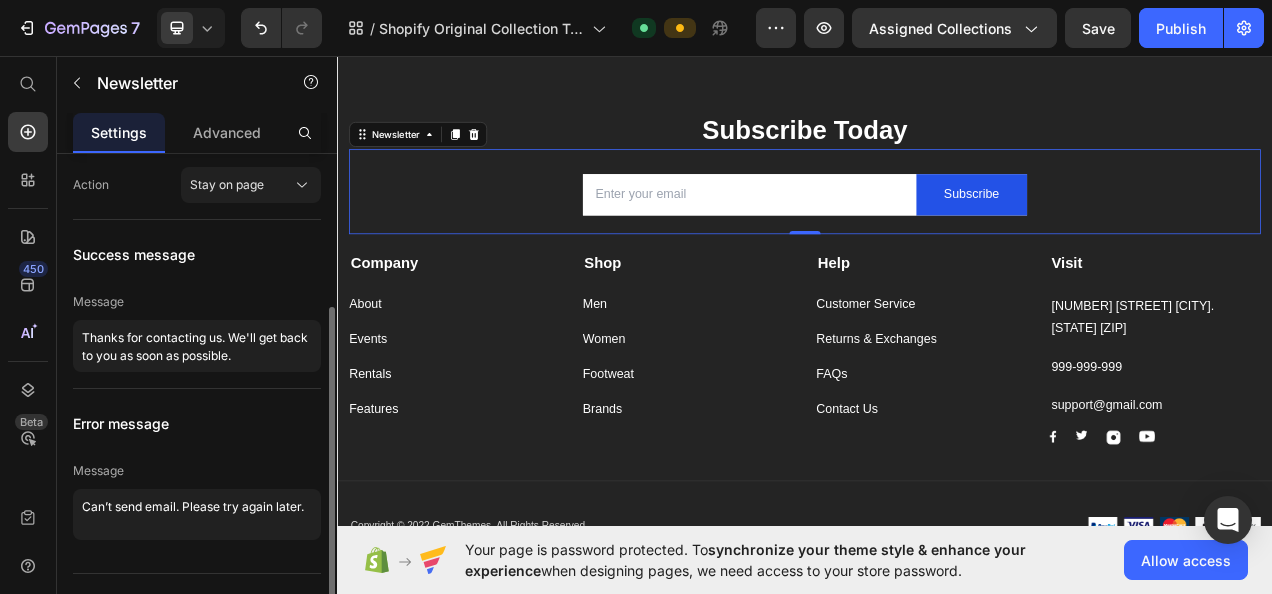 scroll, scrollTop: 155, scrollLeft: 0, axis: vertical 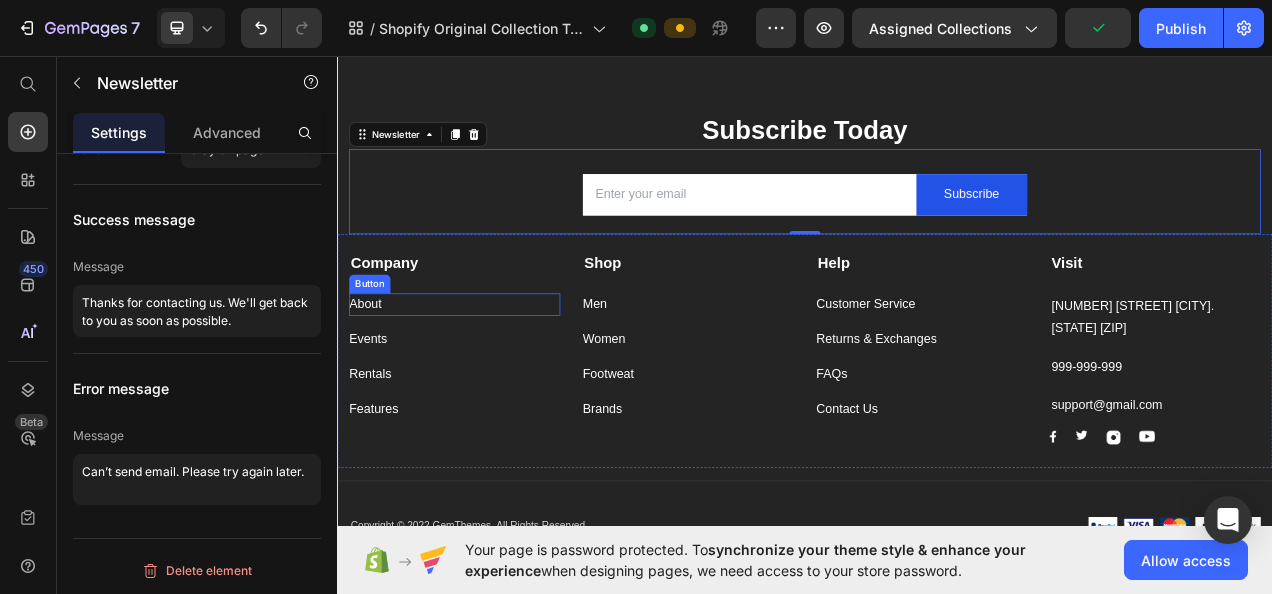 click on "About Button" at bounding box center (487, 376) 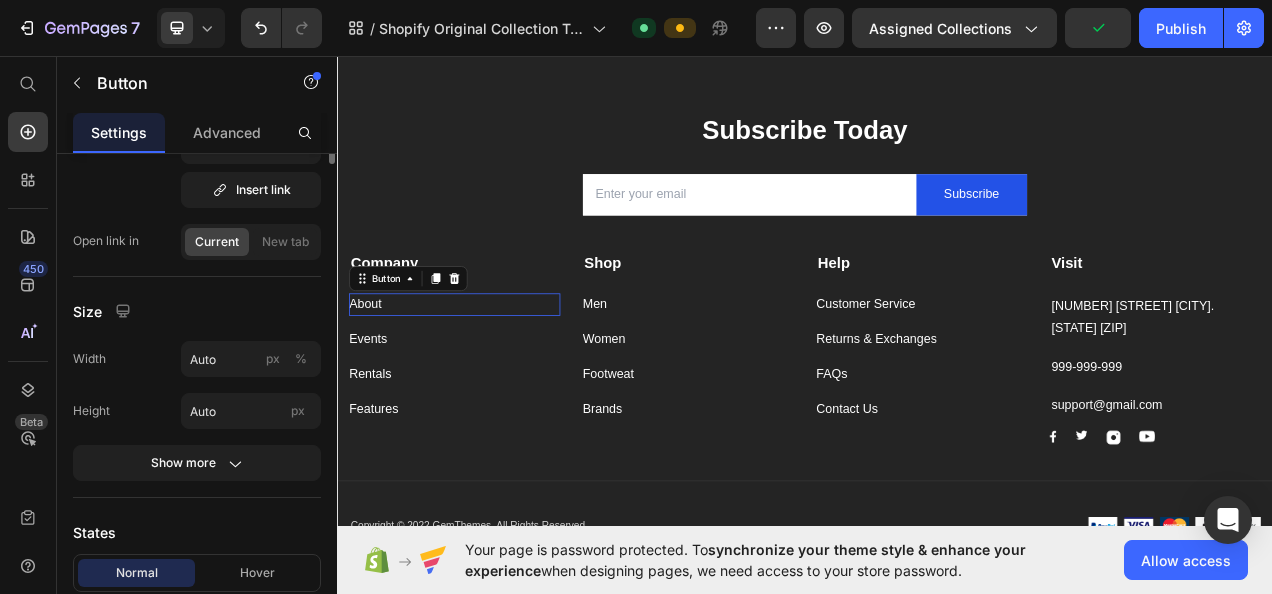 scroll, scrollTop: 0, scrollLeft: 0, axis: both 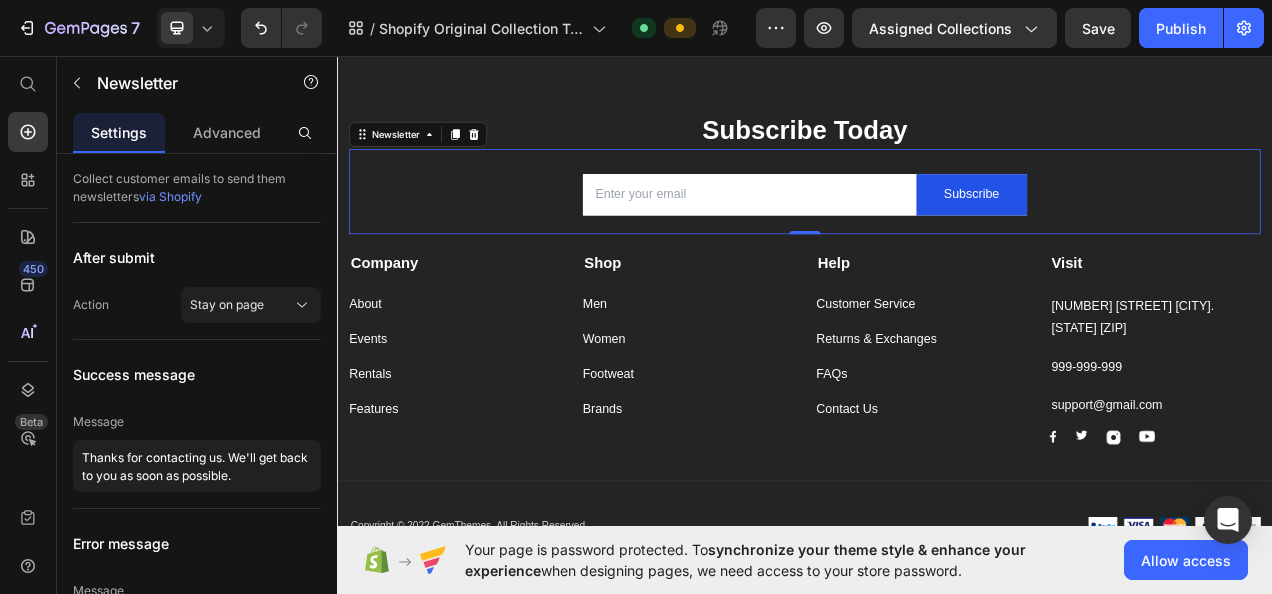 click on "Publish" at bounding box center [1181, 28] 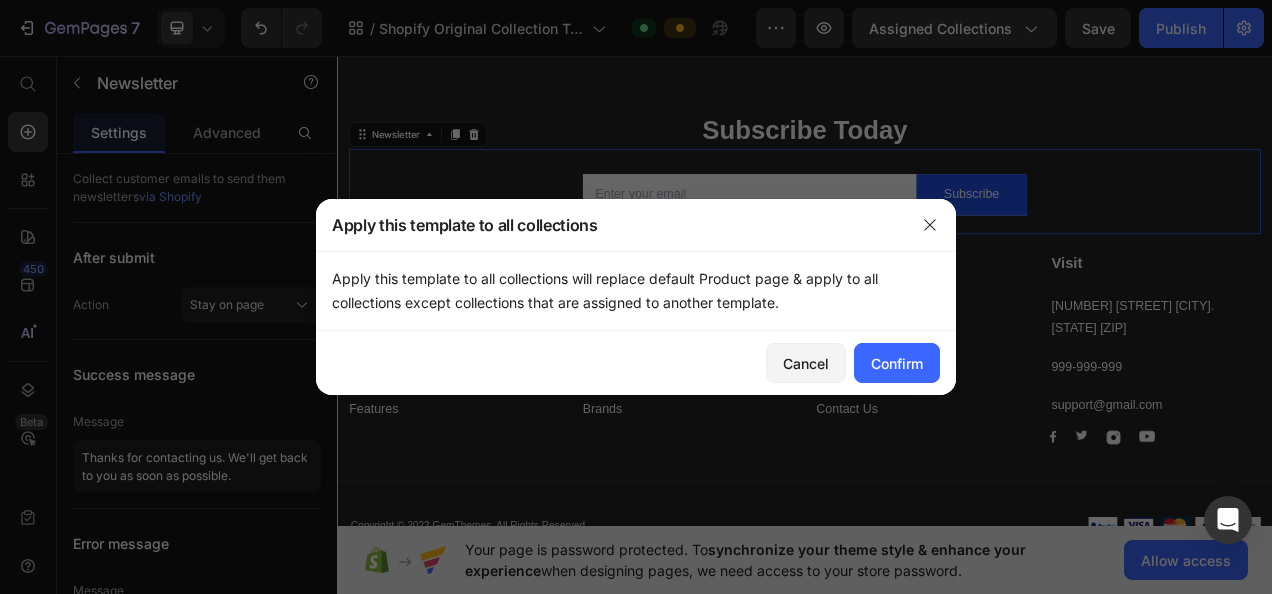 click on "Confirm" at bounding box center [897, 363] 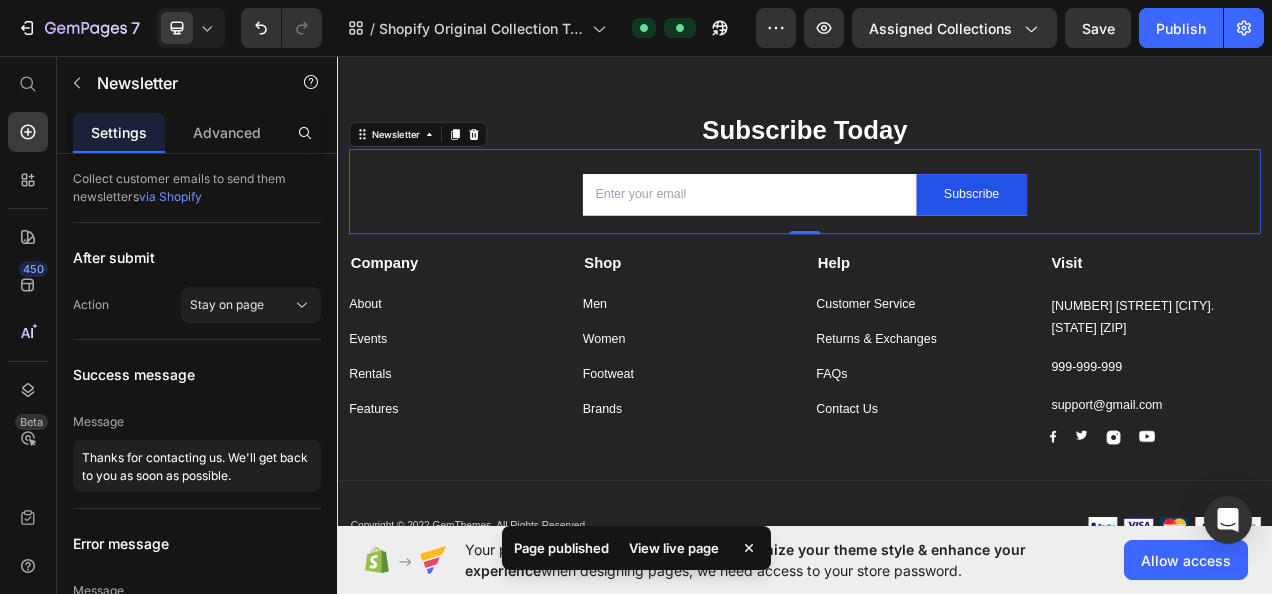 click on "Shopify Original Collection Template" at bounding box center (481, 28) 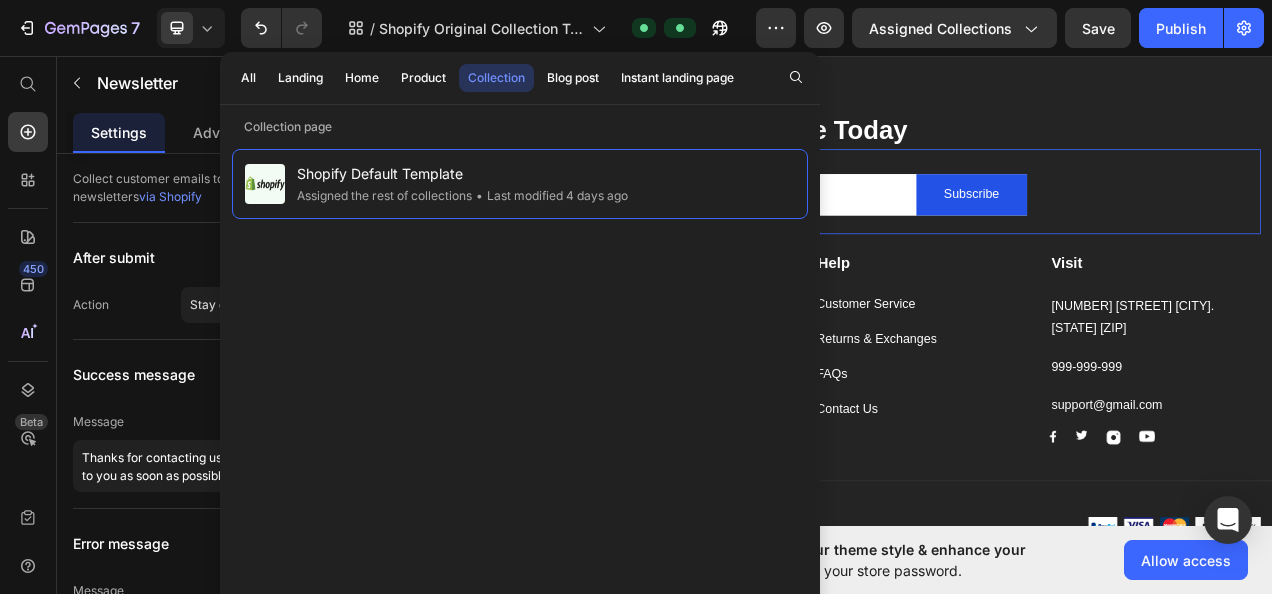 click on "Home" at bounding box center [362, 78] 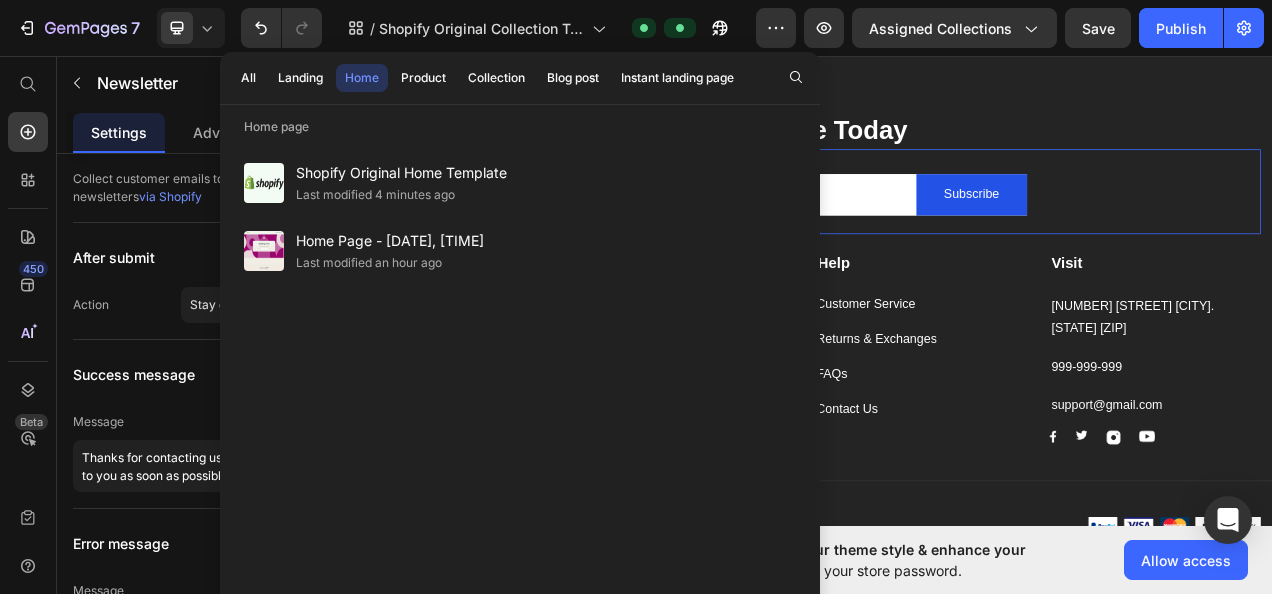 click on "Last modified an hour ago" at bounding box center [390, 263] 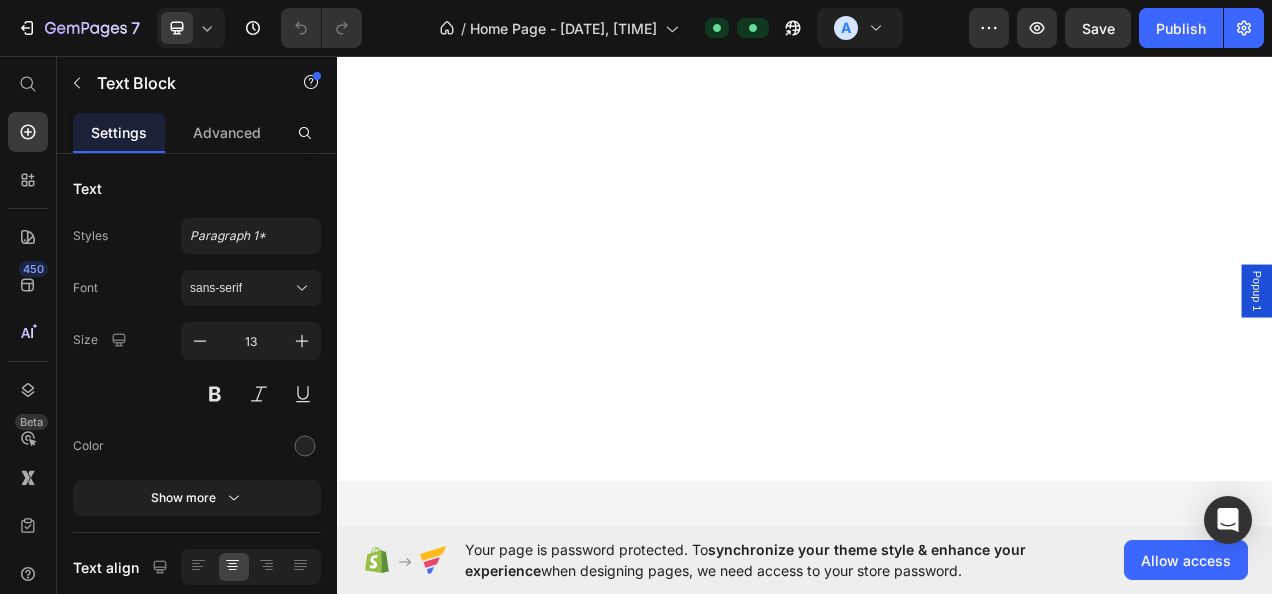 scroll, scrollTop: 6236, scrollLeft: 0, axis: vertical 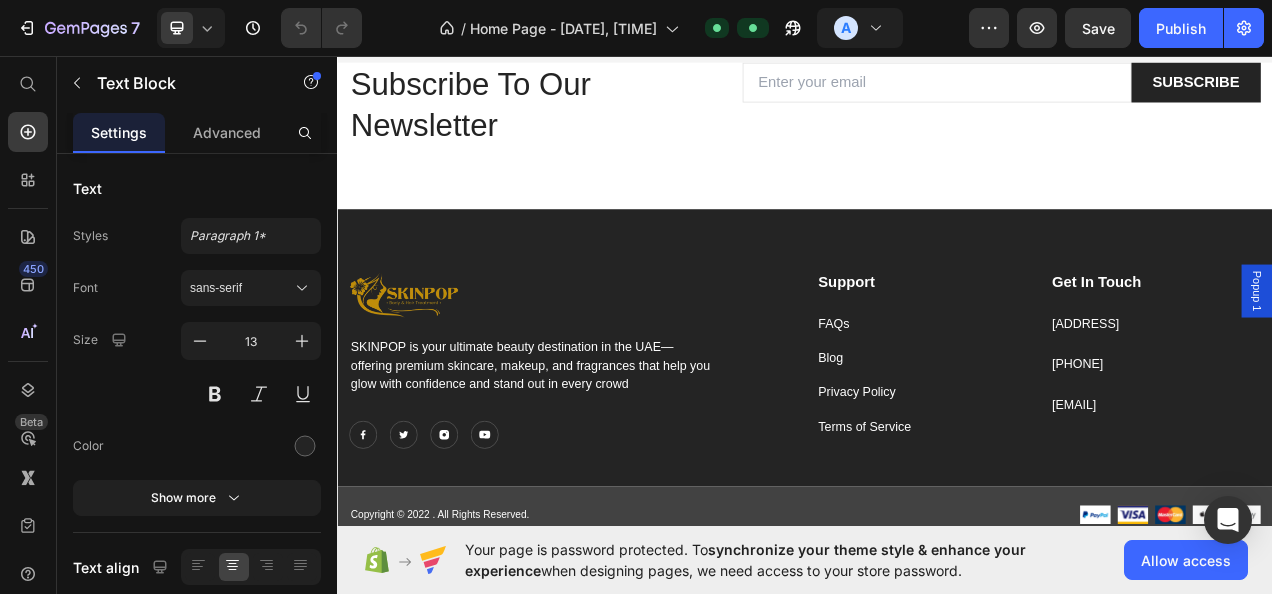 click at bounding box center (637, 363) 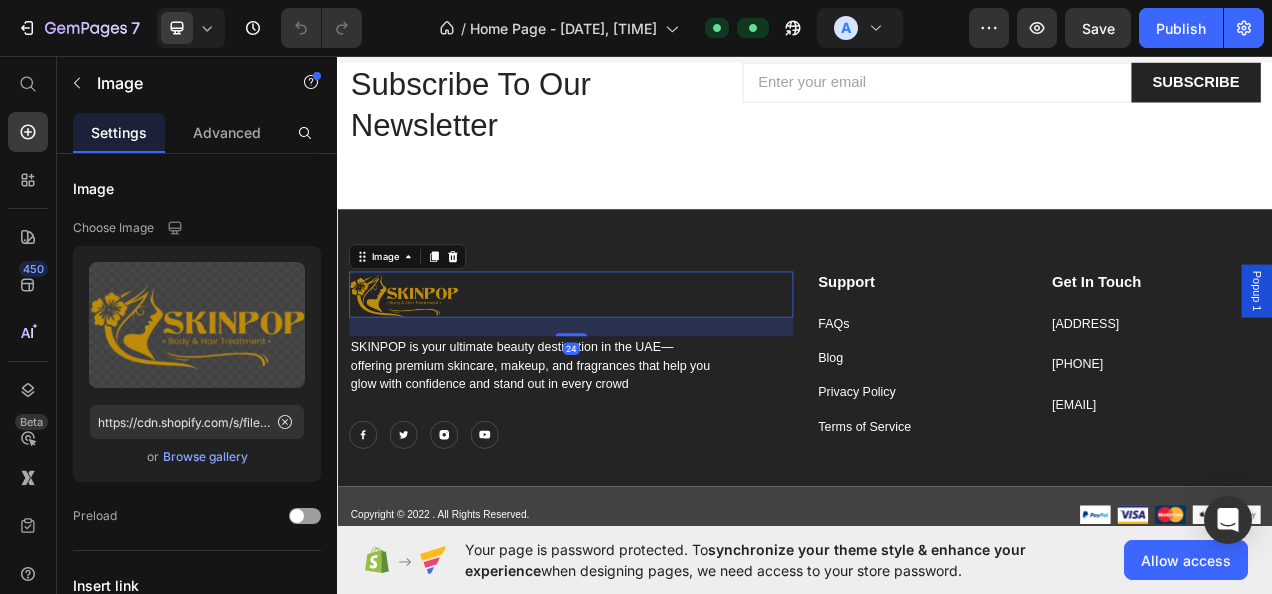 click on "Image   24 SKINPOP is your ultimate beauty destination in the UAE—offering premium skincare, makeup, and fragrances that help you glow with confidence and stand out in every crowd Text block Image Image Image Image Icon List Hoz Support Text block FAQs Text block Blog Text block Privacy Policy Text block Terms of Service Text block Get In Touch Text block Al barsha south,dubai Text block +971566139016 Text block info@deemarie.com Text block Row Row Row" at bounding box center (937, 432) 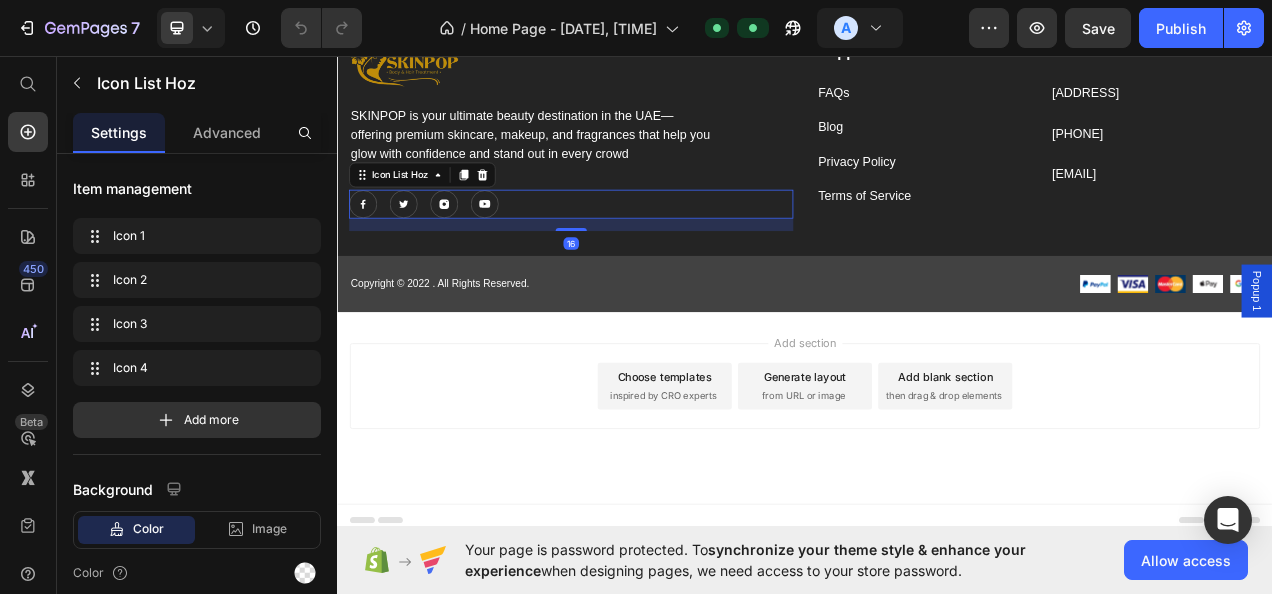 scroll, scrollTop: 6546, scrollLeft: 0, axis: vertical 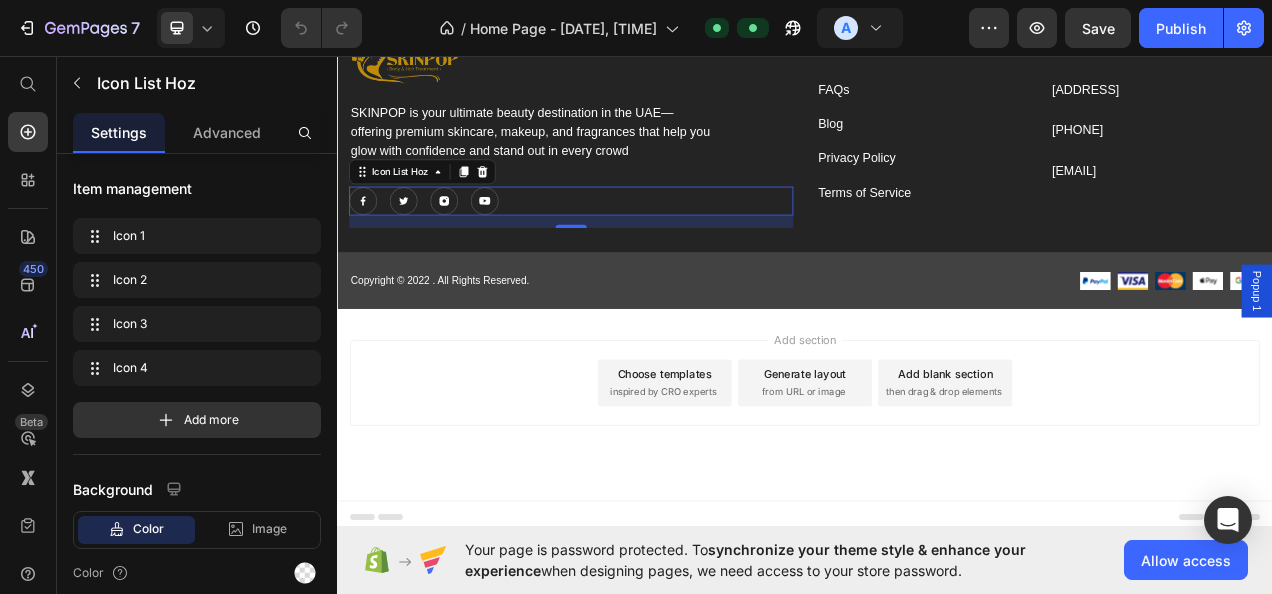 click on "then drag & drop elements" at bounding box center [1115, 489] 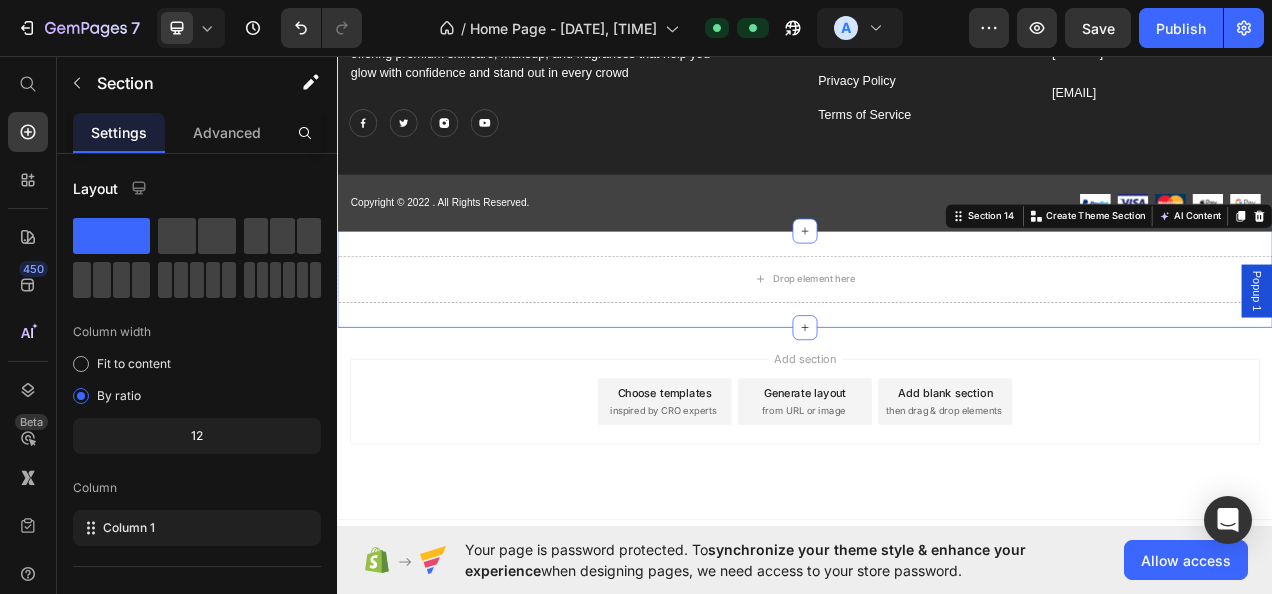 scroll, scrollTop: 6650, scrollLeft: 0, axis: vertical 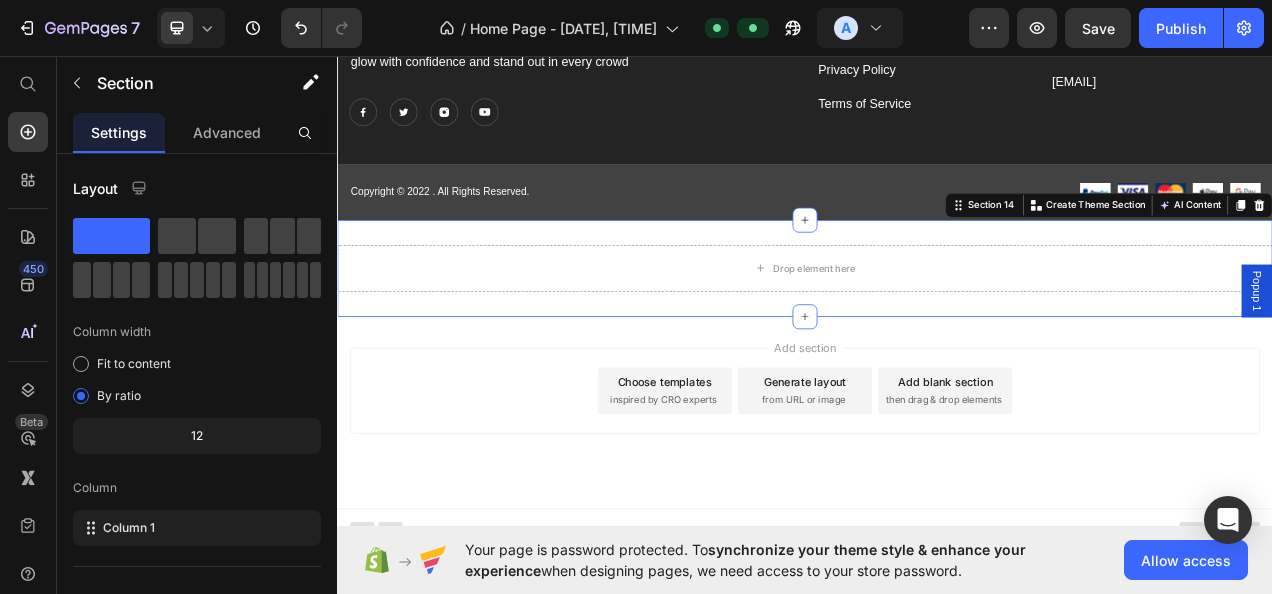 click on "Drop element here" at bounding box center [937, 330] 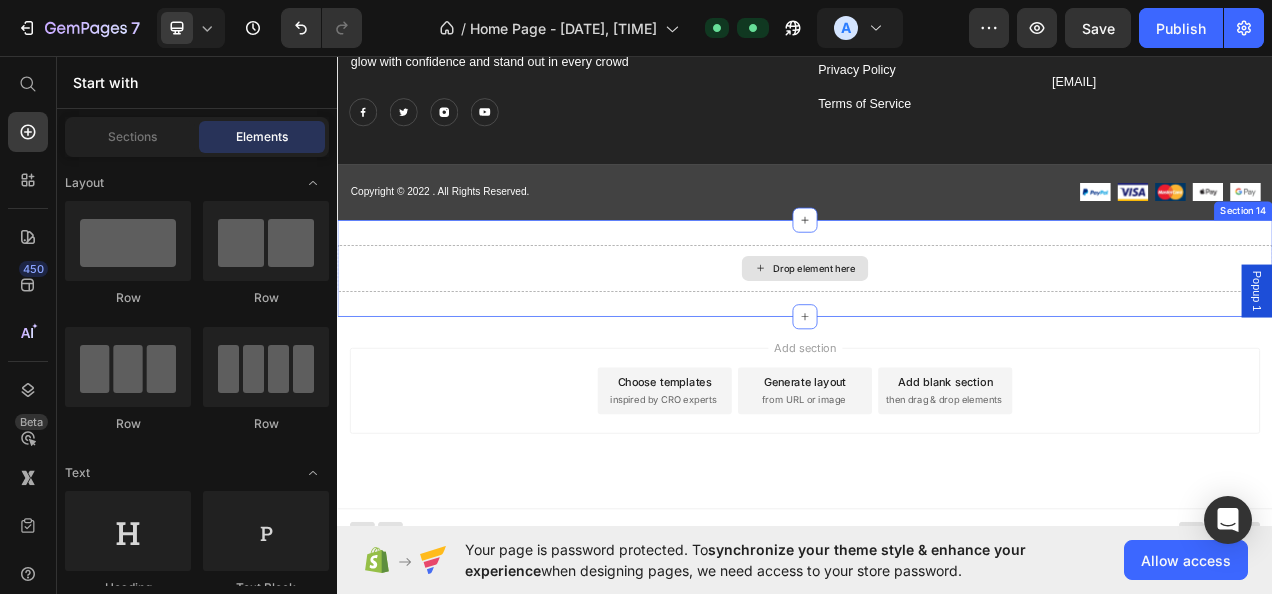 click on "Start with" at bounding box center (197, 82) 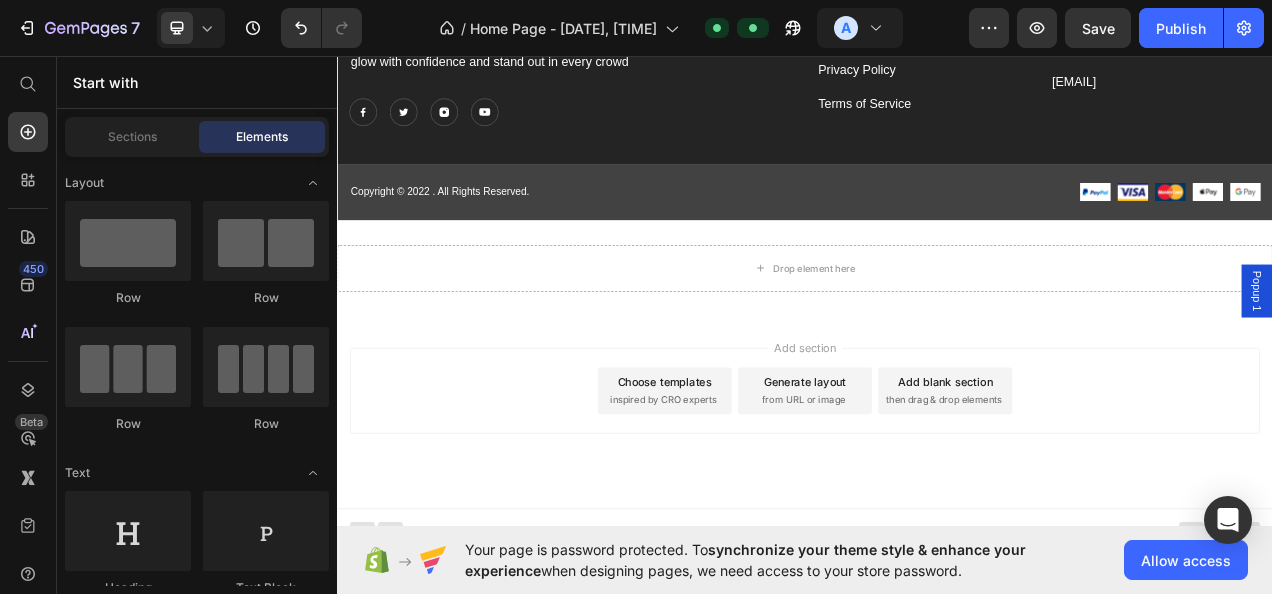 click 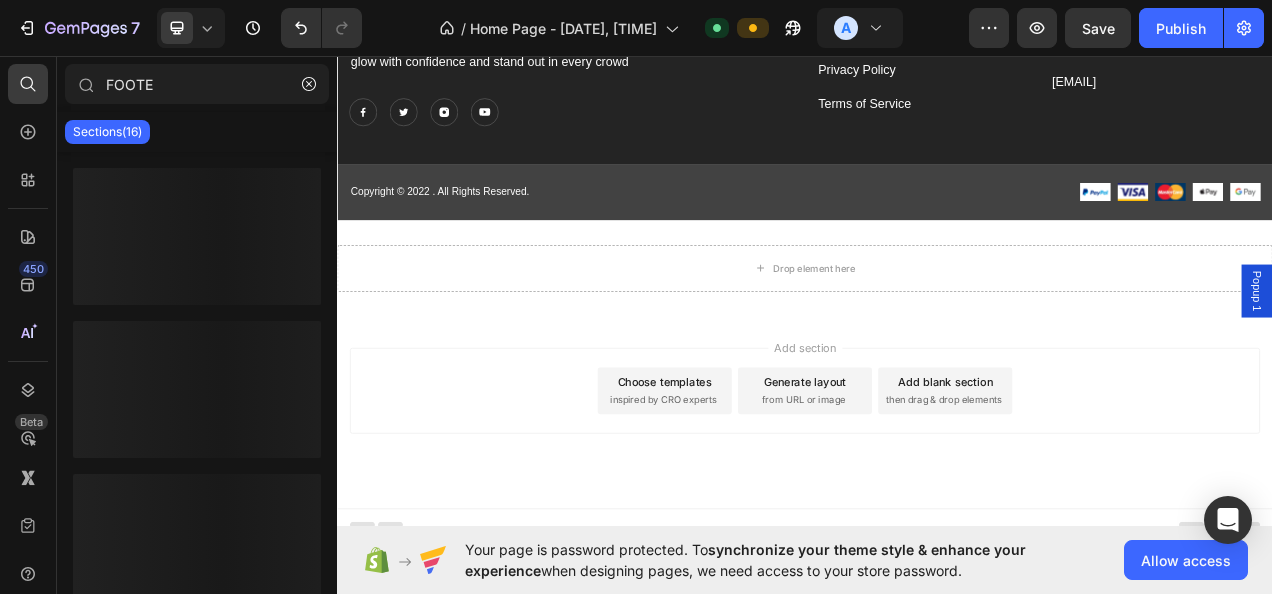 type on "FOOTER" 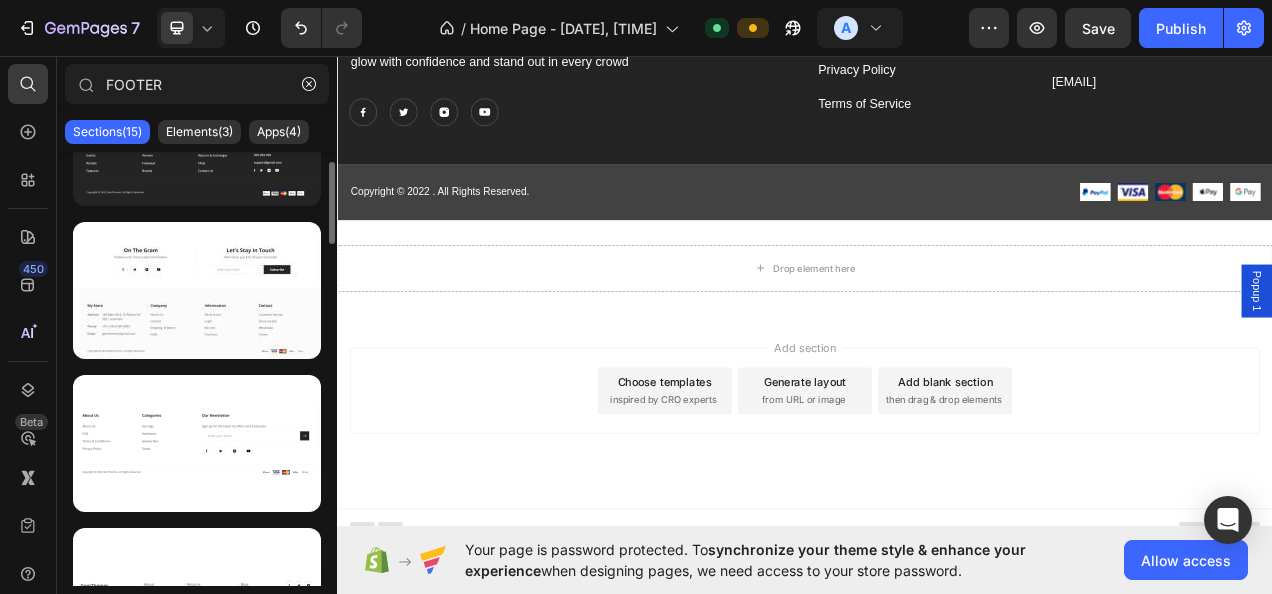 scroll, scrollTop: 139, scrollLeft: 0, axis: vertical 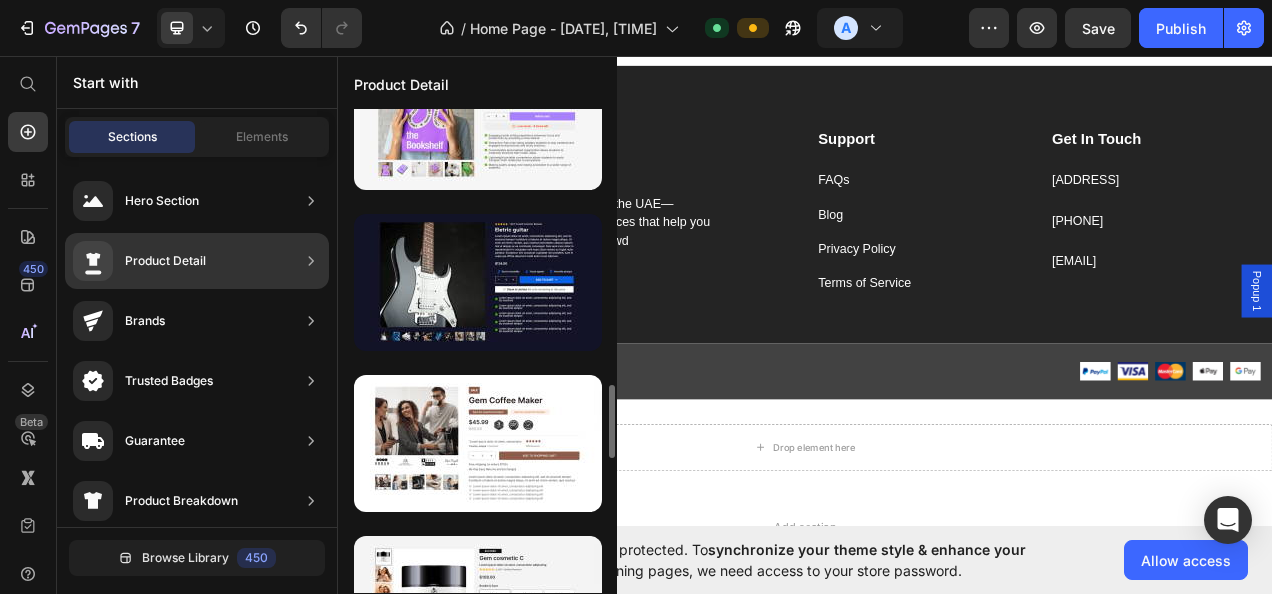 click at bounding box center [478, 282] 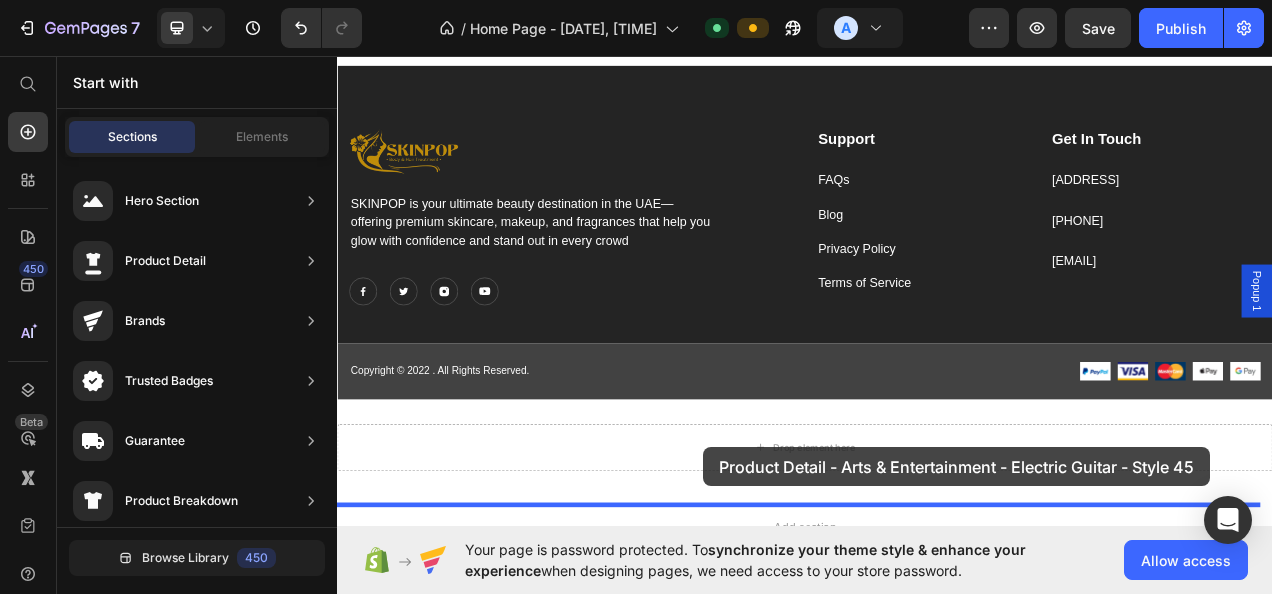 scroll, scrollTop: 6670, scrollLeft: 0, axis: vertical 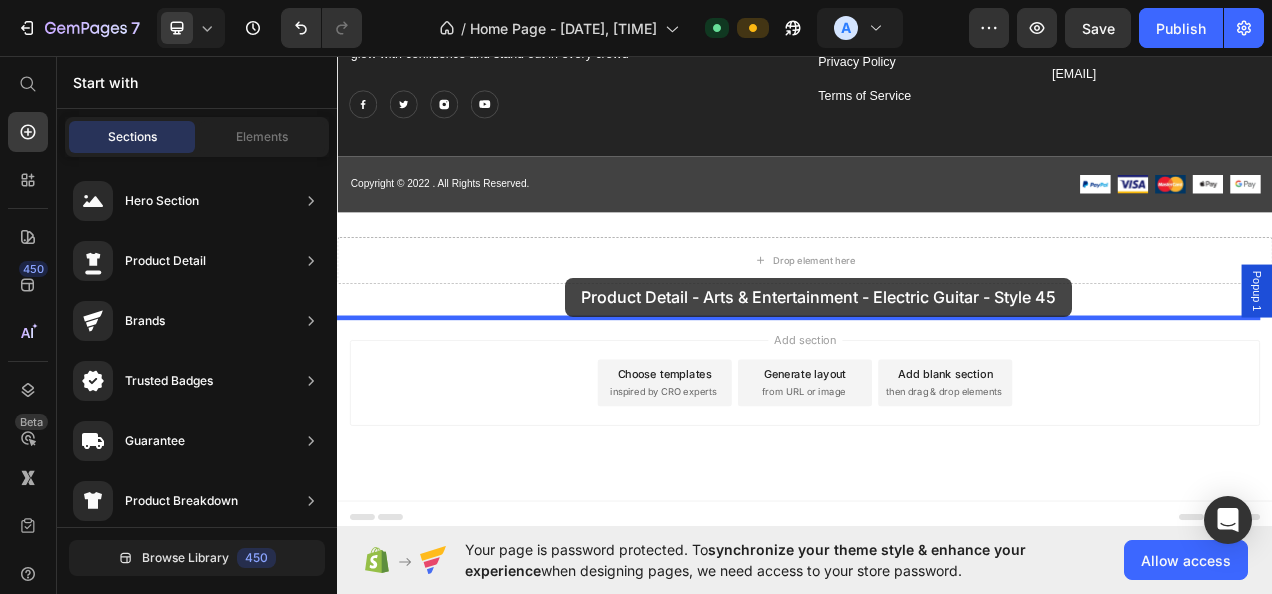 drag, startPoint x: 774, startPoint y: 338, endPoint x: 629, endPoint y: 342, distance: 145.05516 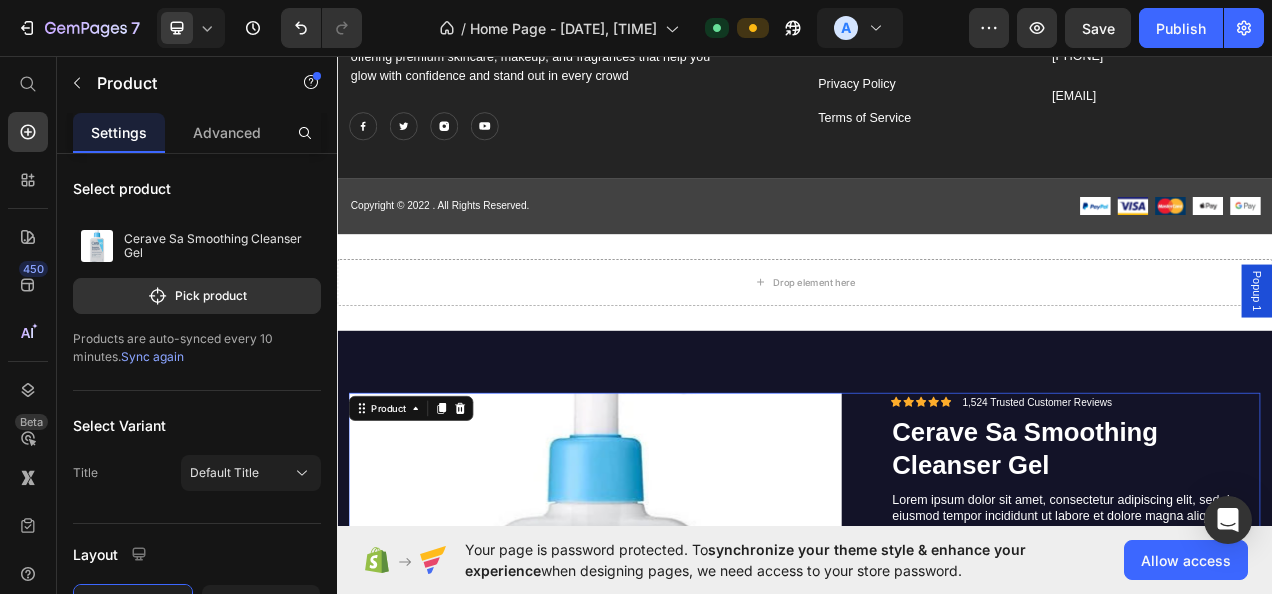 scroll, scrollTop: 6605, scrollLeft: 0, axis: vertical 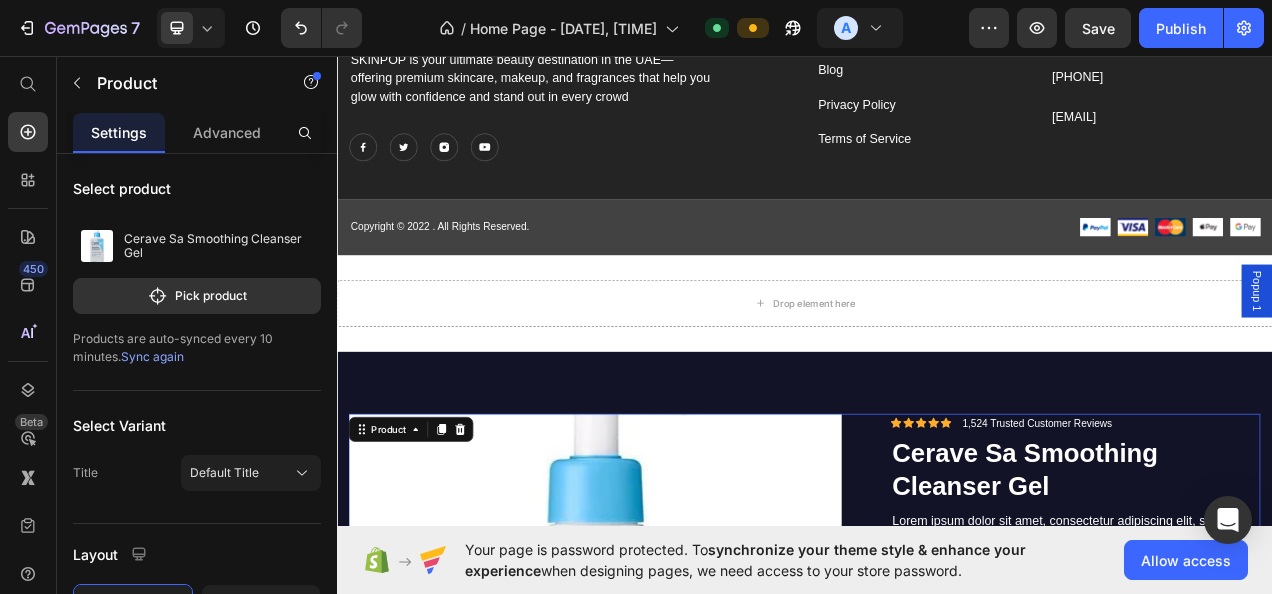 click 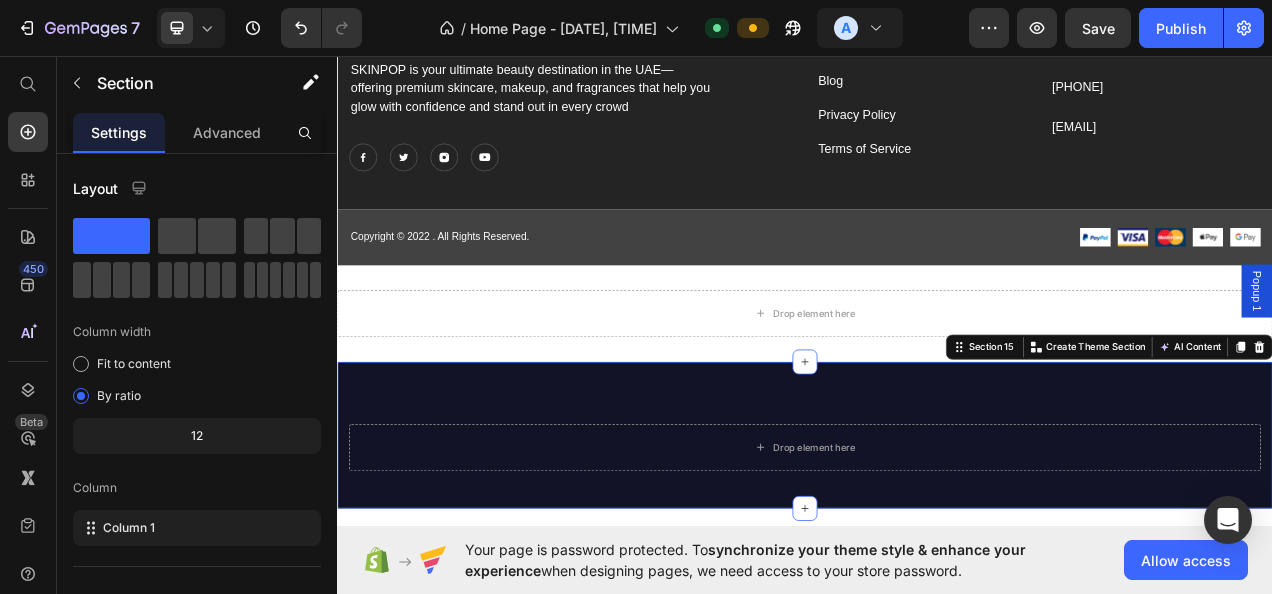 scroll, scrollTop: 6858, scrollLeft: 0, axis: vertical 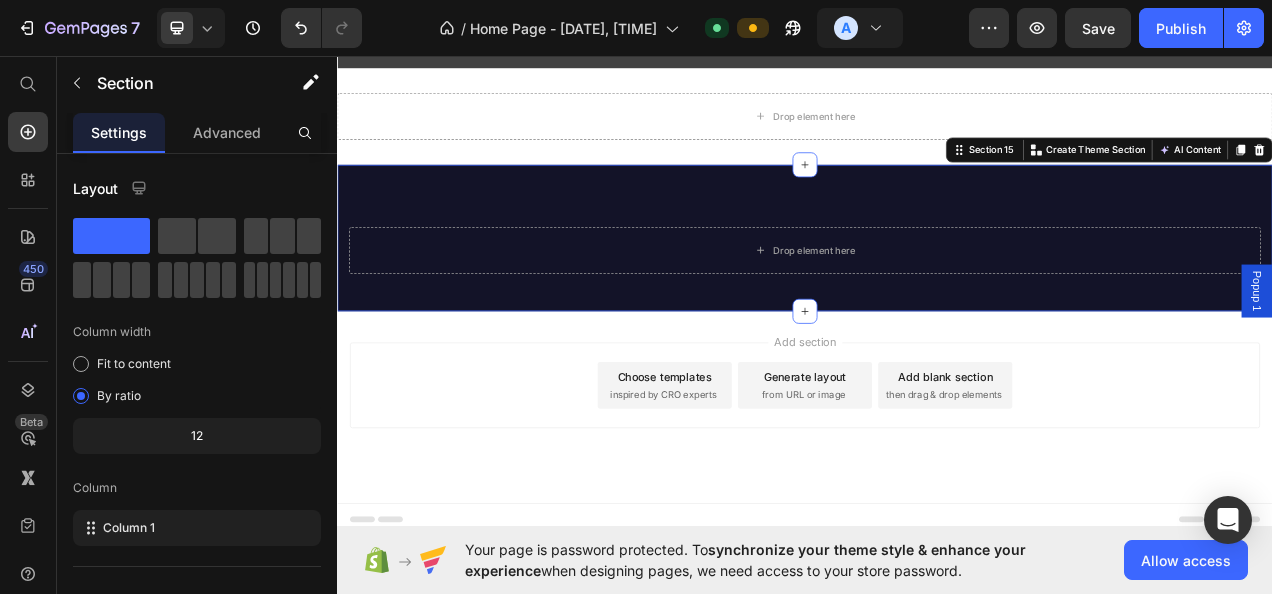 click 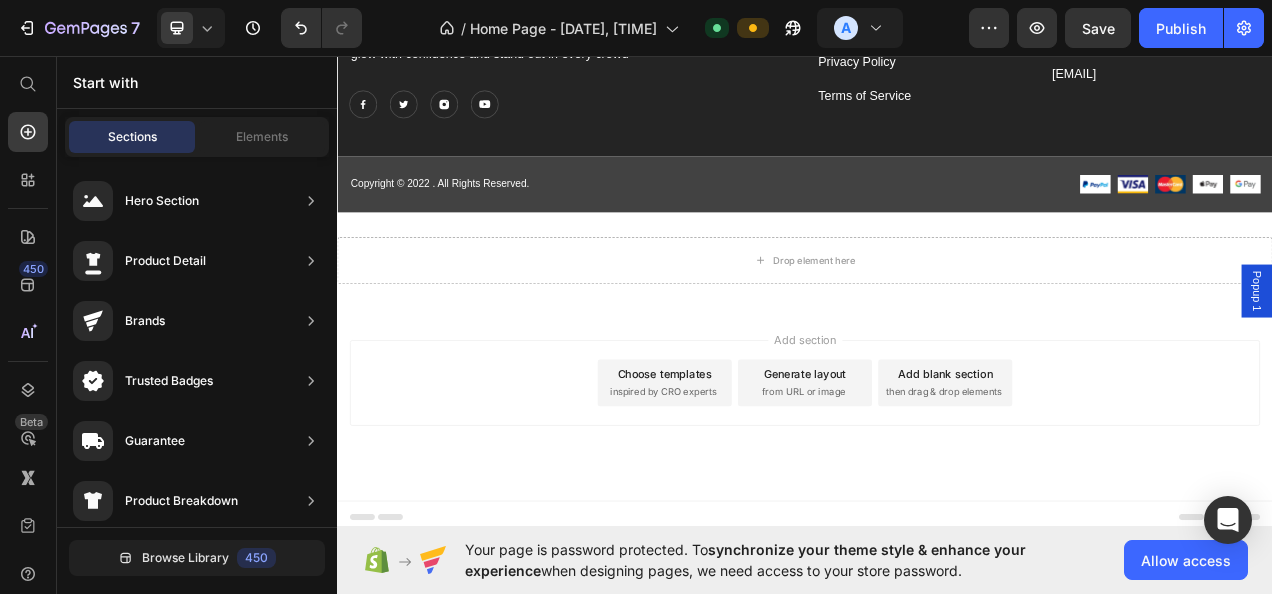 scroll, scrollTop: 6670, scrollLeft: 0, axis: vertical 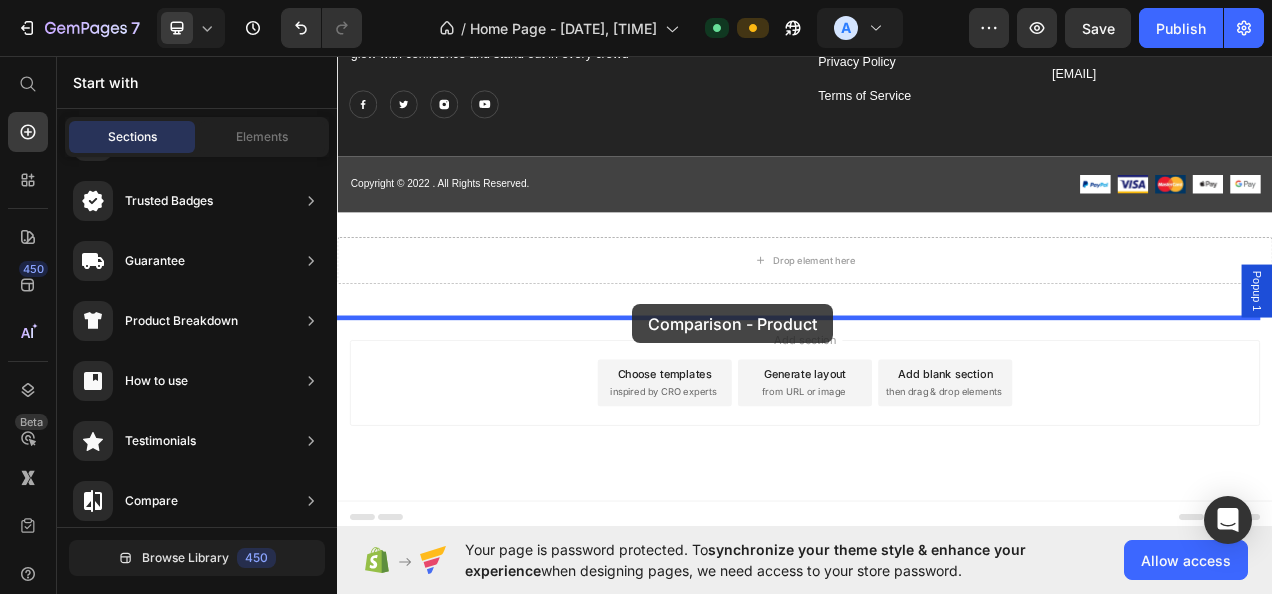 drag, startPoint x: 754, startPoint y: 490, endPoint x: 714, endPoint y: 375, distance: 121.75796 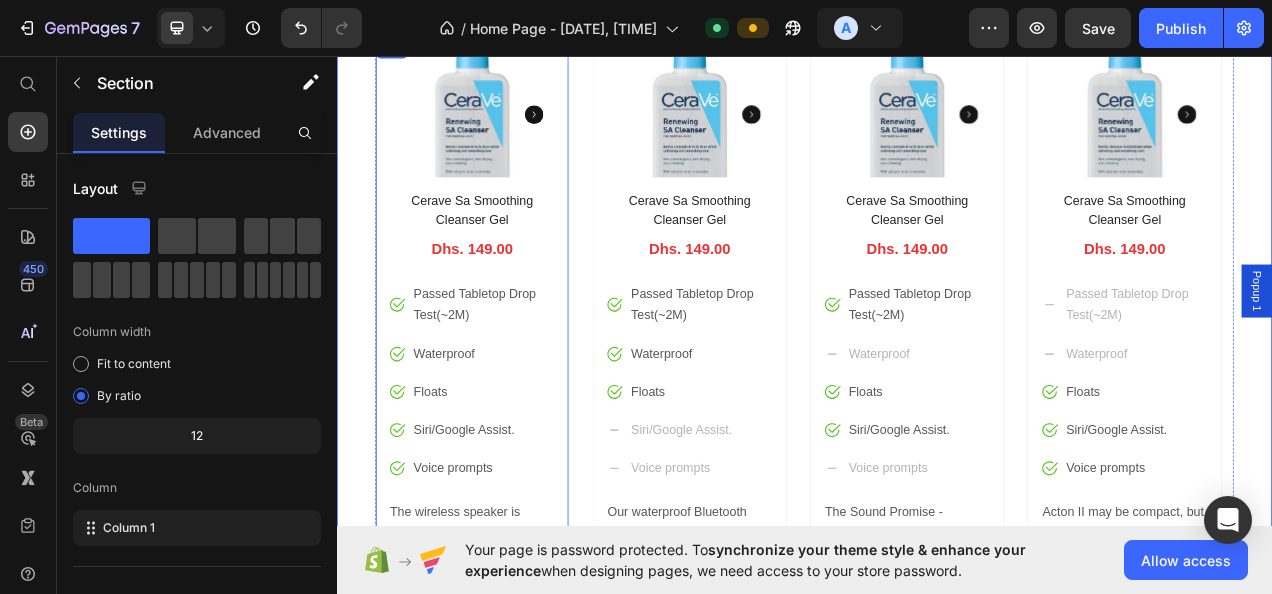 scroll, scrollTop: 7190, scrollLeft: 0, axis: vertical 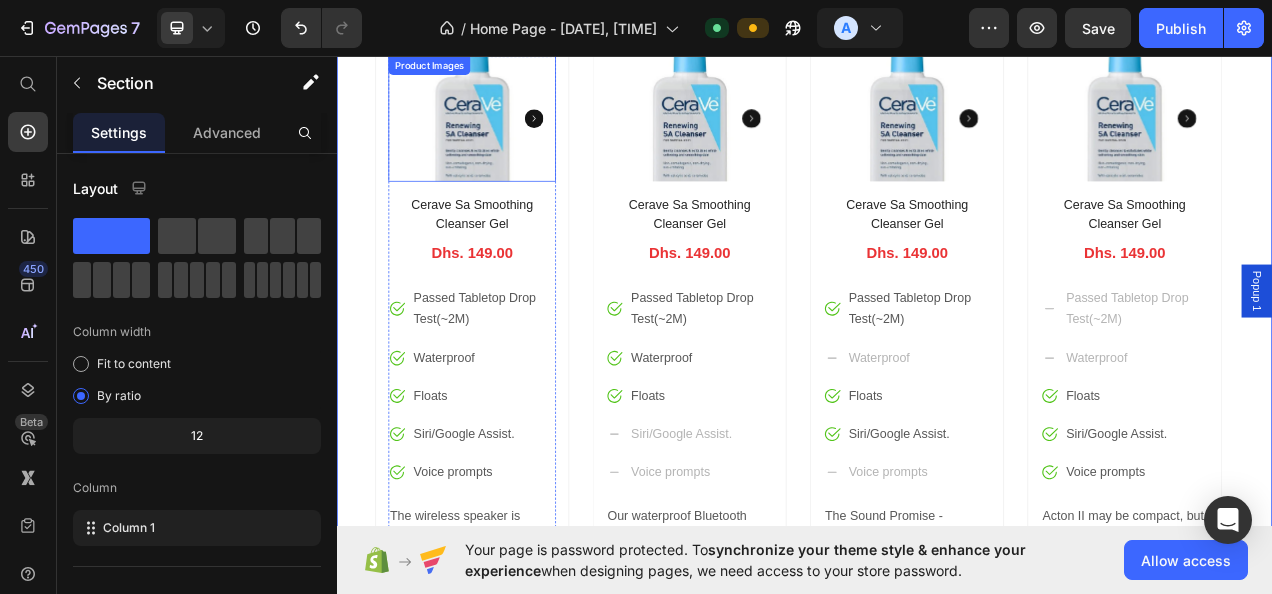 click at bounding box center (510, 137) 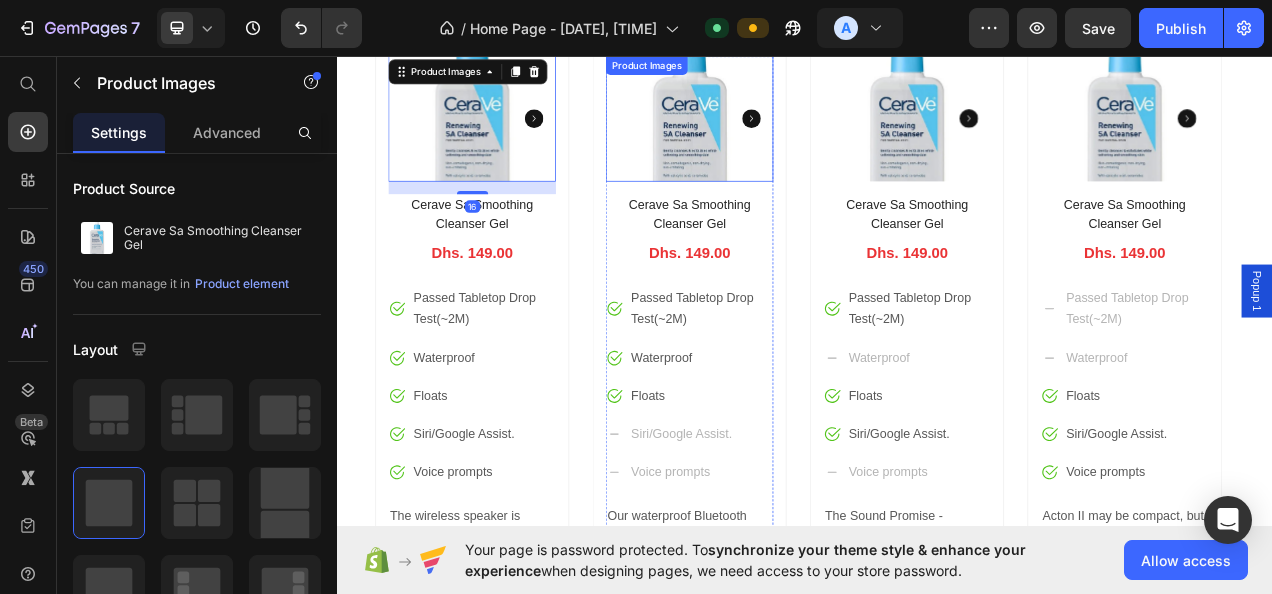 click at bounding box center [789, 137] 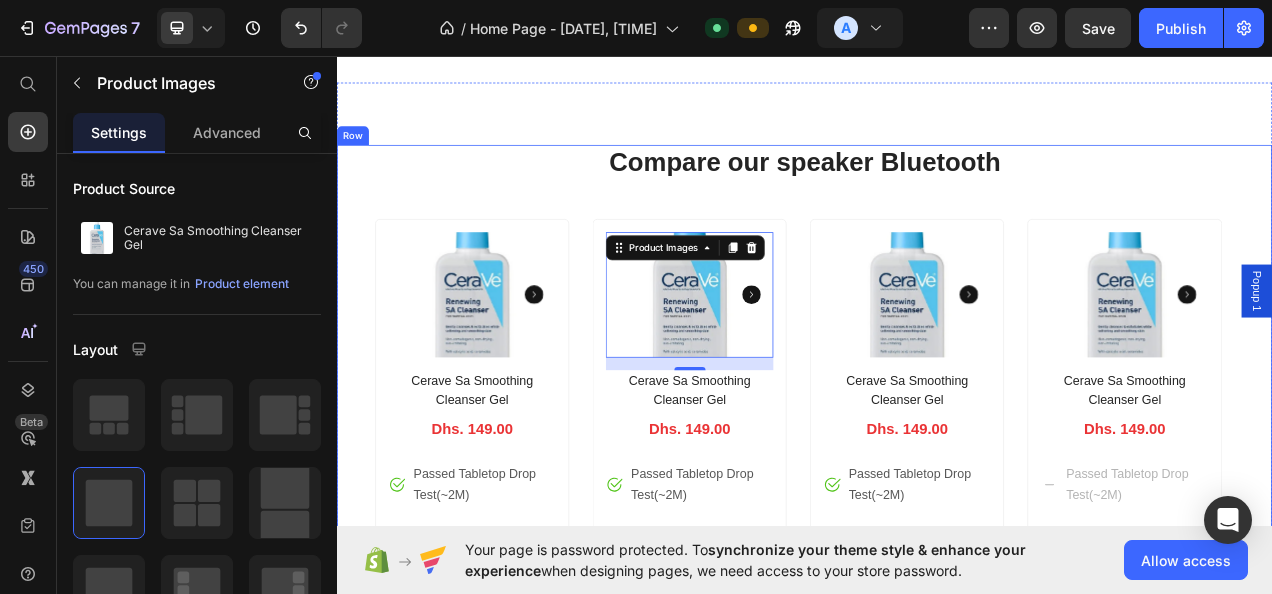scroll, scrollTop: 6972, scrollLeft: 0, axis: vertical 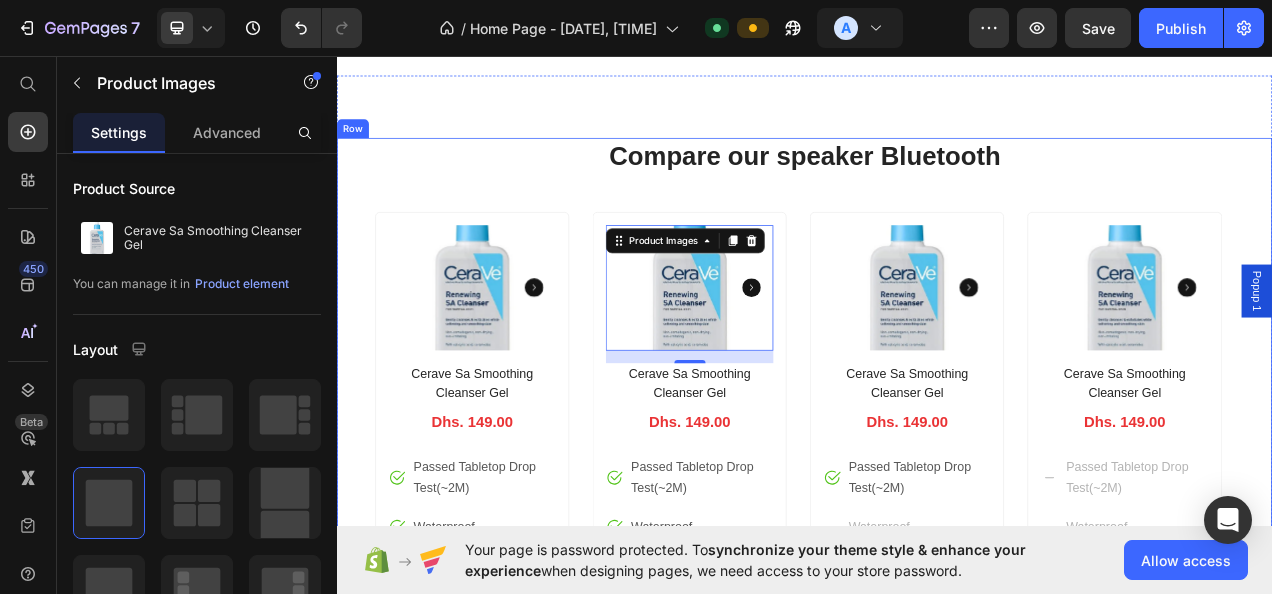 click on "Compare our speaker Bluetooth" at bounding box center [937, 186] 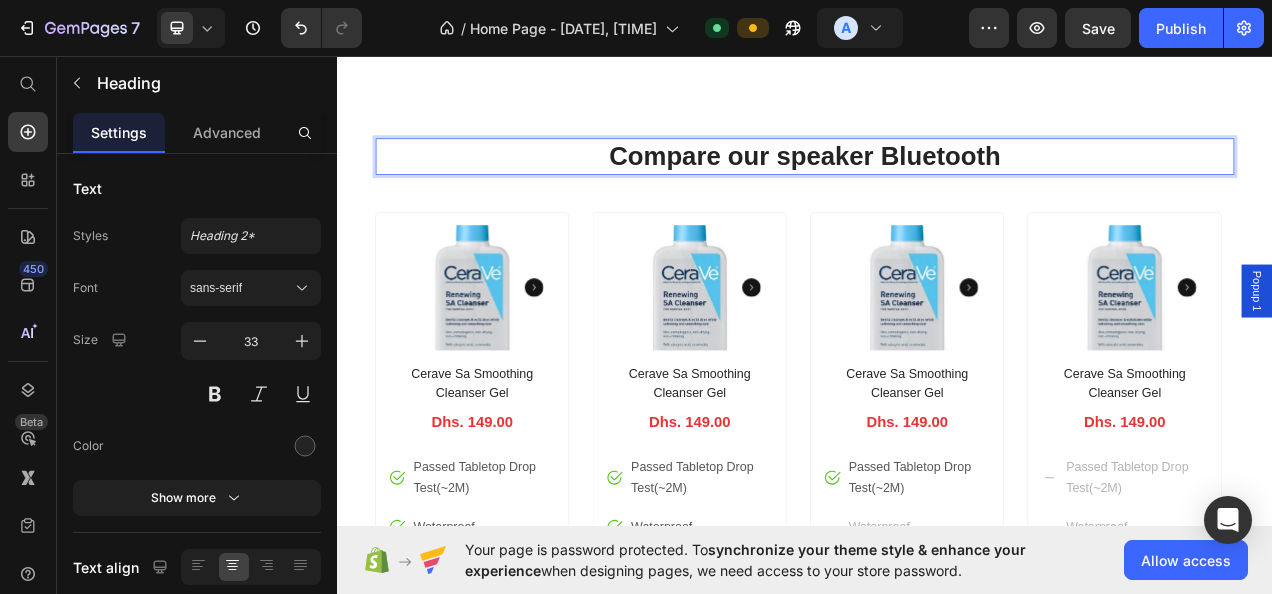 click on "Product Images" at bounding box center [1293, 263] 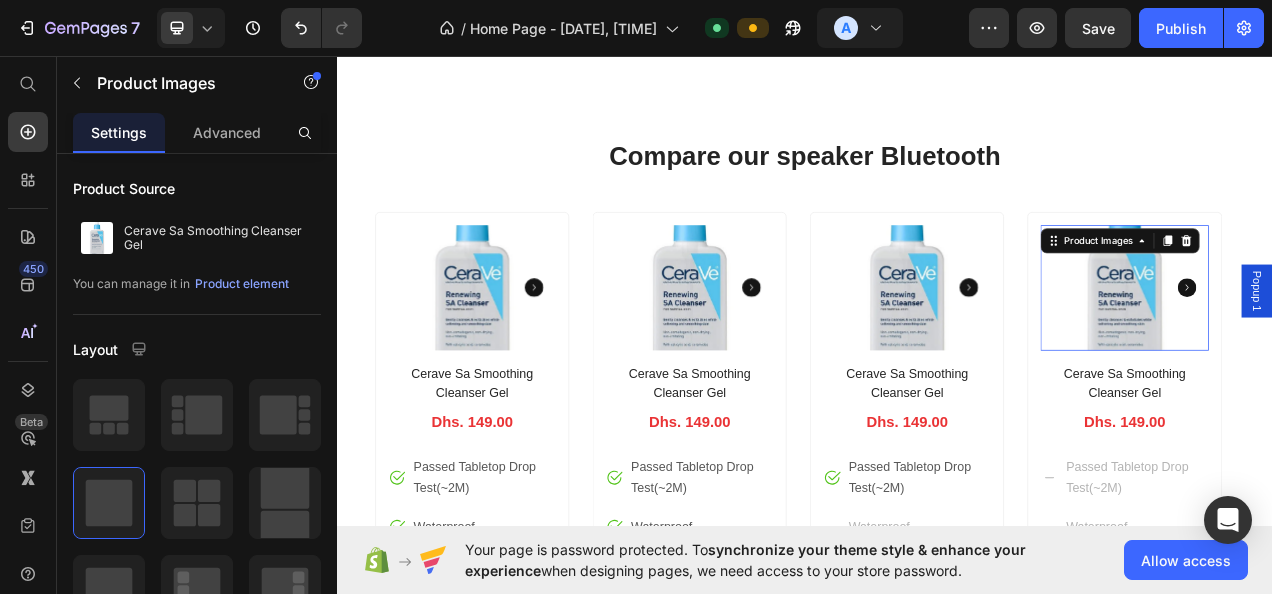 click on "Compare our speaker Bluetooth Heading
Product Images Cerave Sa Smoothing Cleanser Gel Product Title Dhs. 149.00 Price Row Image Passed Tabletop Drop Test(~2M) Text block Image Waterproof Text block Image Floats Text block Image Siri/Google Assist. Text block Image Voice prompts Text block Icon List The wireless speaker is equipped w/ a 4" peak power / 100W RMS at 4 ohms for full-range surround stereo sound reproduction and ported enclosure for extended bass Text block Product Row
Product Images Cerave Sa Smoothing Cleanser Gel Product Title Dhs. 149.00 Price Row Image Passed Tabletop Drop Test(~2M) Text block Image Waterproof Text block Image Floats Text block Image Siri/Google Assist. Text block Image Voice prompts Text block Icon List Our waterproof Bluetooth speakers combine a compact form with deep bass and loud sound to deliver immersive music with just the right highs and lows. Text block Product Row" at bounding box center [937, 647] 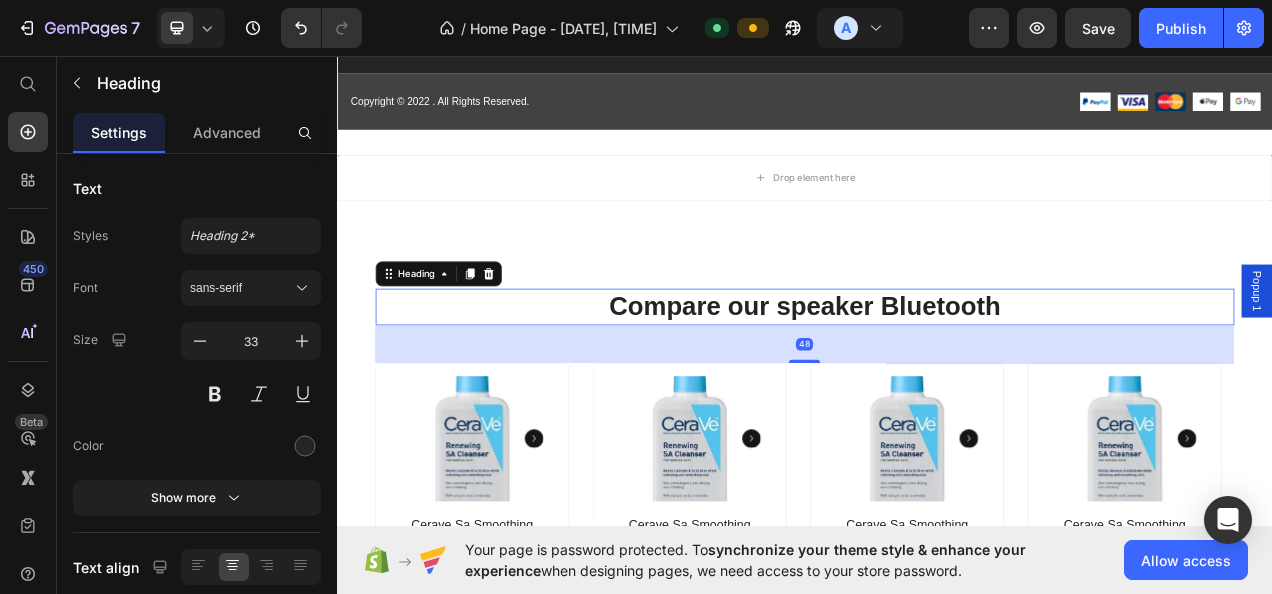 scroll, scrollTop: 6851, scrollLeft: 0, axis: vertical 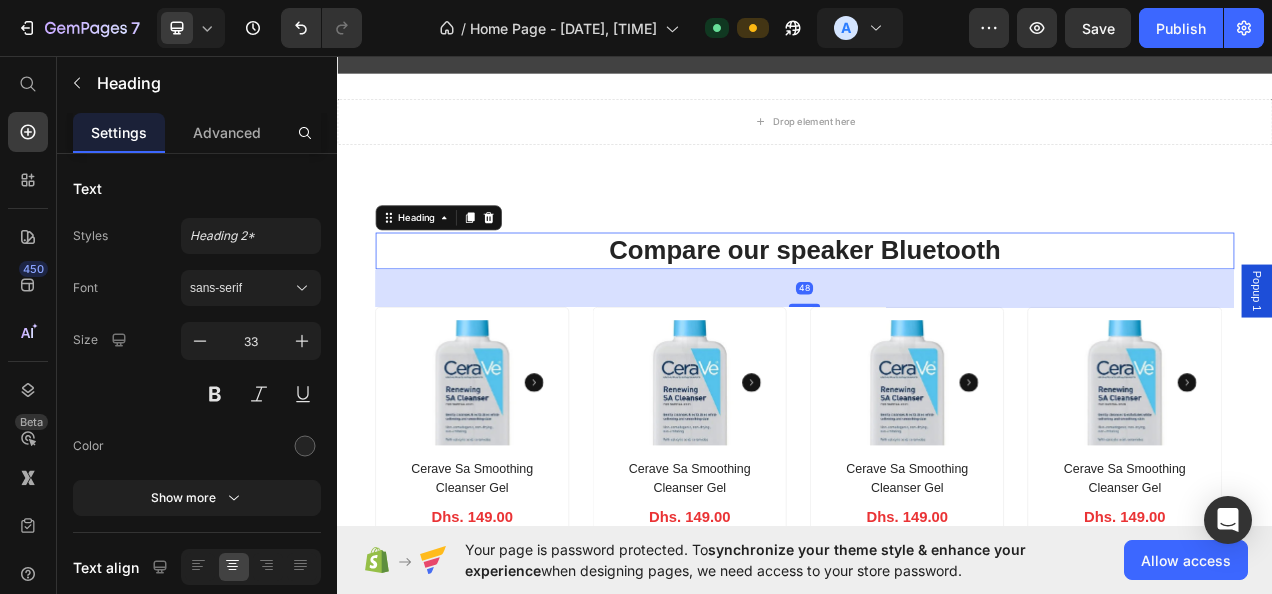 click on "Product Images Cerave Sa Smoothing Cleanser Gel Product Title Dhs. 149.00 Price Row Image Passed Tabletop Drop Test(~2M) Text block Image Waterproof Text block Image Floats Text block Image Siri/Google Assist. Text block Image Voice prompts Text block Icon List The wireless speaker is equipped w/ a 4" peak power / 100W RMS at 4 ohms for full-range surround stereo sound reproduction and ported enclosure for extended bass Text block Product Row" at bounding box center [510, 786] 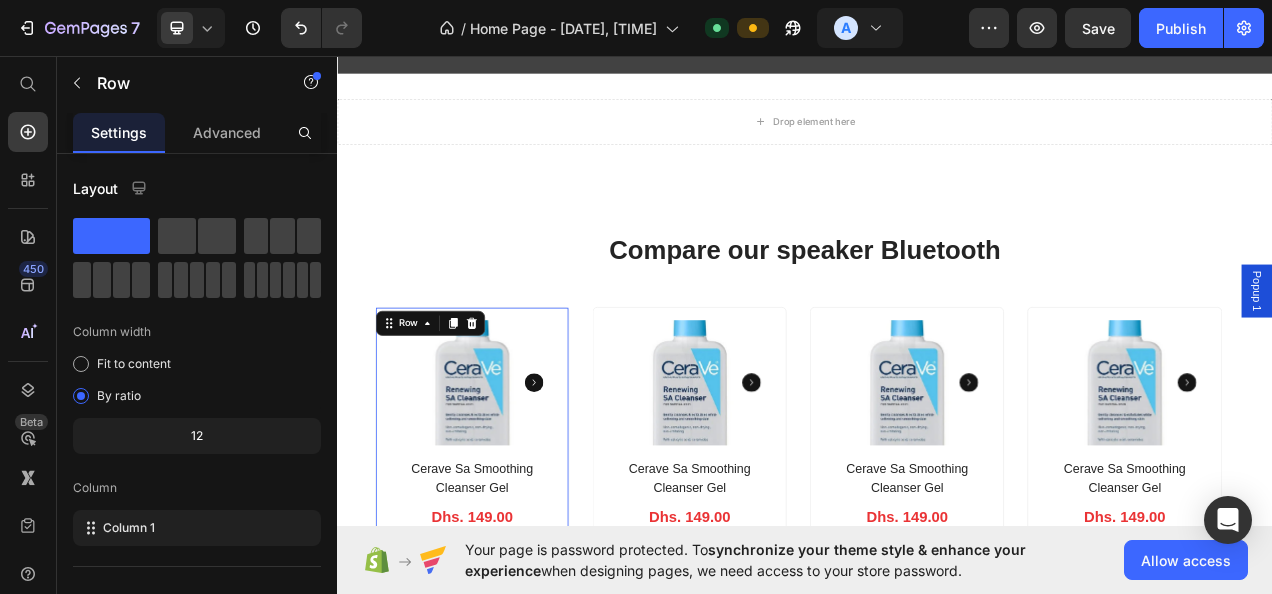 click at bounding box center [332, 297] 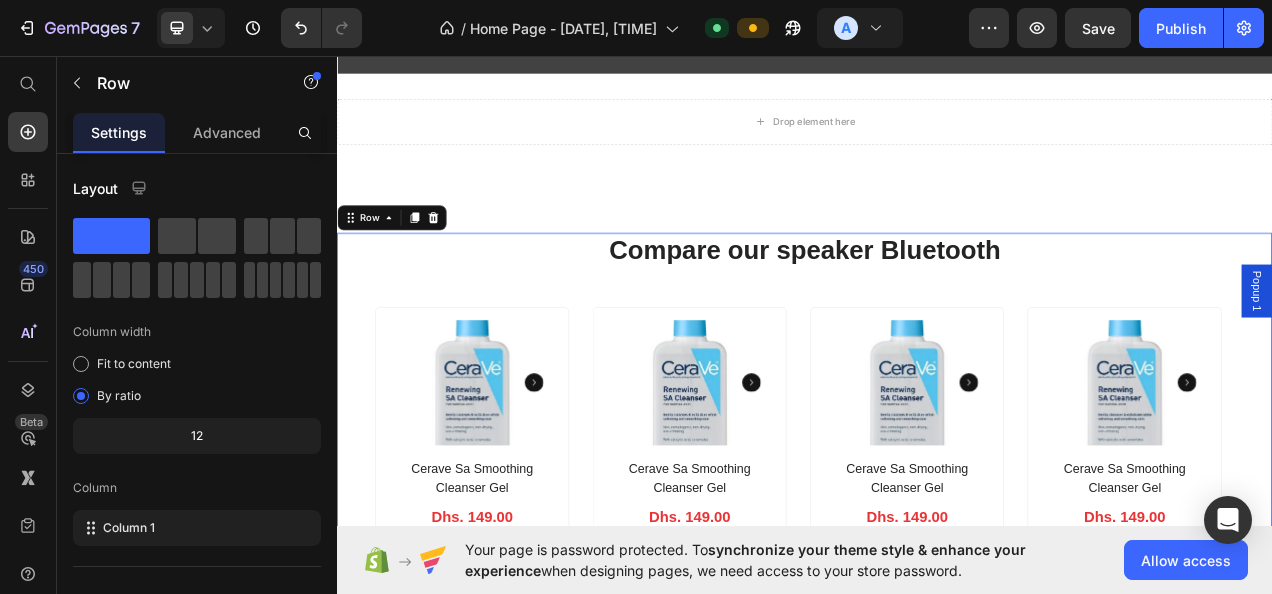click 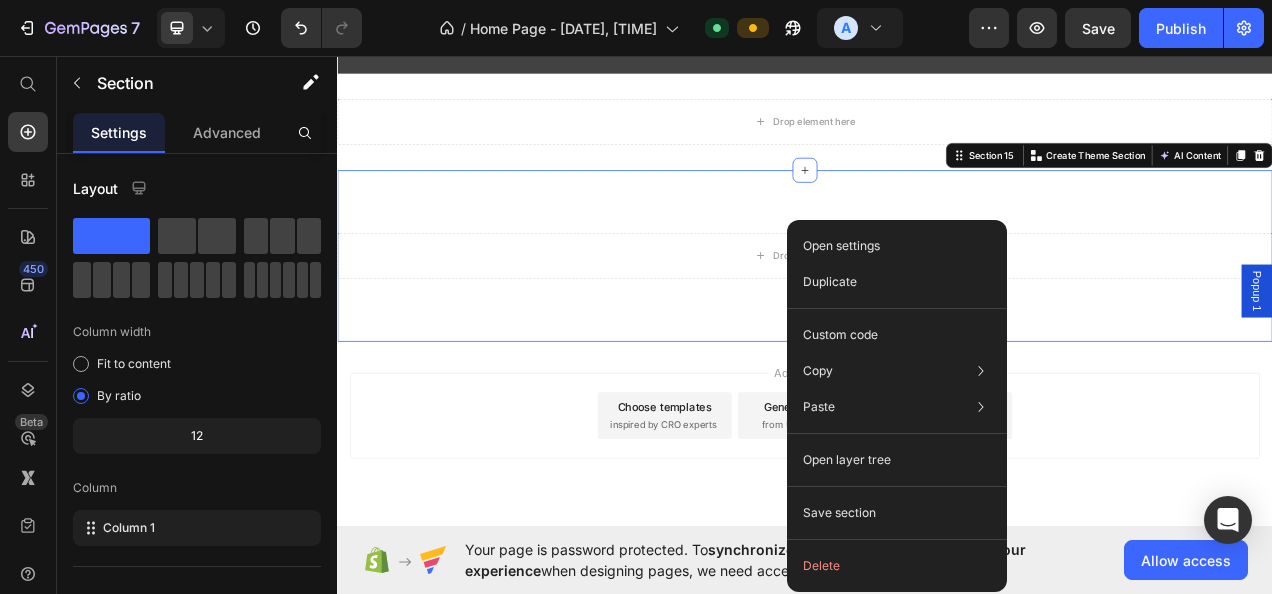 click on "Delete" 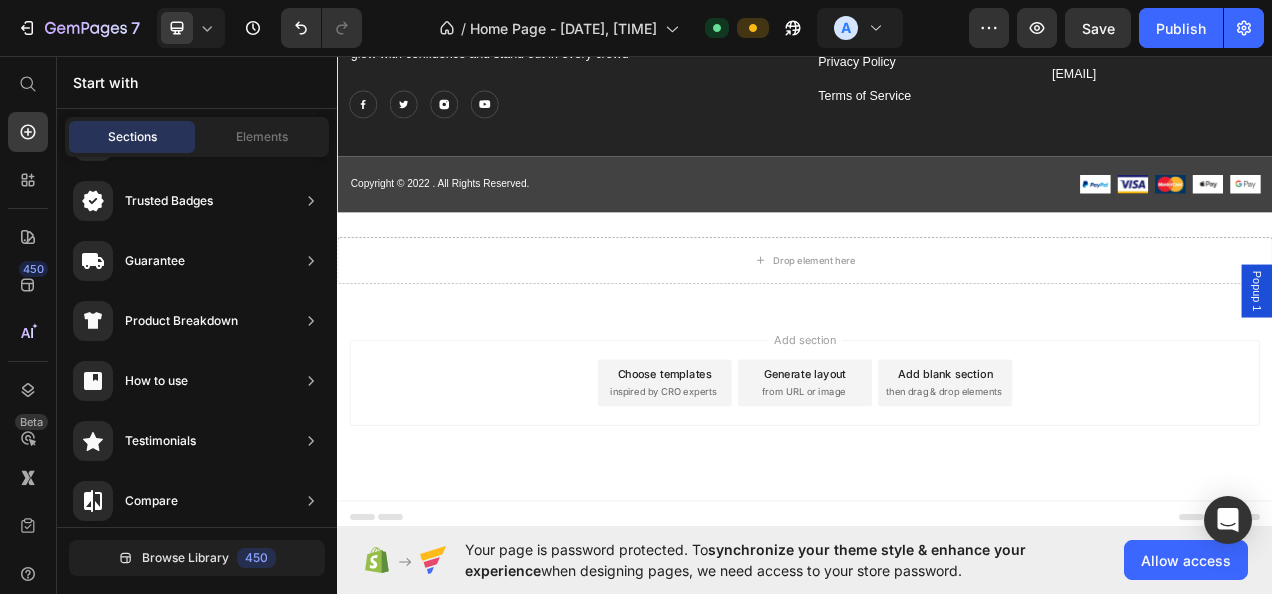 scroll, scrollTop: 6670, scrollLeft: 0, axis: vertical 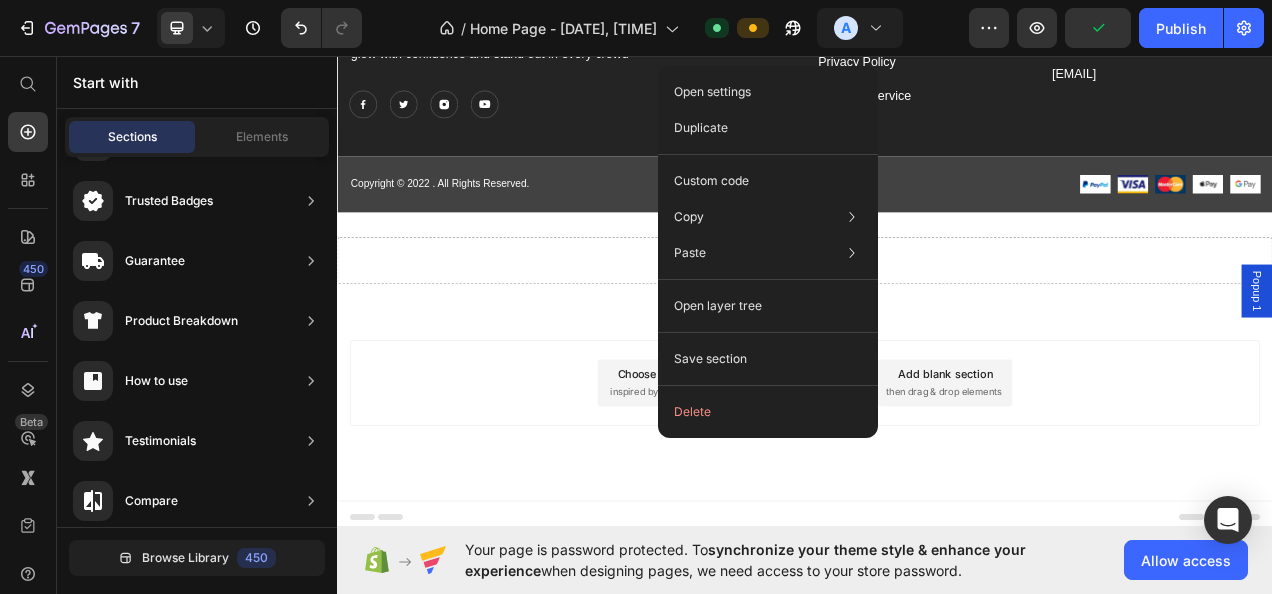 click on "Delete" 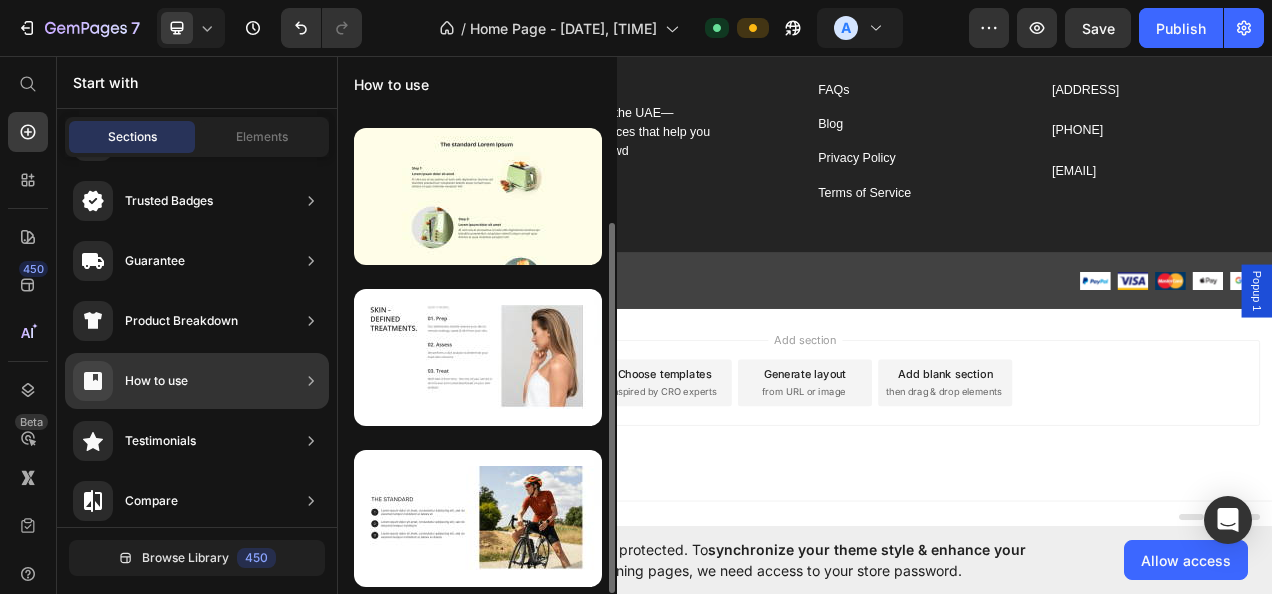 scroll, scrollTop: 148, scrollLeft: 0, axis: vertical 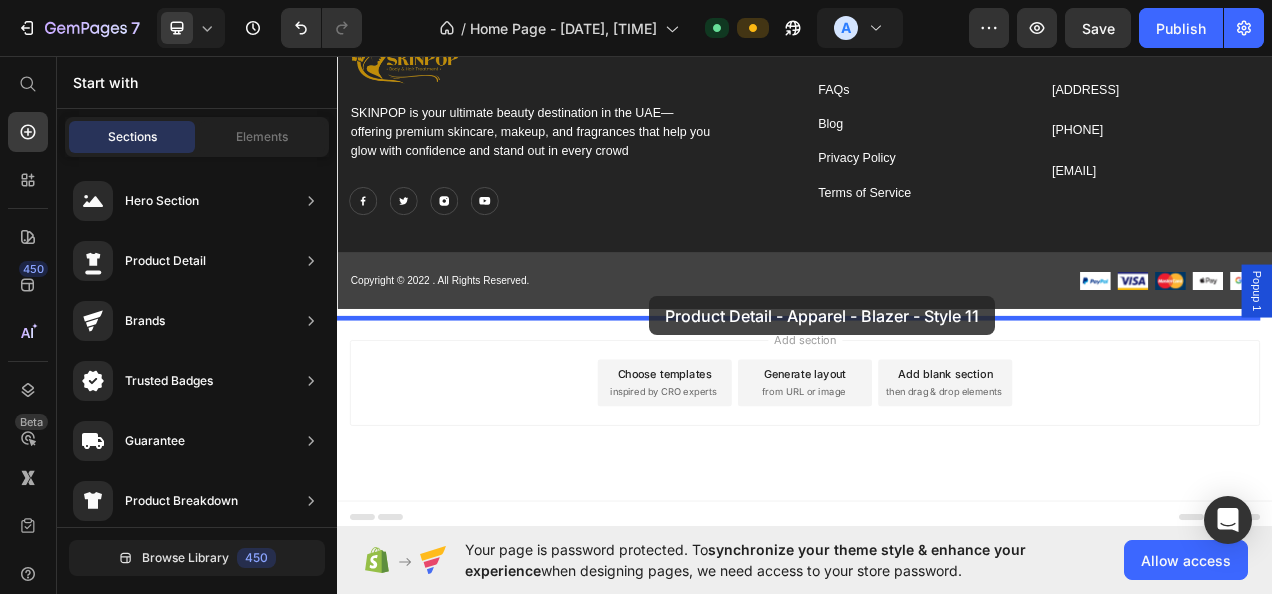drag, startPoint x: 755, startPoint y: 248, endPoint x: 737, endPoint y: 366, distance: 119.36499 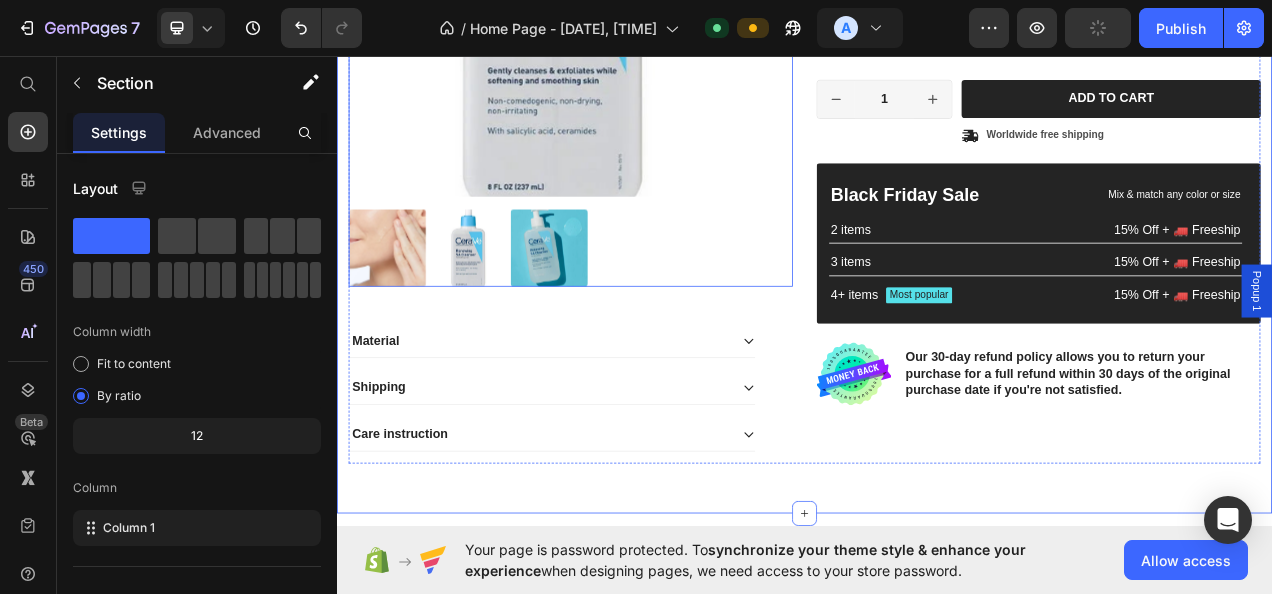 scroll, scrollTop: 7416, scrollLeft: 0, axis: vertical 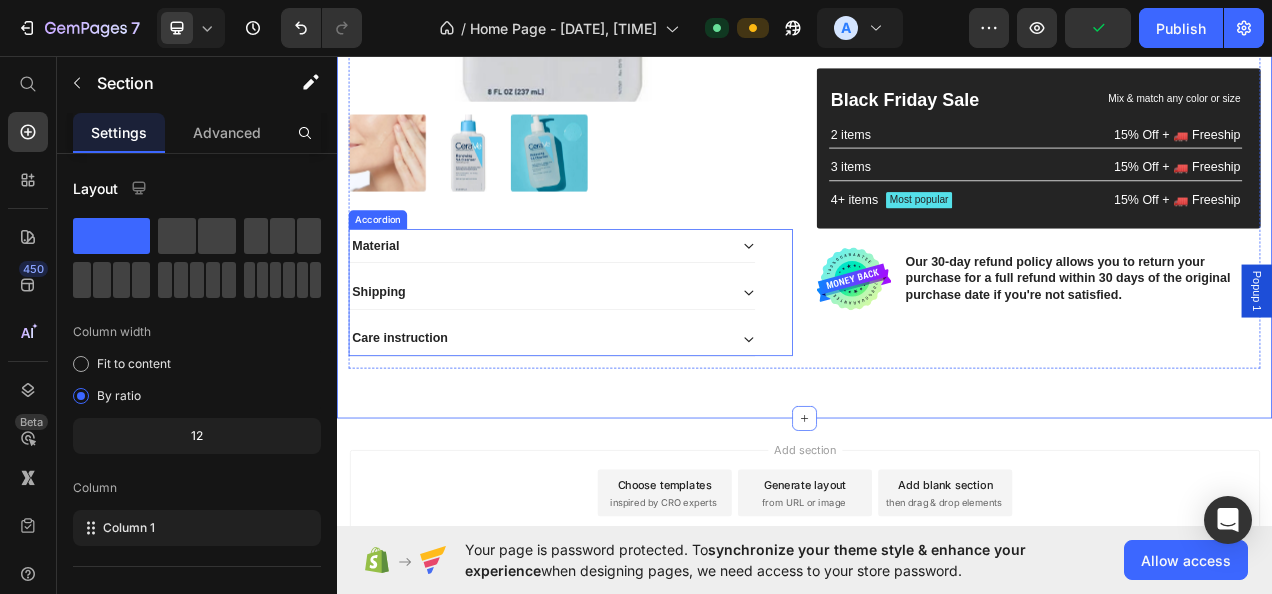 click on "Shipping" at bounding box center [613, 360] 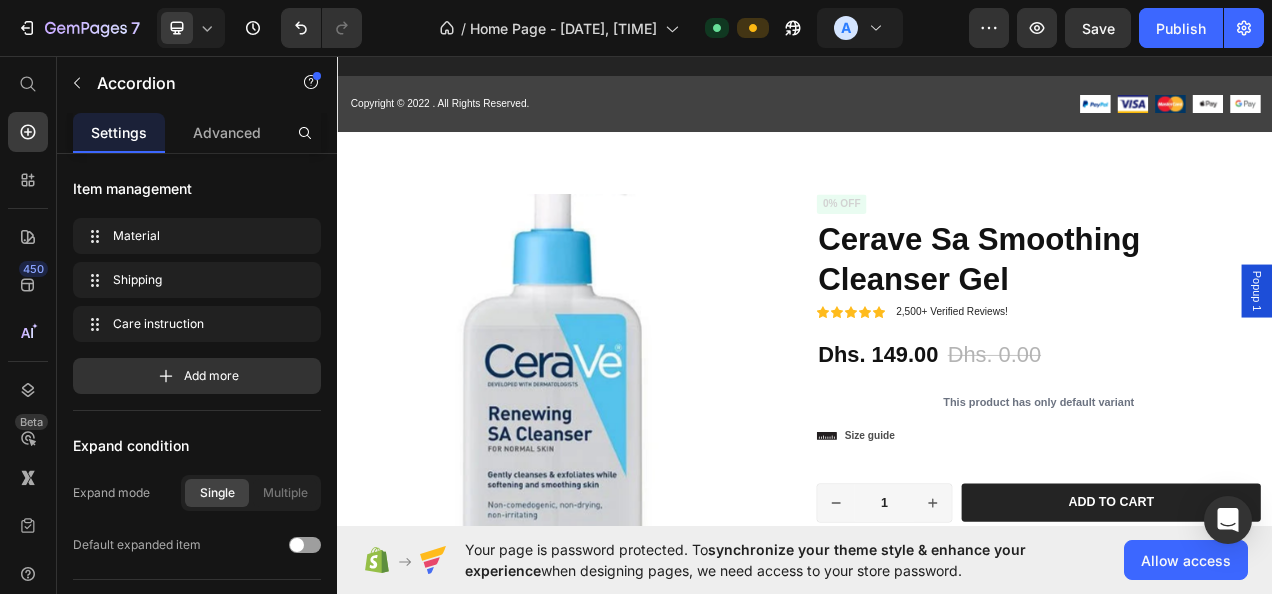 scroll, scrollTop: 6772, scrollLeft: 0, axis: vertical 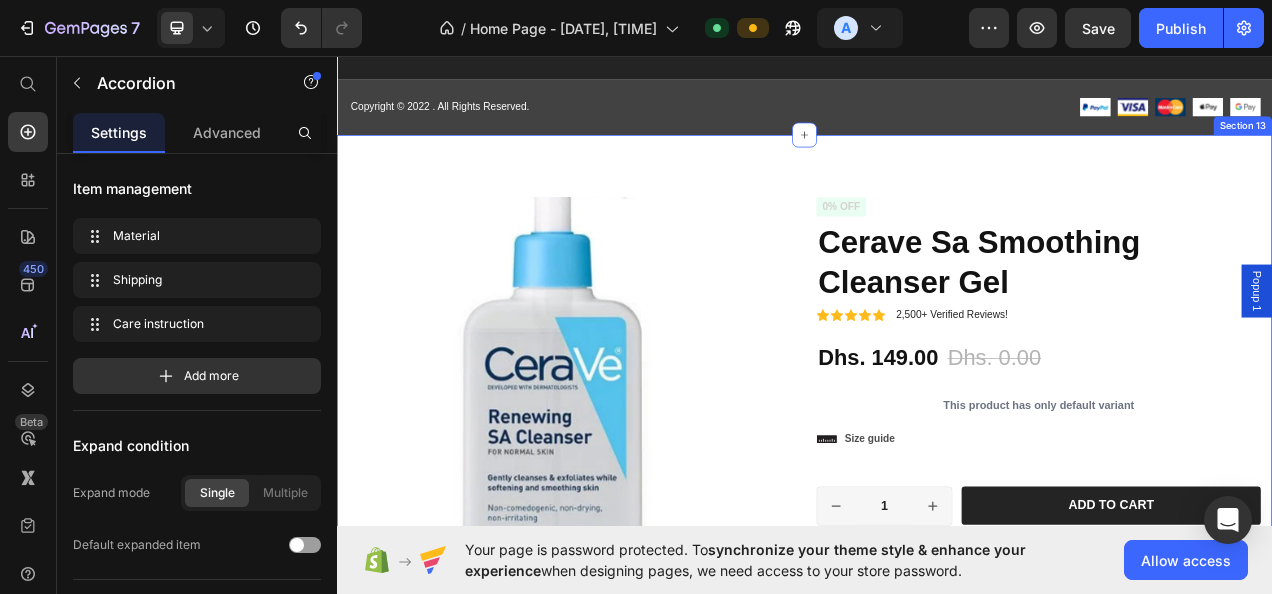 click on "Product Images
Material
Shipping Lorem ipsum dolor sit amet, consectetur adipiscing elit, sed do eiusmod tempor incididunt ut labore et dolore magna aliqua. Ut enim ad minim veniam, quis nostrud exercitation ullamco laboris nisi ut aliquip ex ea commodo consequat. Text Block
Care instruction Accordion   16 Icon Icon Icon Icon Icon Icon List 2,500+ Verified Reviews! Text Block Row 0% off Product Badge Cerave Sa Smoothing Cleanser Gel Product Title Icon Icon Icon Icon Icon Icon List 2,500+ Verified Reviews! Text Block Row Dhs. 149.00 Product Price Dhs. 0.00 Product Price 0% off Product Badge Row This product has only default variant Product Variants & Swatches This product has only default variant Product Variants & Swatches
Icon Size guide Text Block Row 1 Product Quantity Row Add to cart Add to Cart
Icon Worldwide free shipping Text Block Row Row Black Friday Sale Text Block Mix & match any color or size Text Block Row 2 items Text Block Text Block Row" at bounding box center [937, 714] 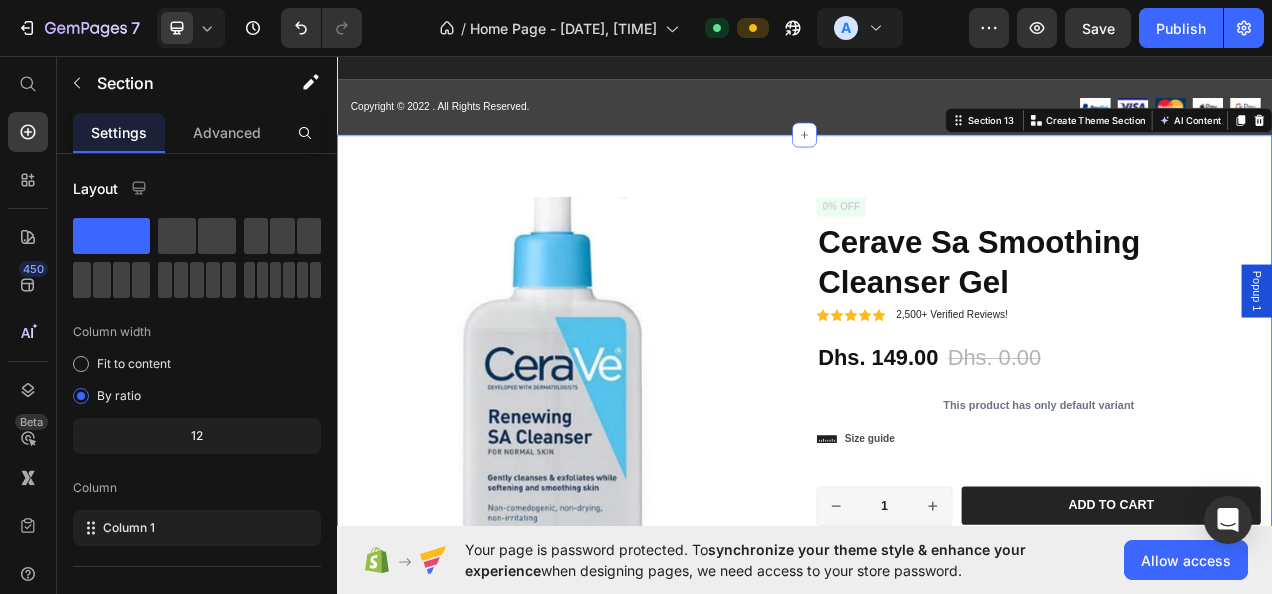 click 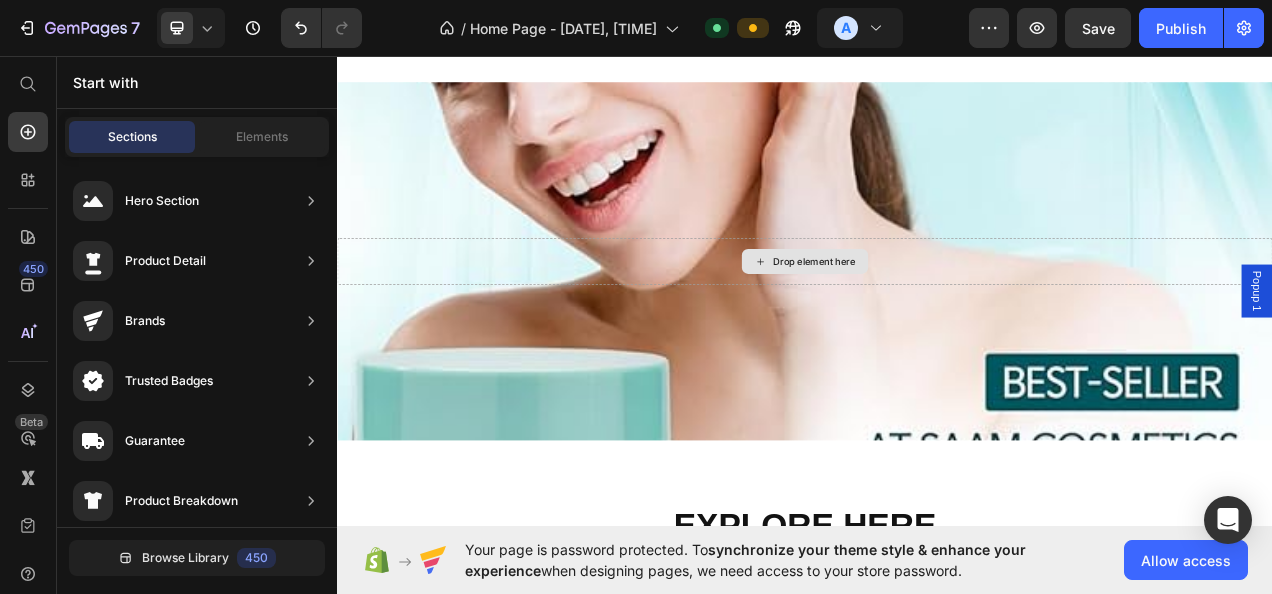 scroll, scrollTop: 1448, scrollLeft: 0, axis: vertical 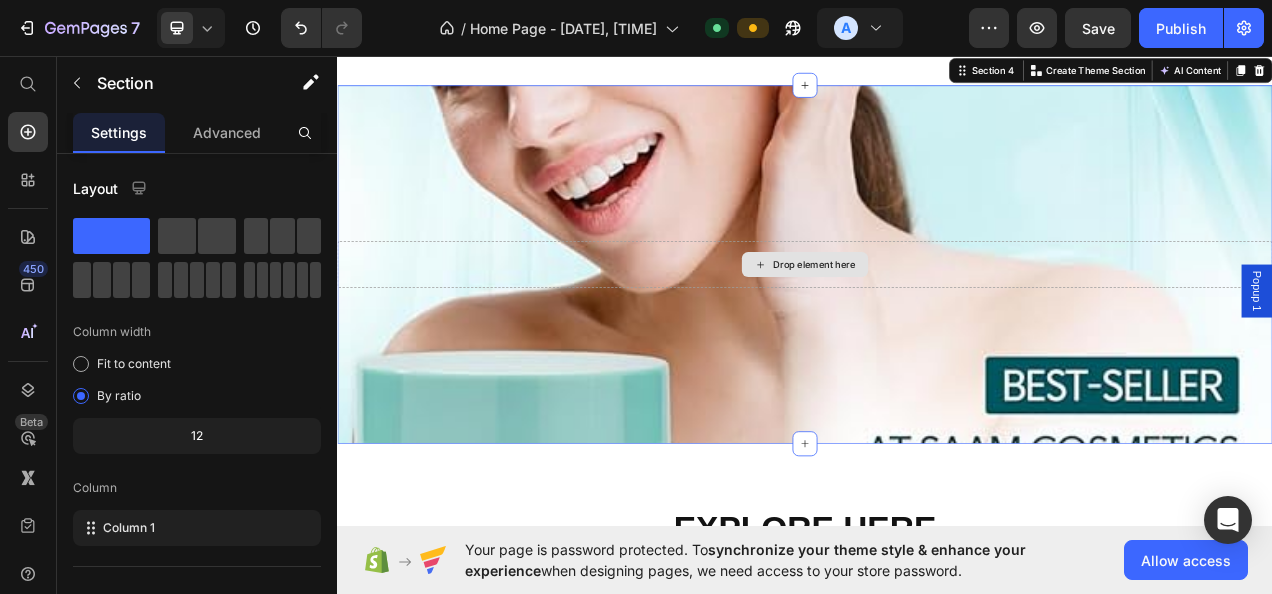 click on "Drop element here" at bounding box center (937, 325) 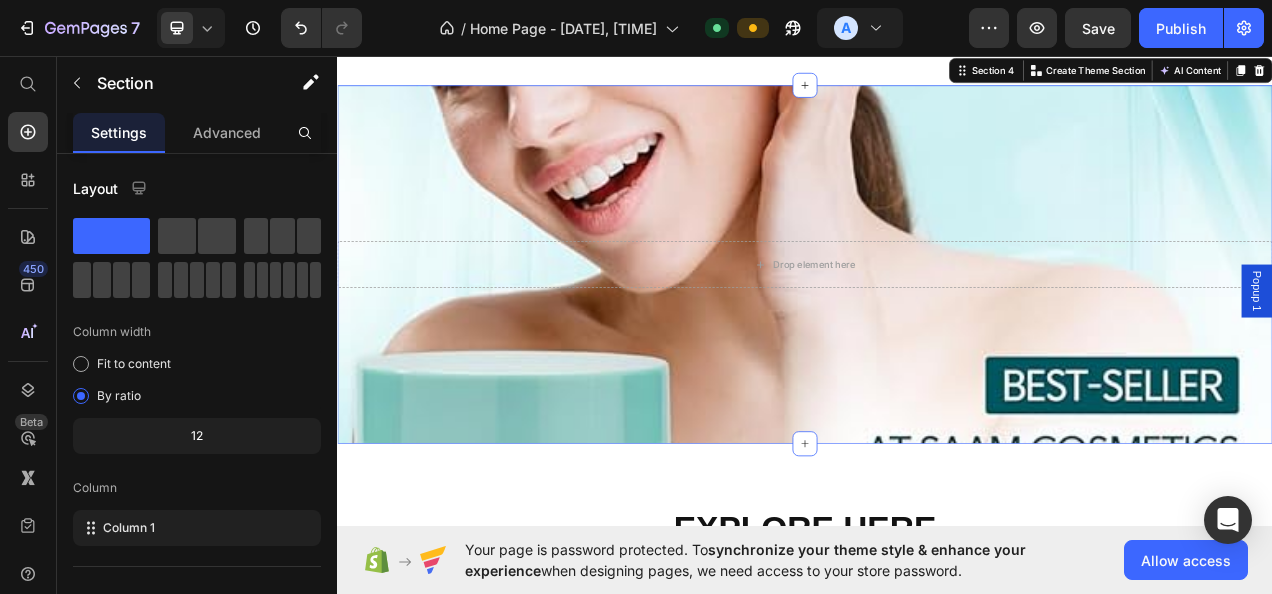 click 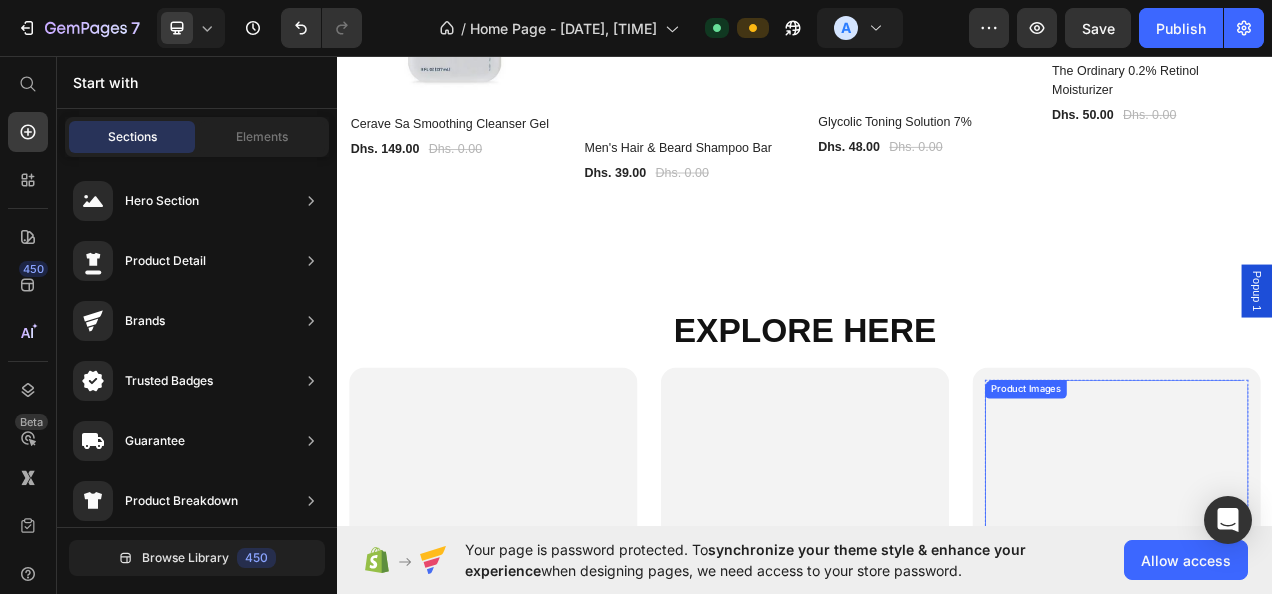 scroll, scrollTop: 1246, scrollLeft: 0, axis: vertical 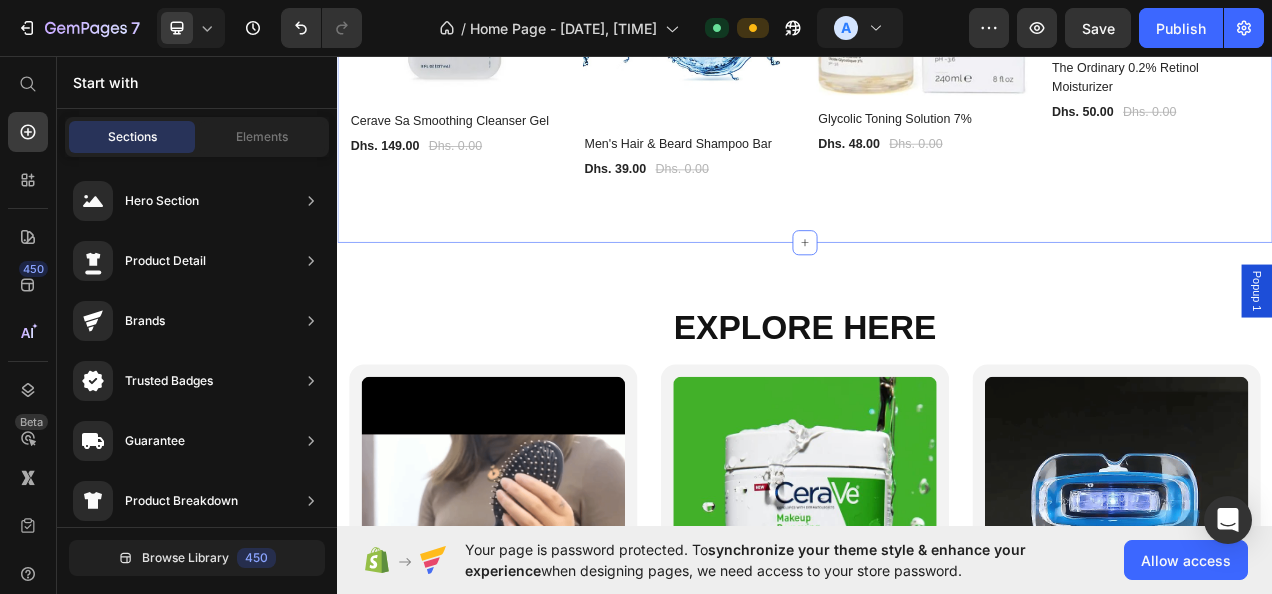 click 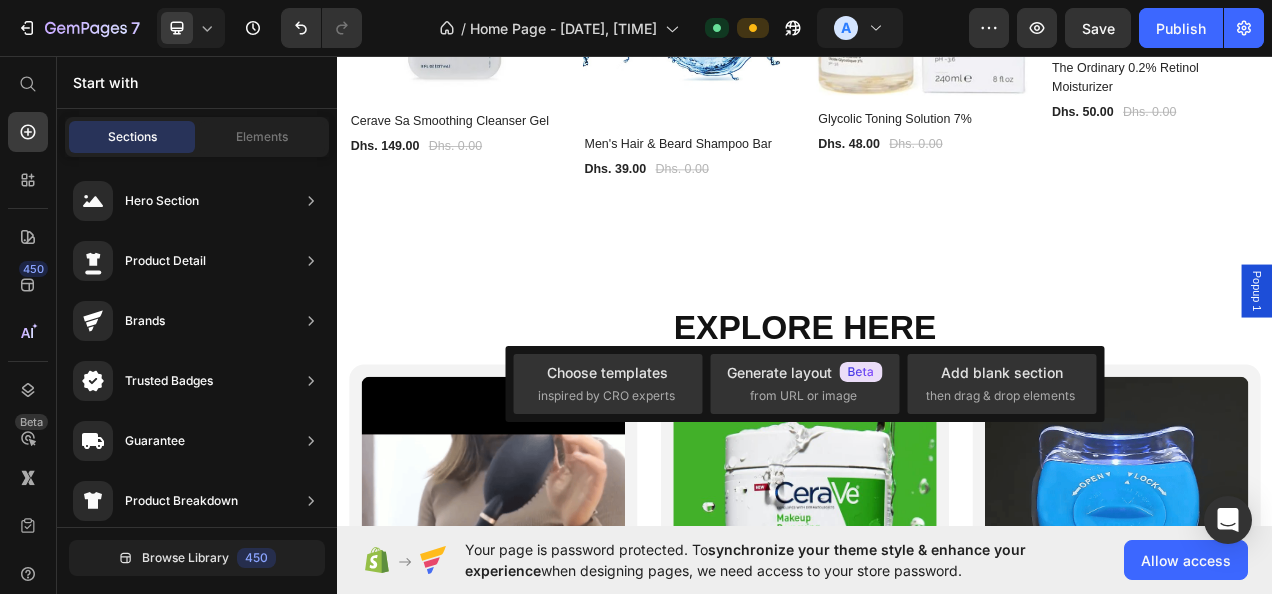 click on "inspired by CRO experts" at bounding box center [606, 396] 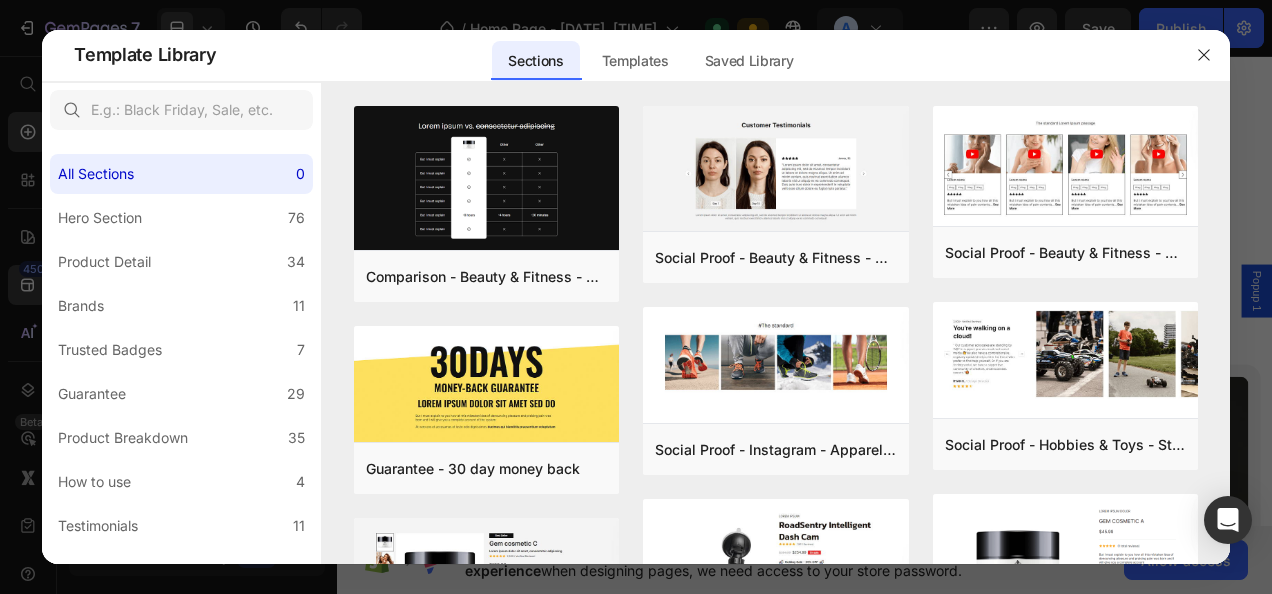 click 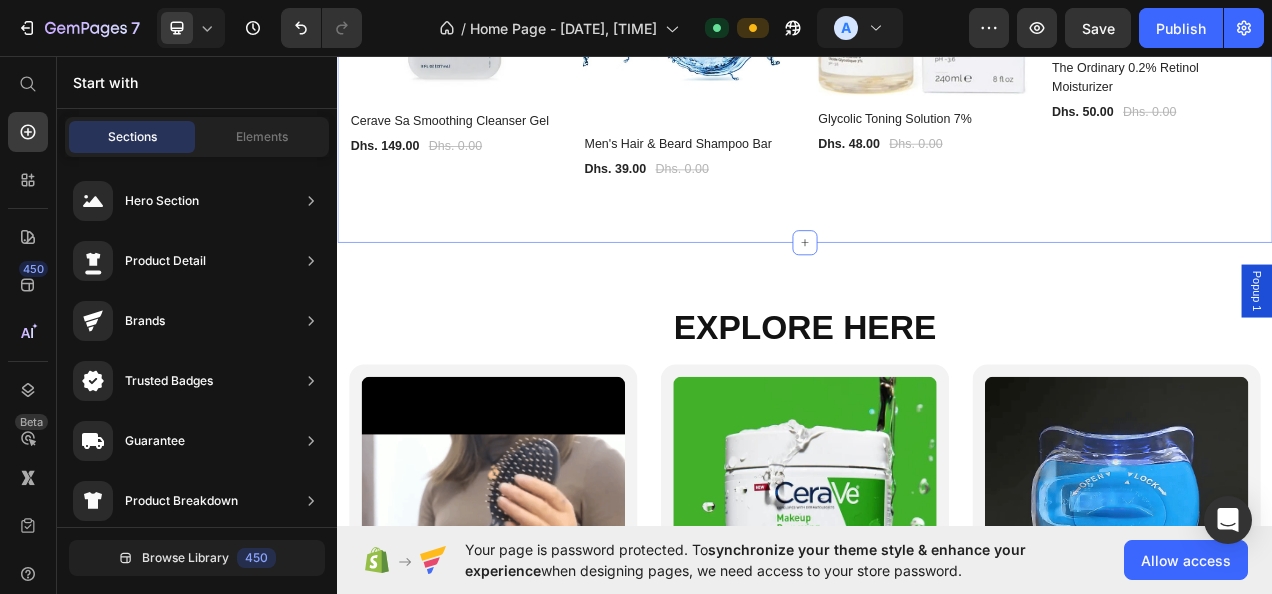 click 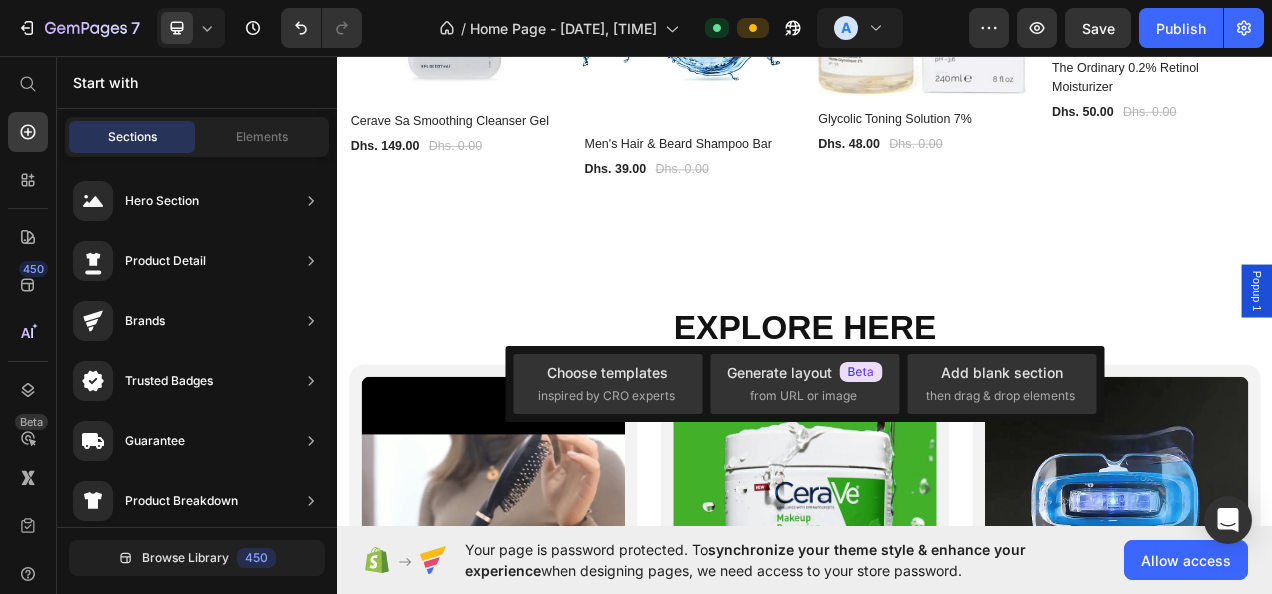 click on "Add blank section" at bounding box center (1002, 372) 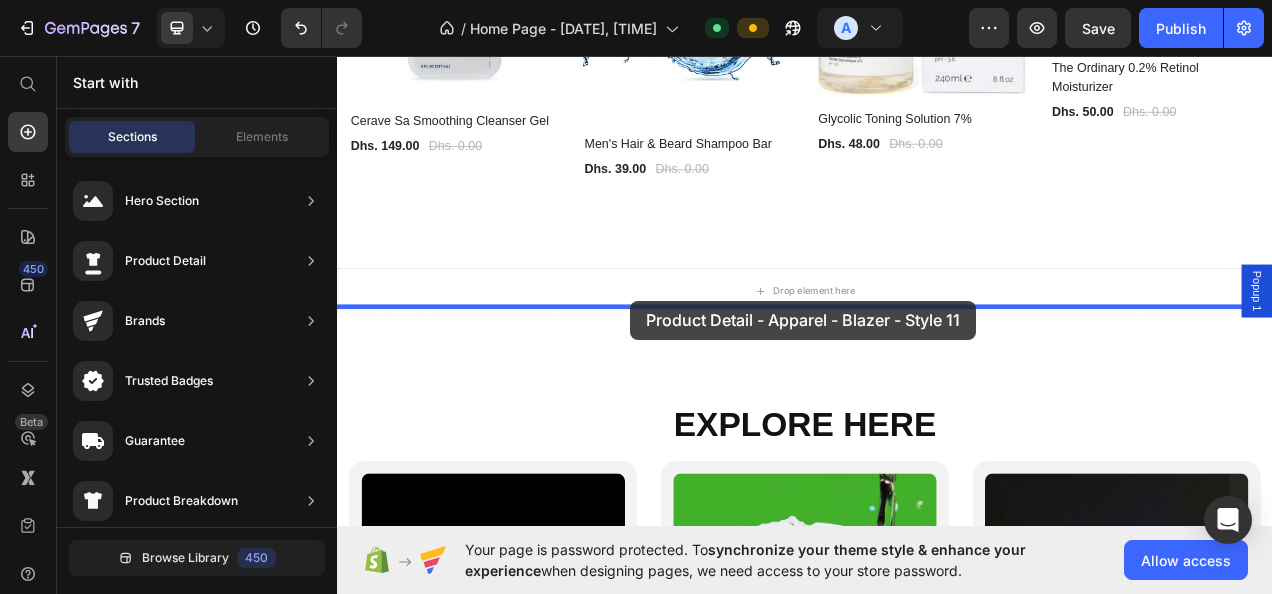 drag, startPoint x: 761, startPoint y: 255, endPoint x: 713, endPoint y: 370, distance: 124.61541 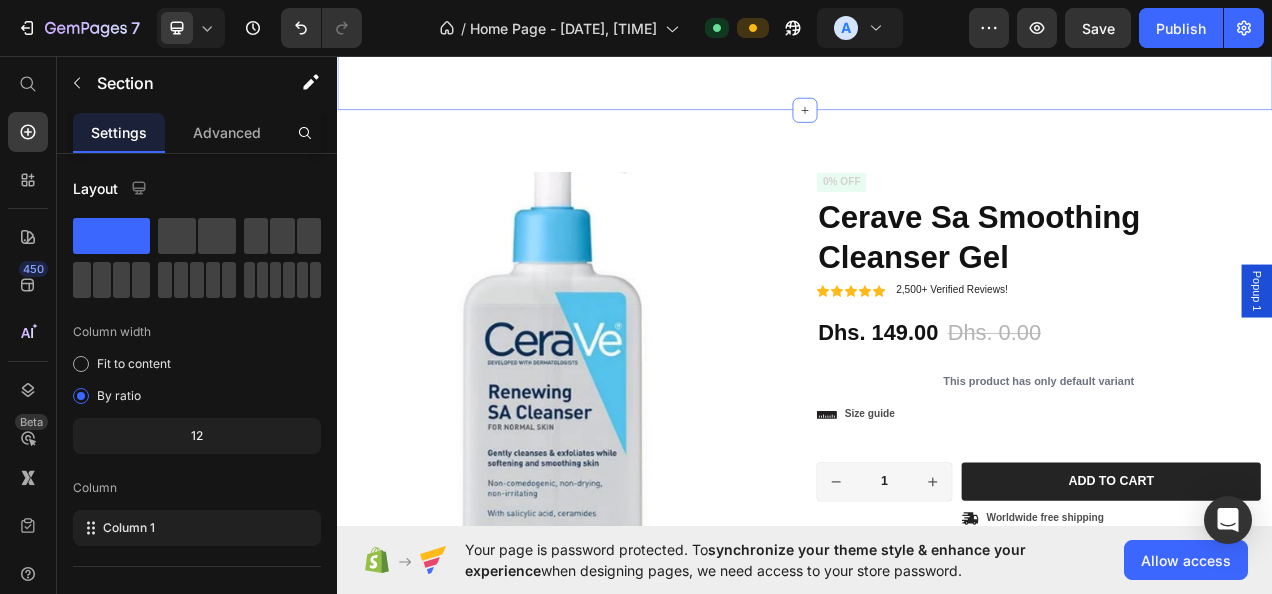 scroll, scrollTop: 1416, scrollLeft: 0, axis: vertical 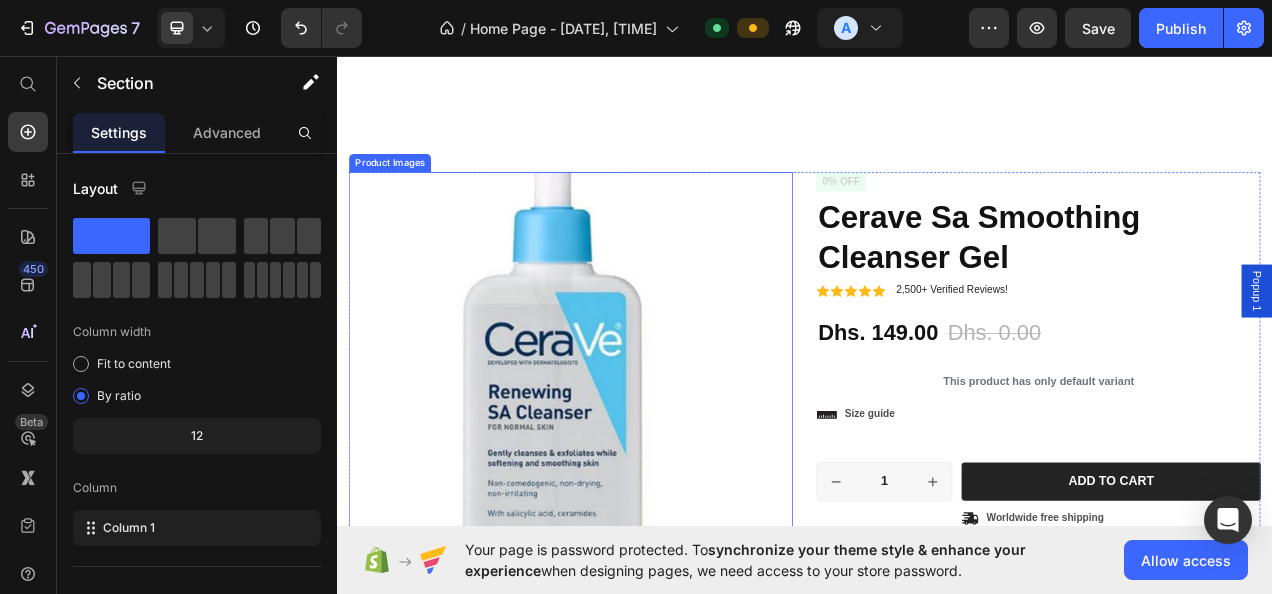 click at bounding box center [613, 468] 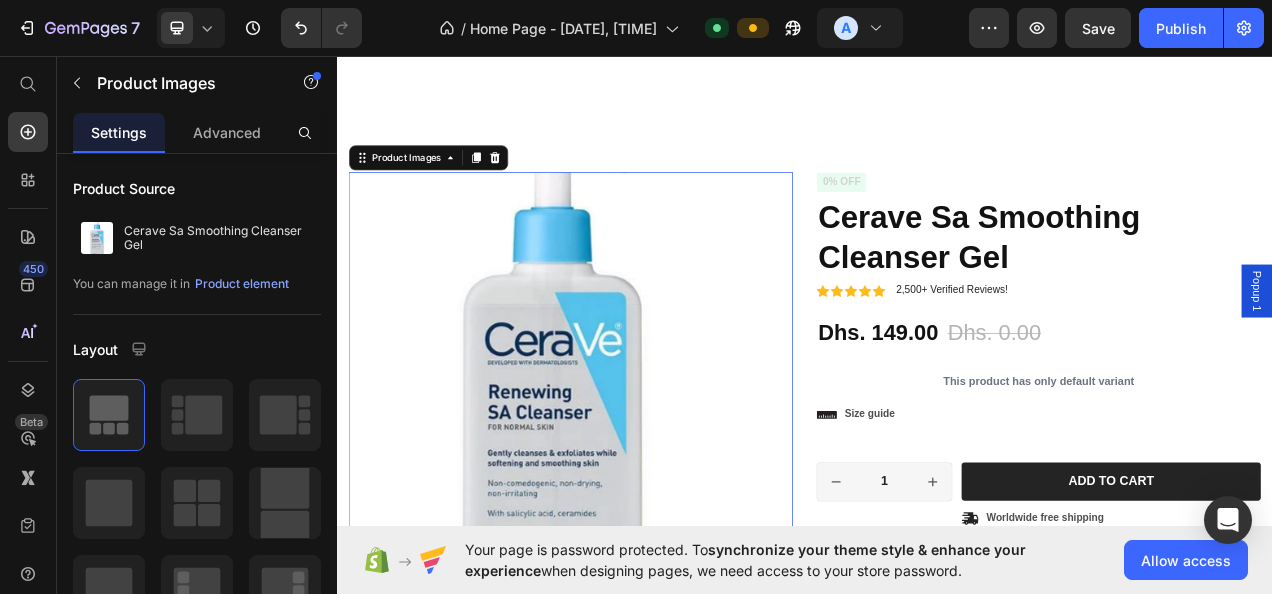 click on "Product element" at bounding box center [242, 284] 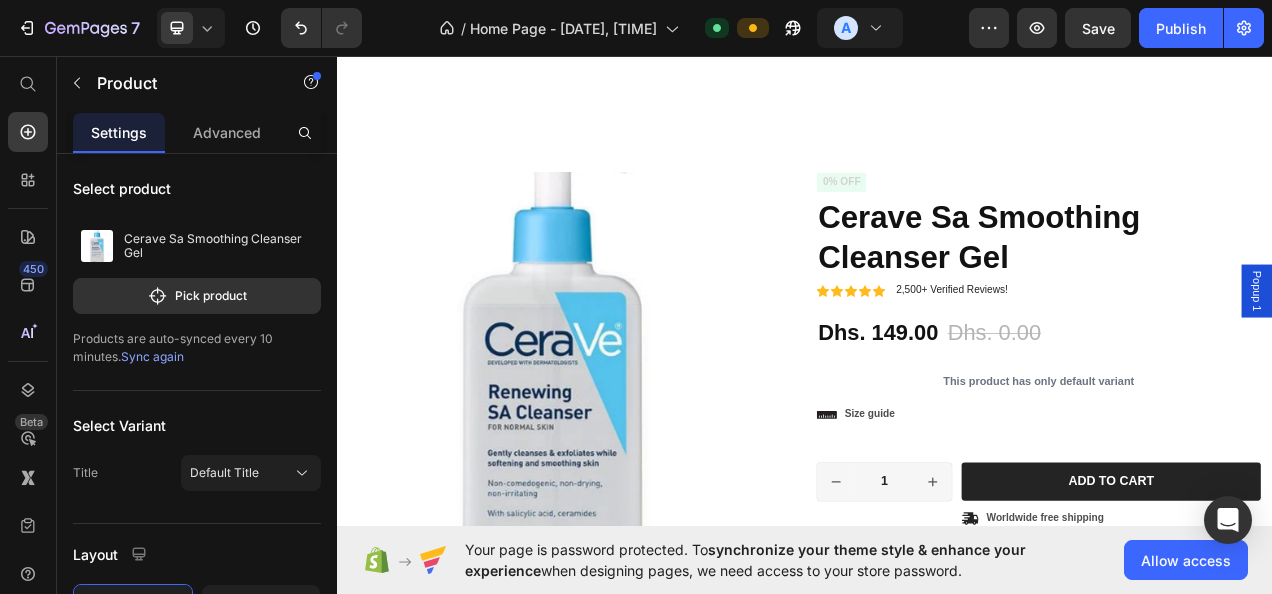 click on "Pick product" at bounding box center (197, 296) 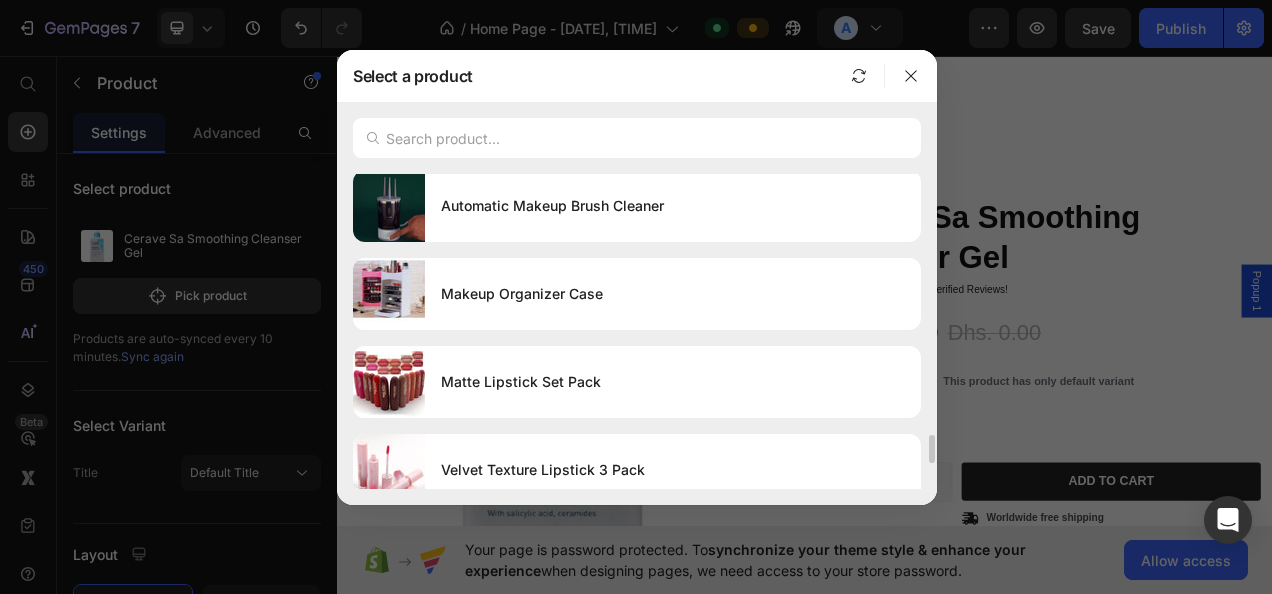 scroll, scrollTop: 2911, scrollLeft: 0, axis: vertical 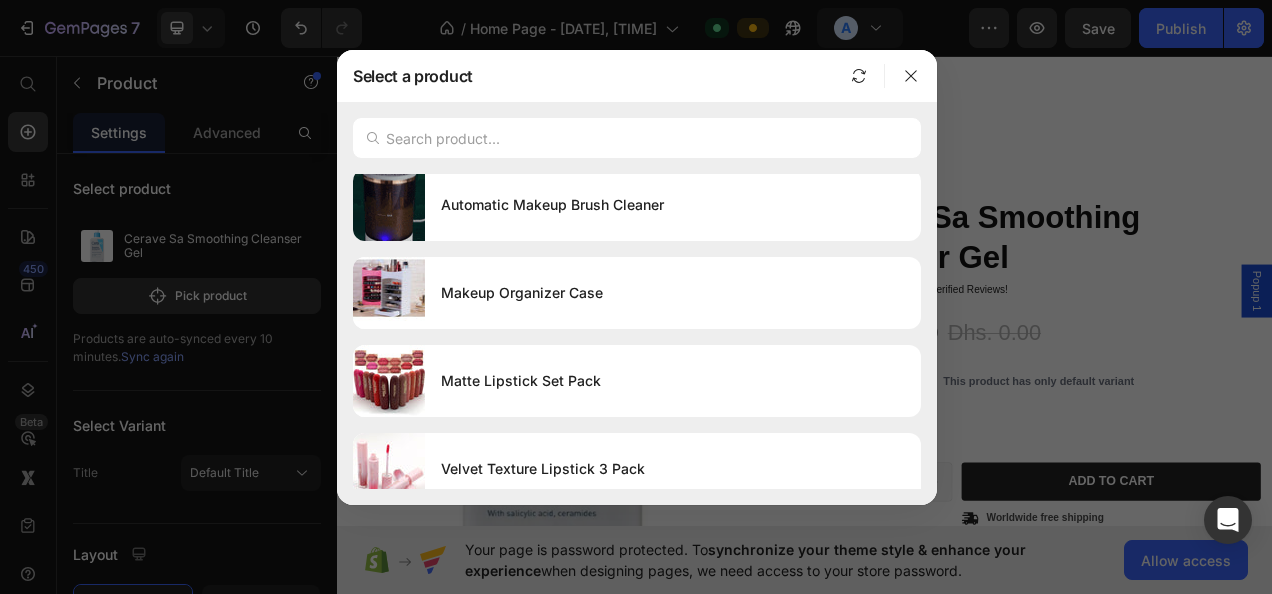 click at bounding box center [389, 205] 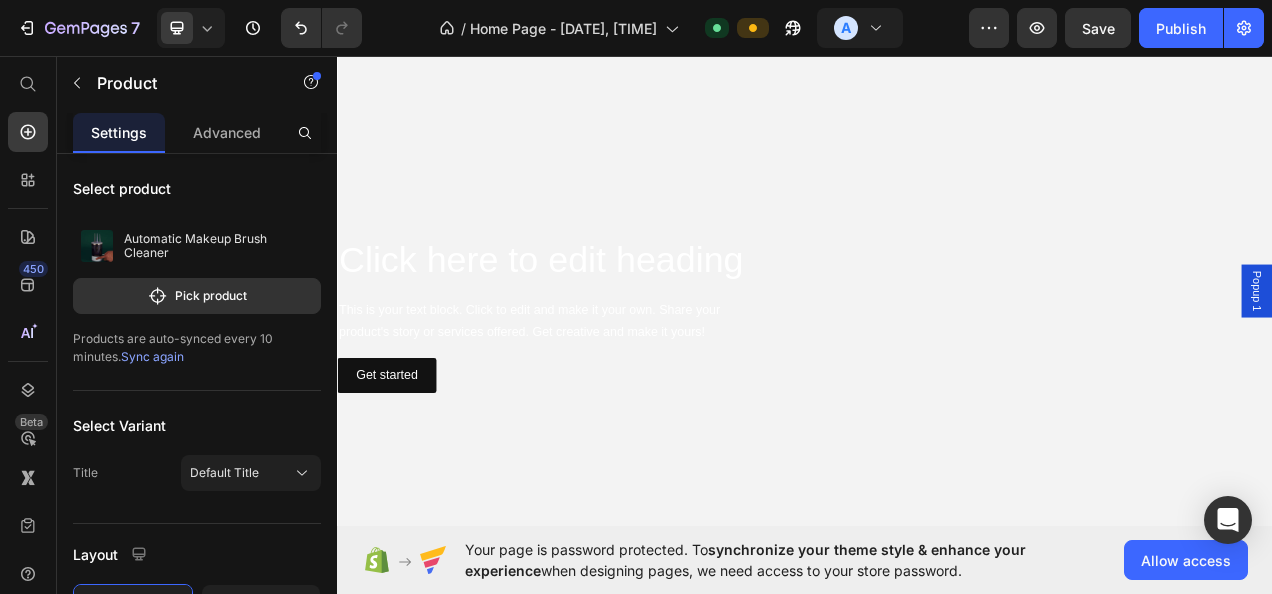 scroll, scrollTop: 0, scrollLeft: 0, axis: both 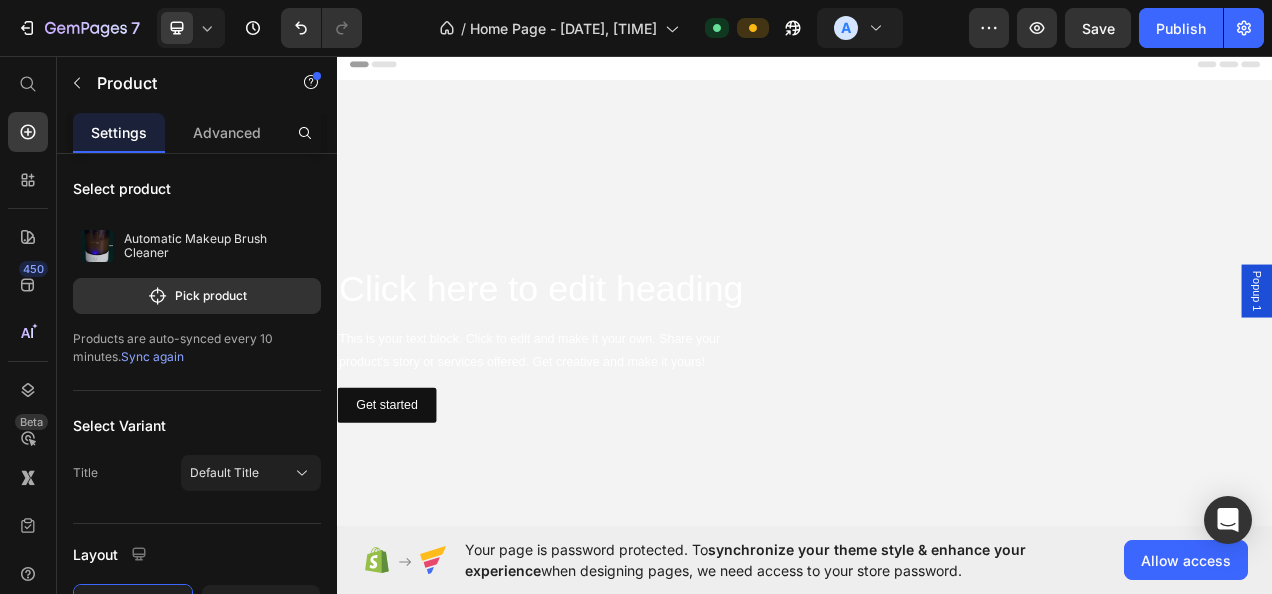 click on "Publish" 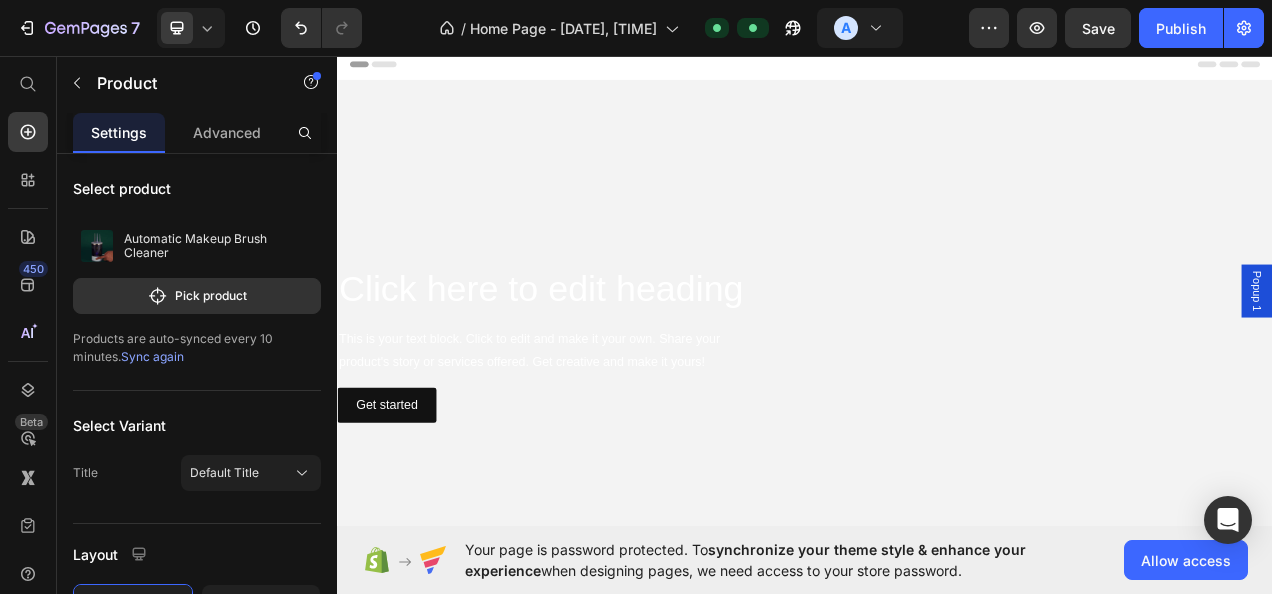 click on "Default Title" 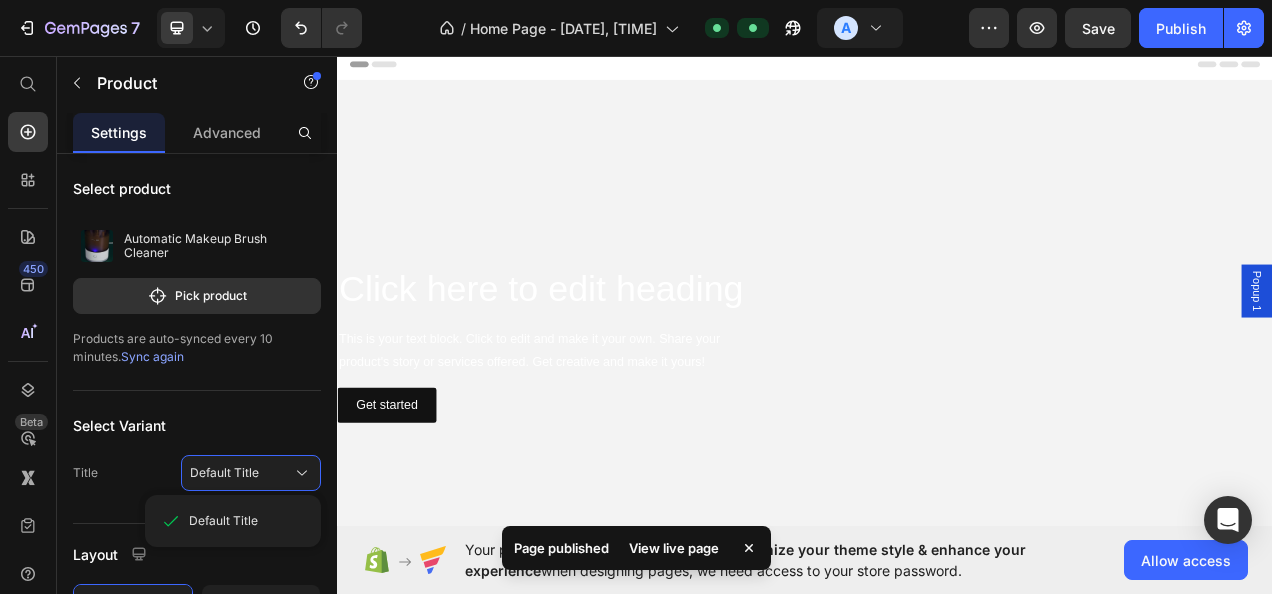 click on "Default Title" 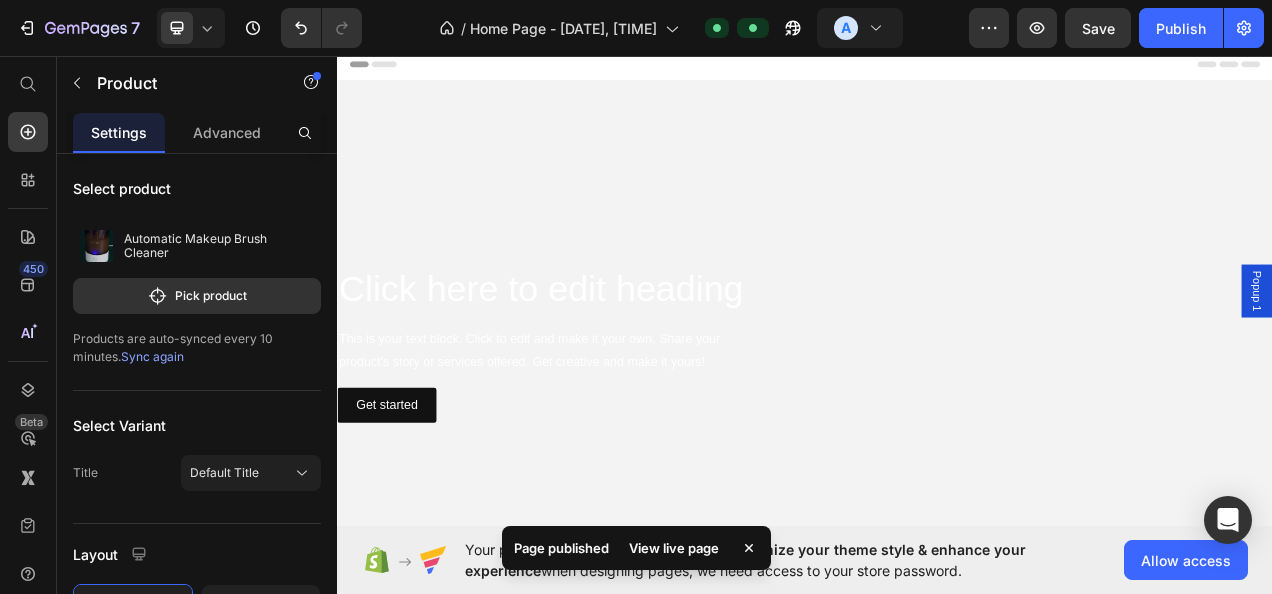 click on "Publish" at bounding box center (1181, 28) 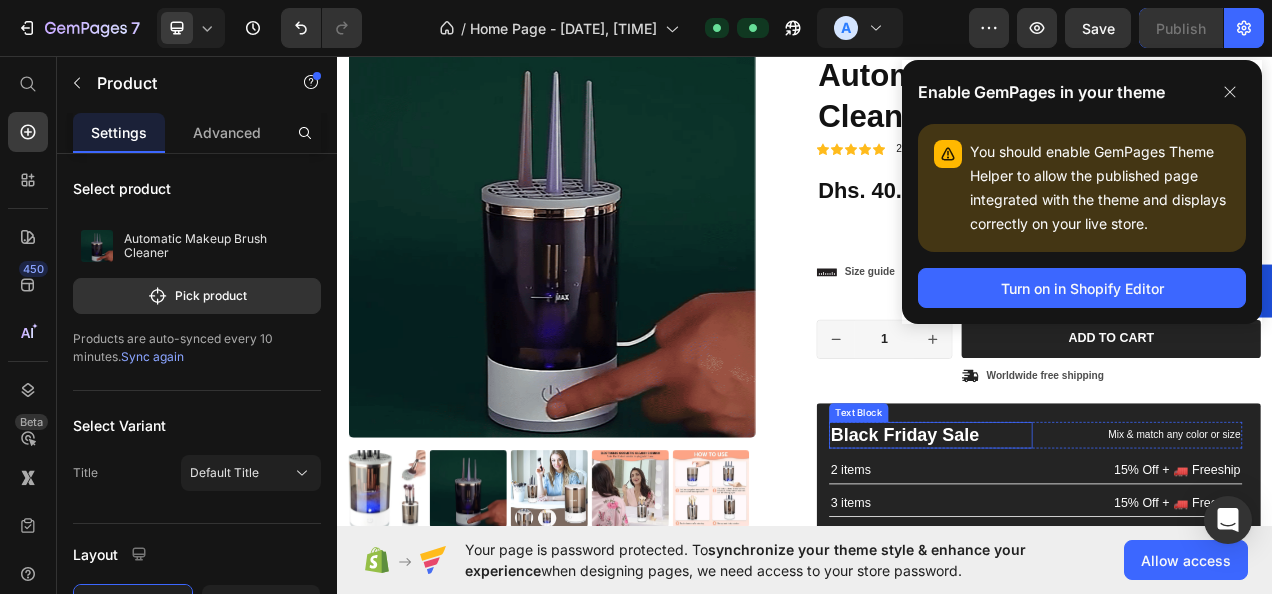 scroll, scrollTop: 1721, scrollLeft: 0, axis: vertical 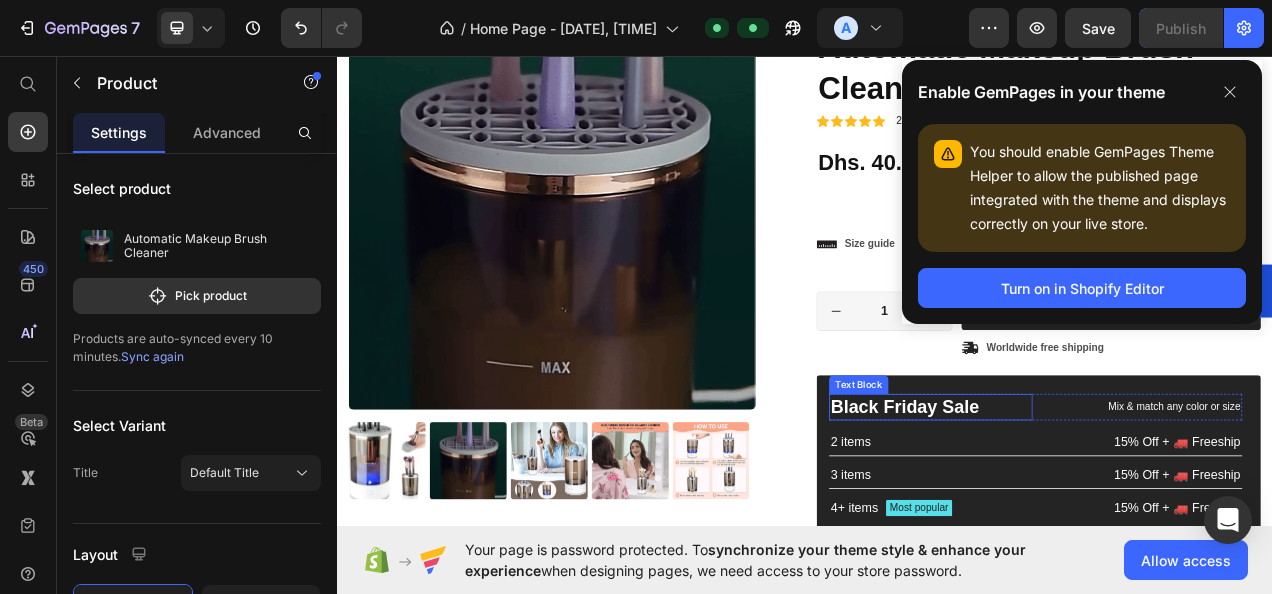 click on "Black Friday Sale" at bounding box center [1098, 508] 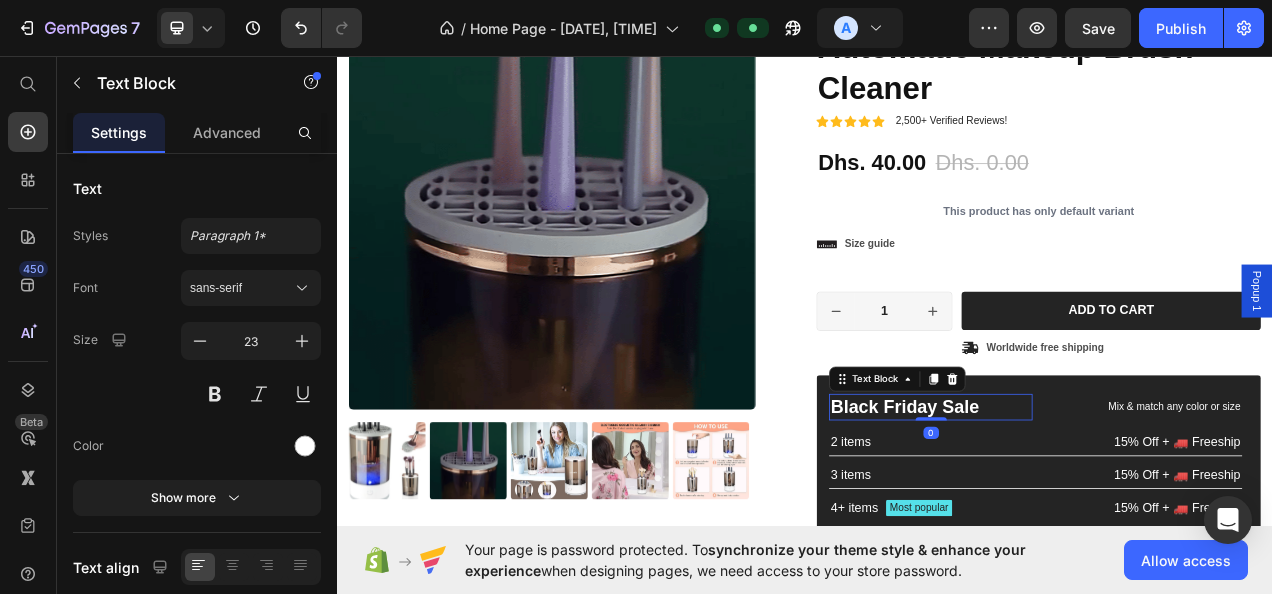 click on "Black Friday Sale" at bounding box center [1098, 508] 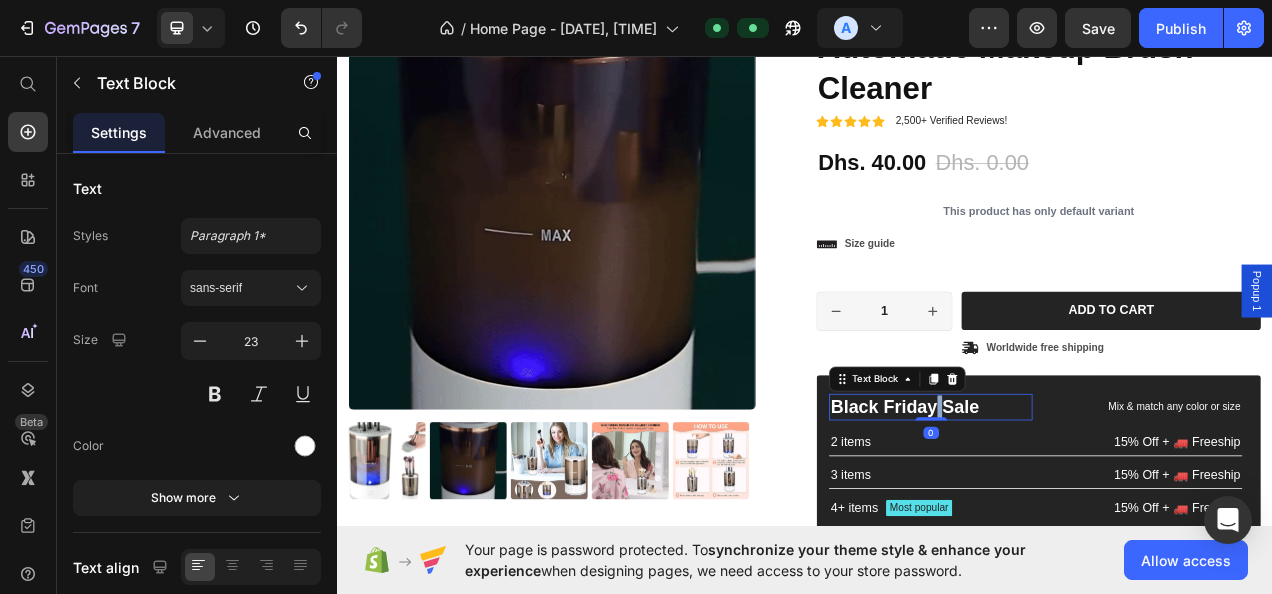 click on "Black Friday Sale" at bounding box center (1098, 508) 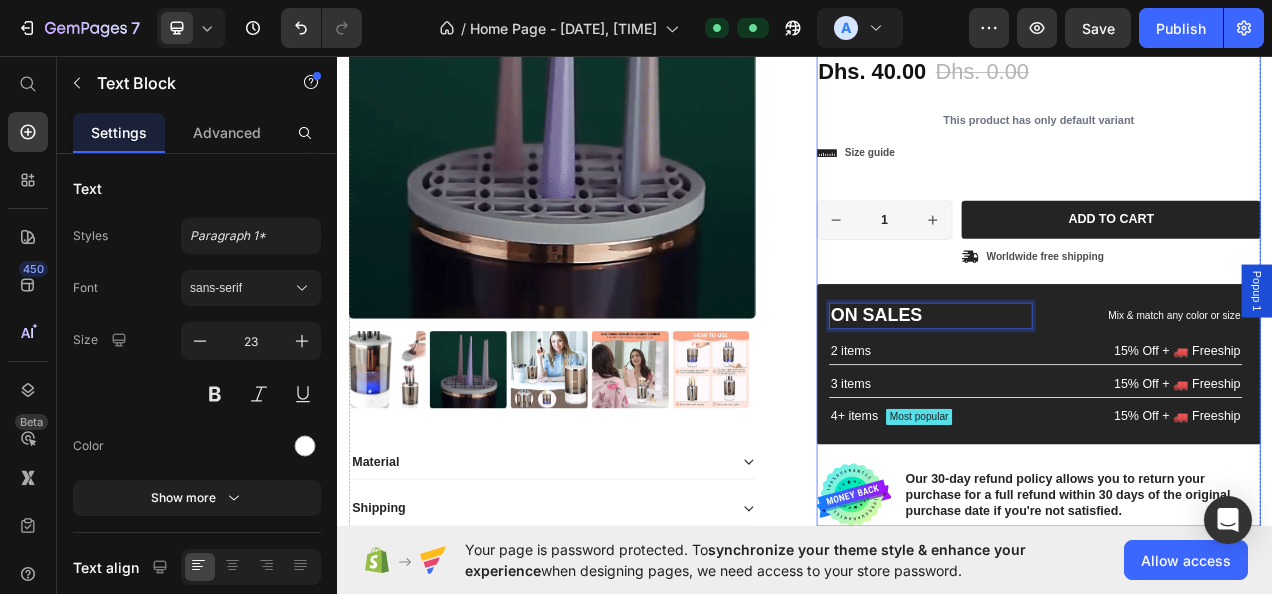 scroll, scrollTop: 1885, scrollLeft: 0, axis: vertical 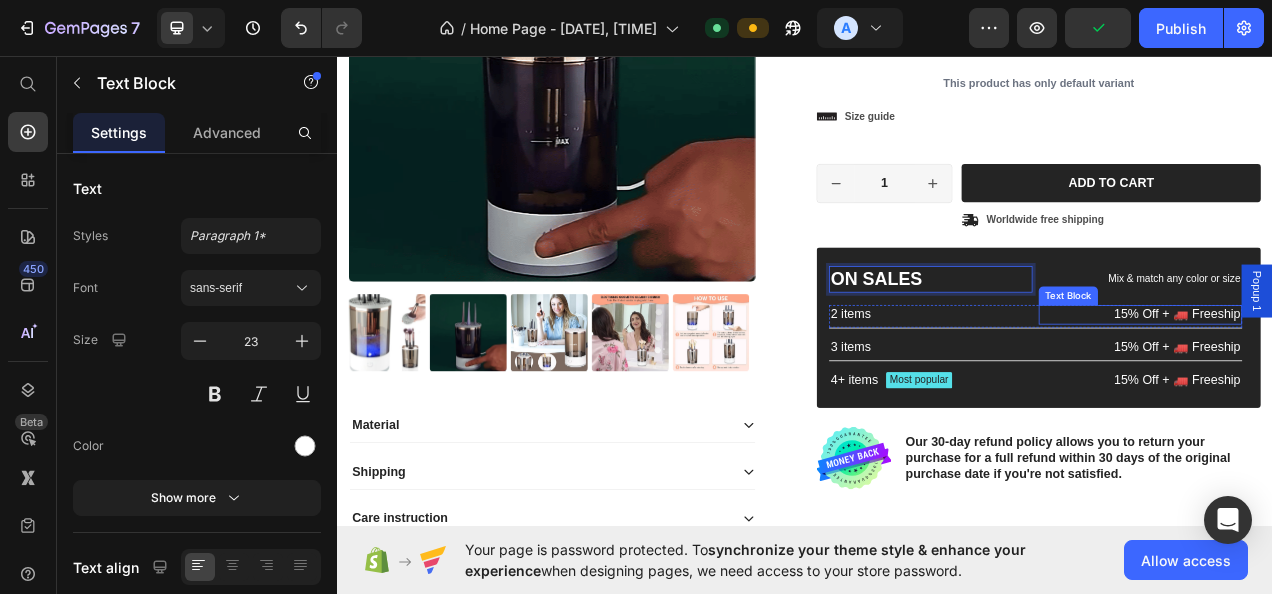 click on "15% Off + 🚛 Freeship" at bounding box center [1367, 389] 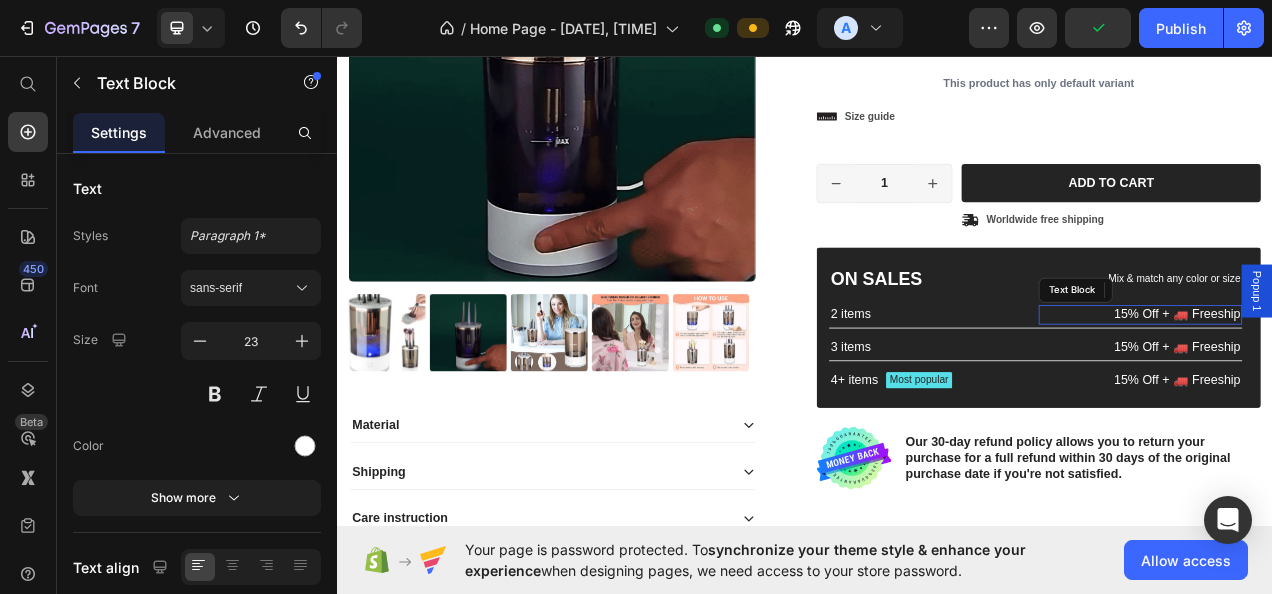 click on "15% Off + 🚛 Freeship" at bounding box center (1367, 389) 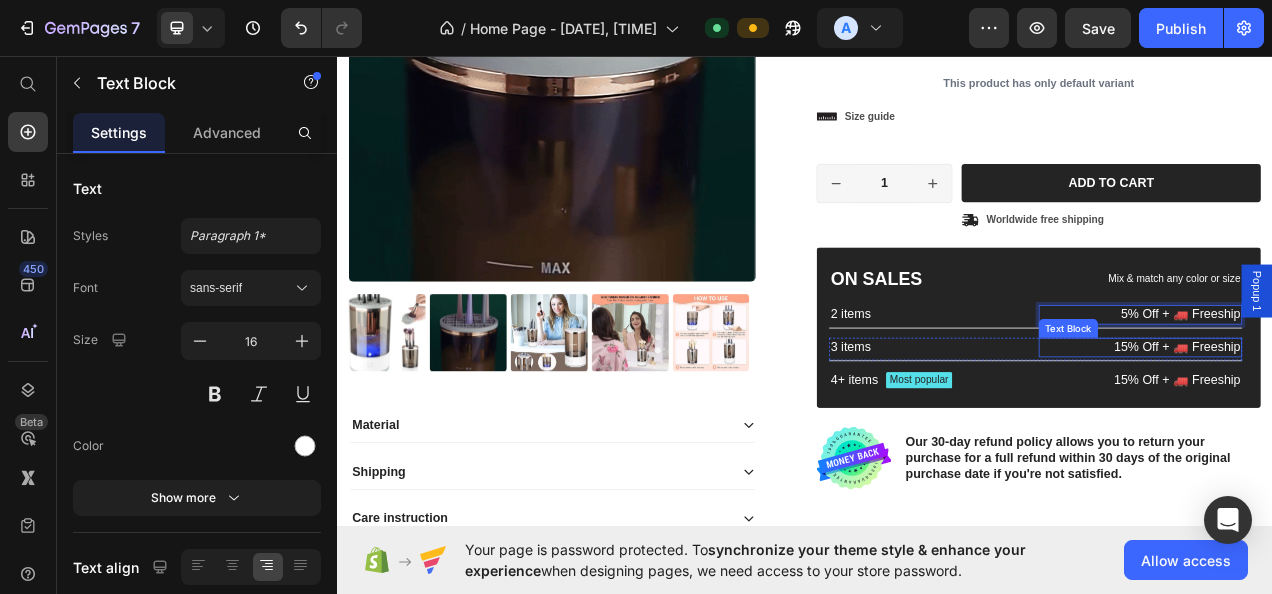 click on "15% Off + 🚛 Freeship" at bounding box center [1367, 431] 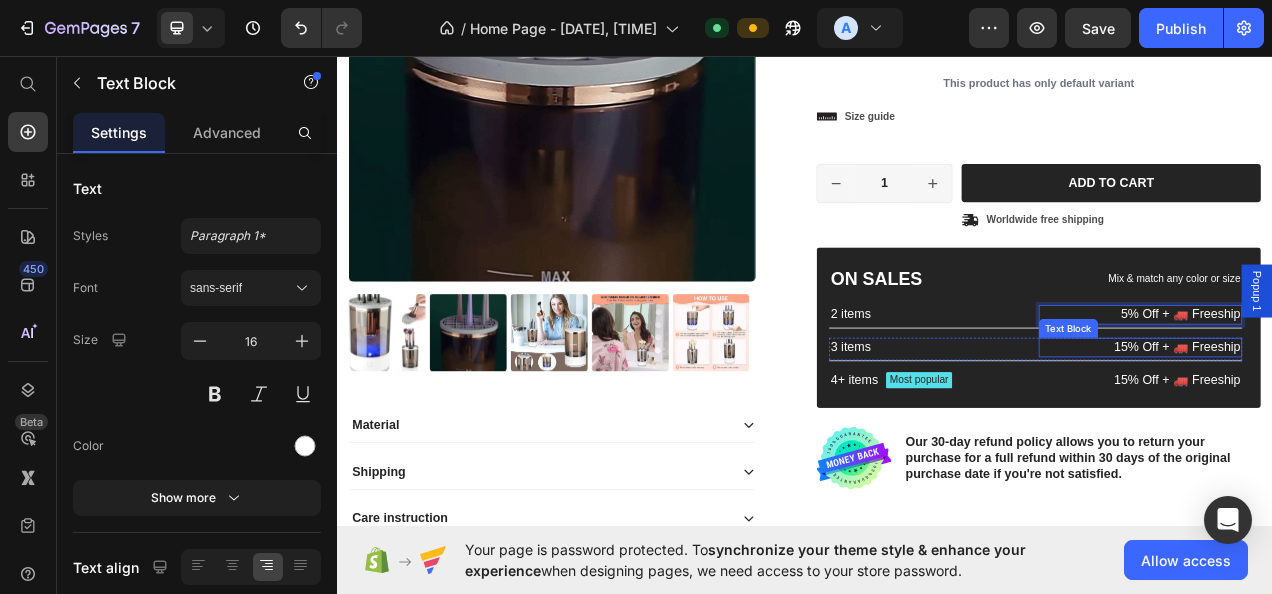 click on "15% Off + 🚛 Freeship" at bounding box center (1367, 431) 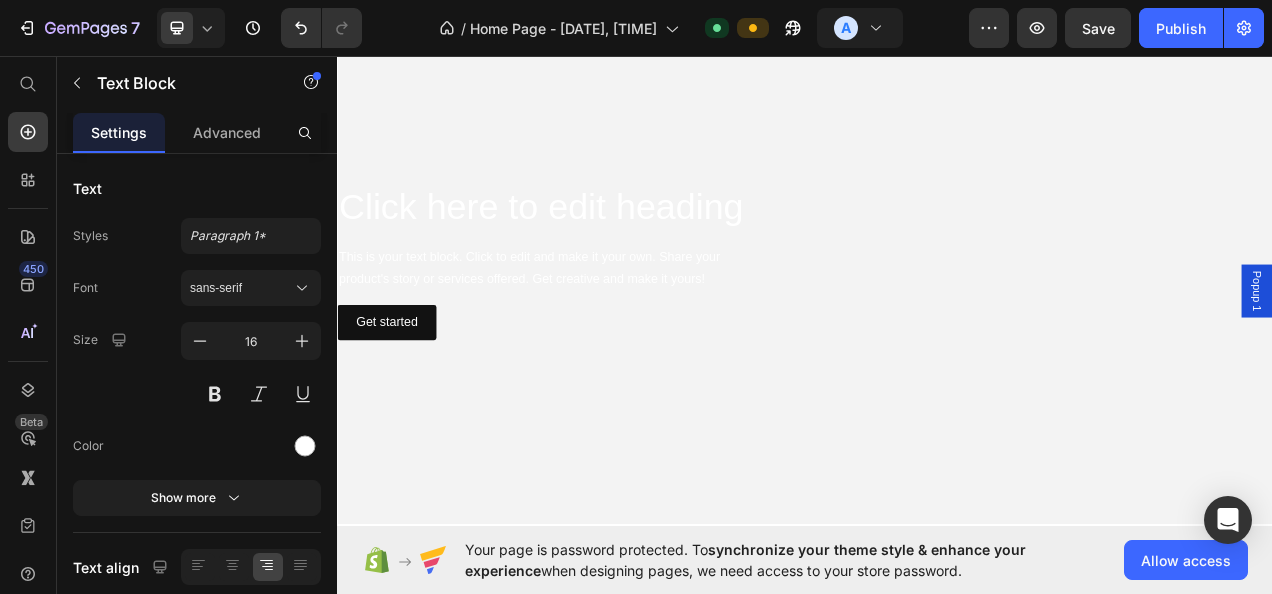 scroll, scrollTop: 0, scrollLeft: 0, axis: both 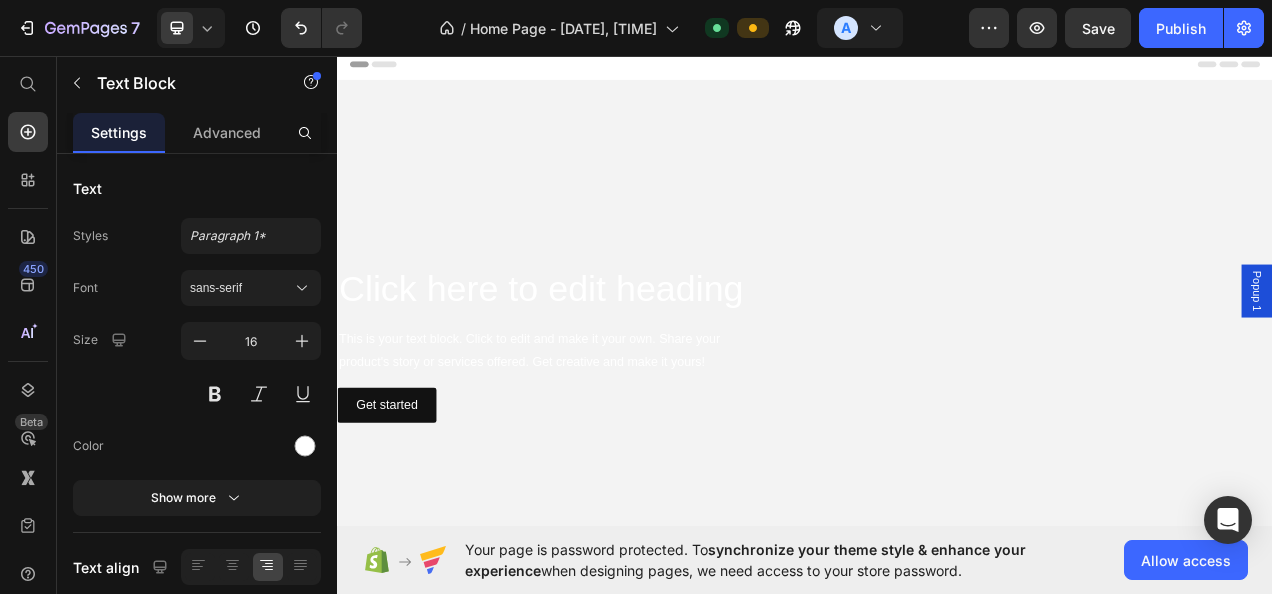click on "Publish" 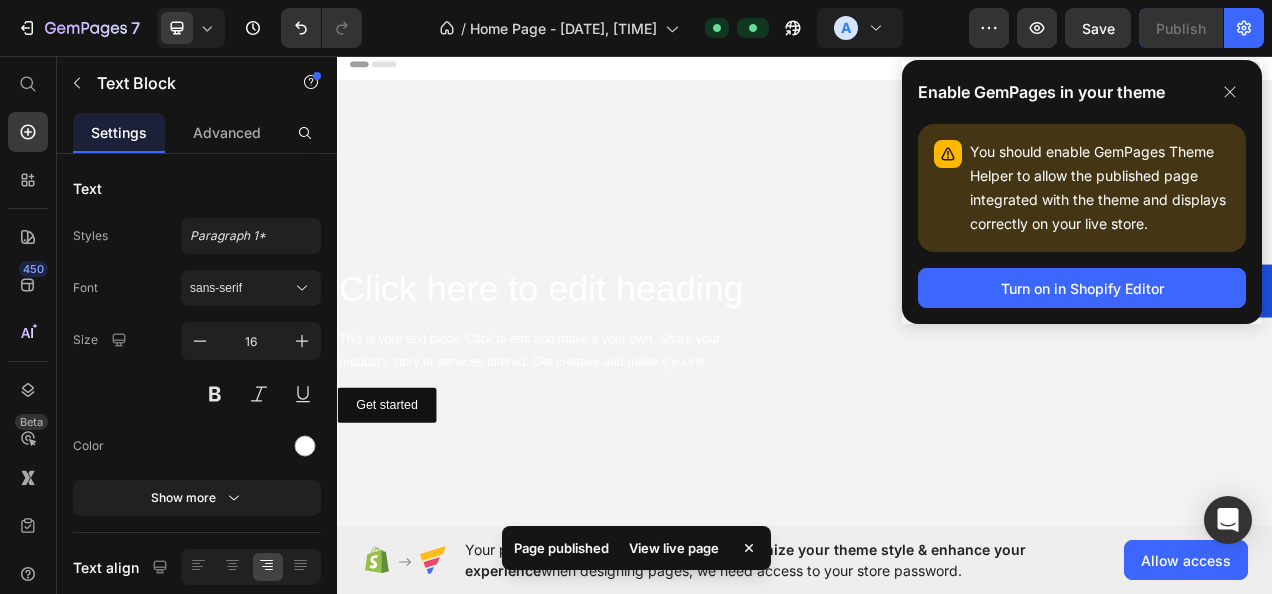 click 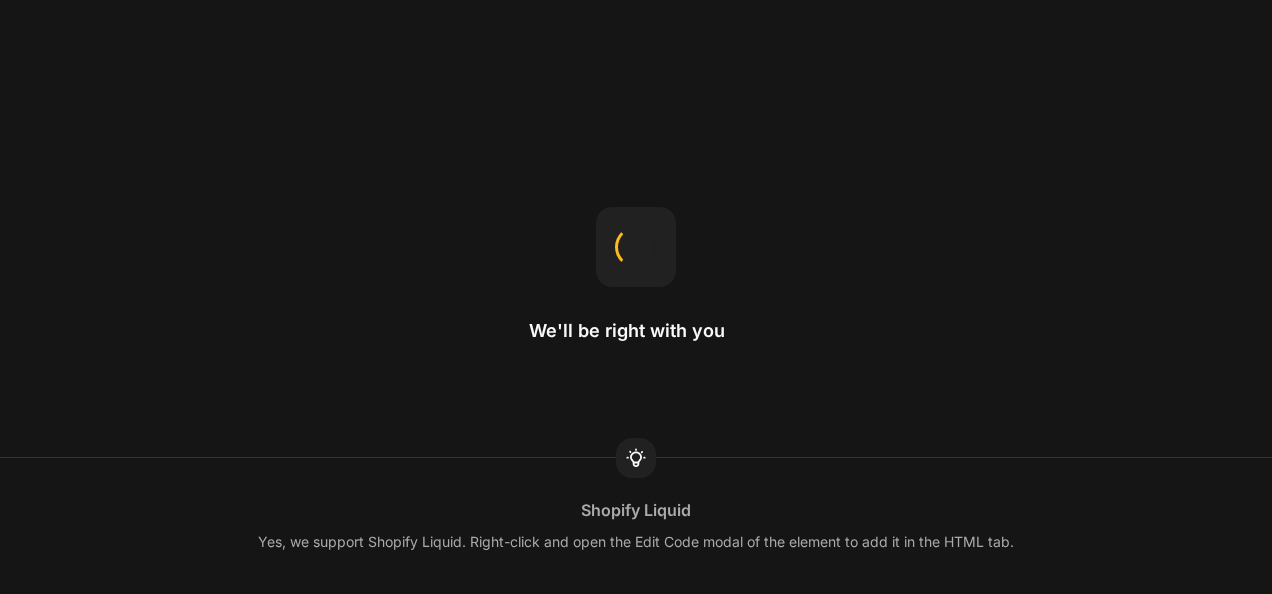 scroll, scrollTop: 0, scrollLeft: 0, axis: both 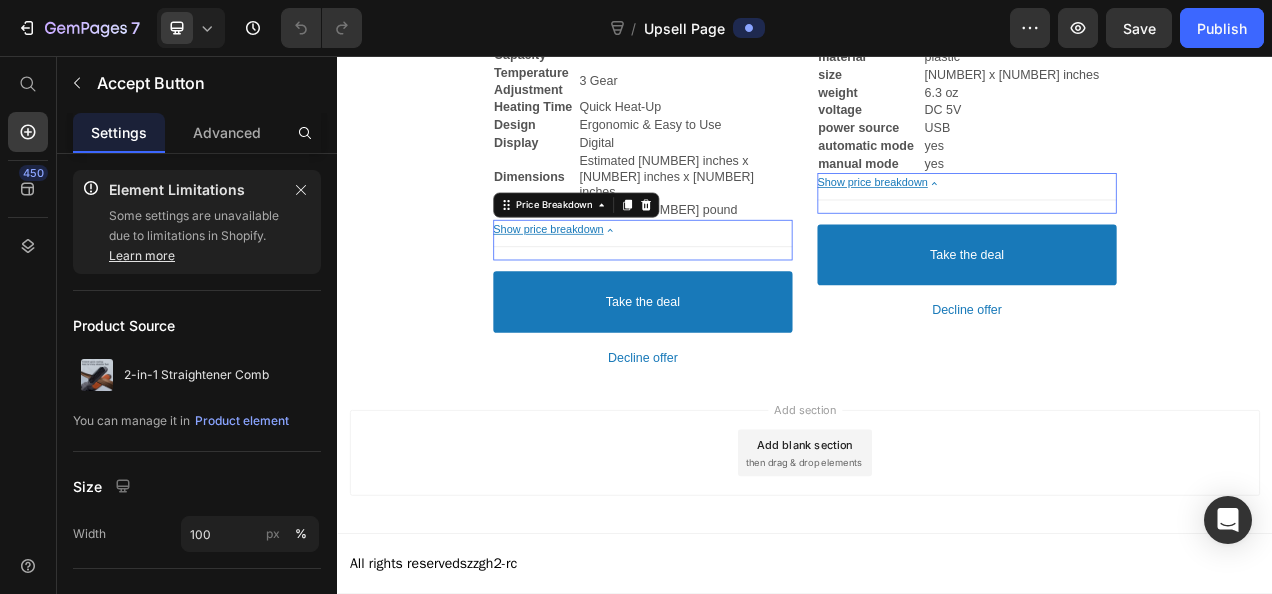 click on "Take the deal" at bounding box center [729, 371] 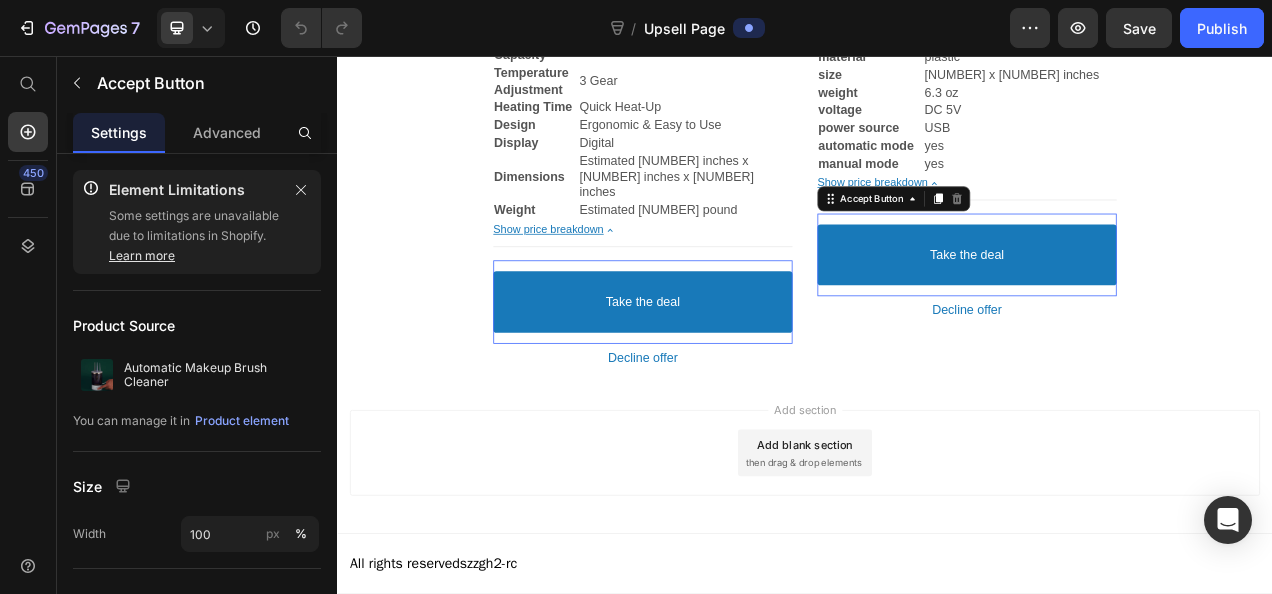 click on "Take the deal" at bounding box center (729, 371) 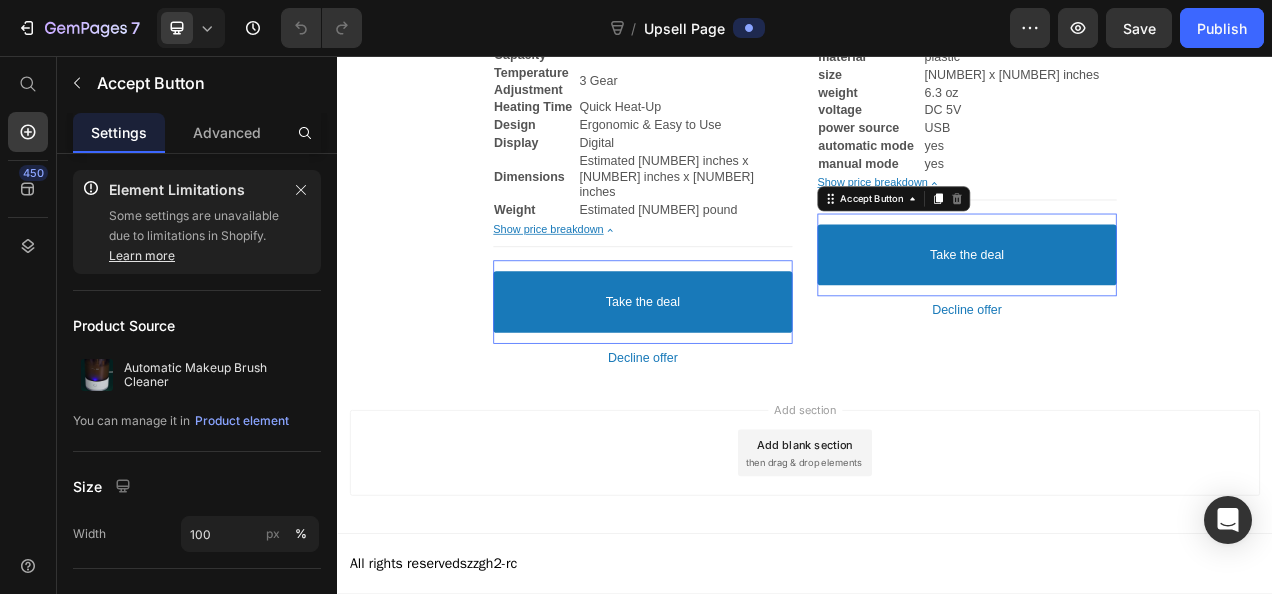 click on "Publish" 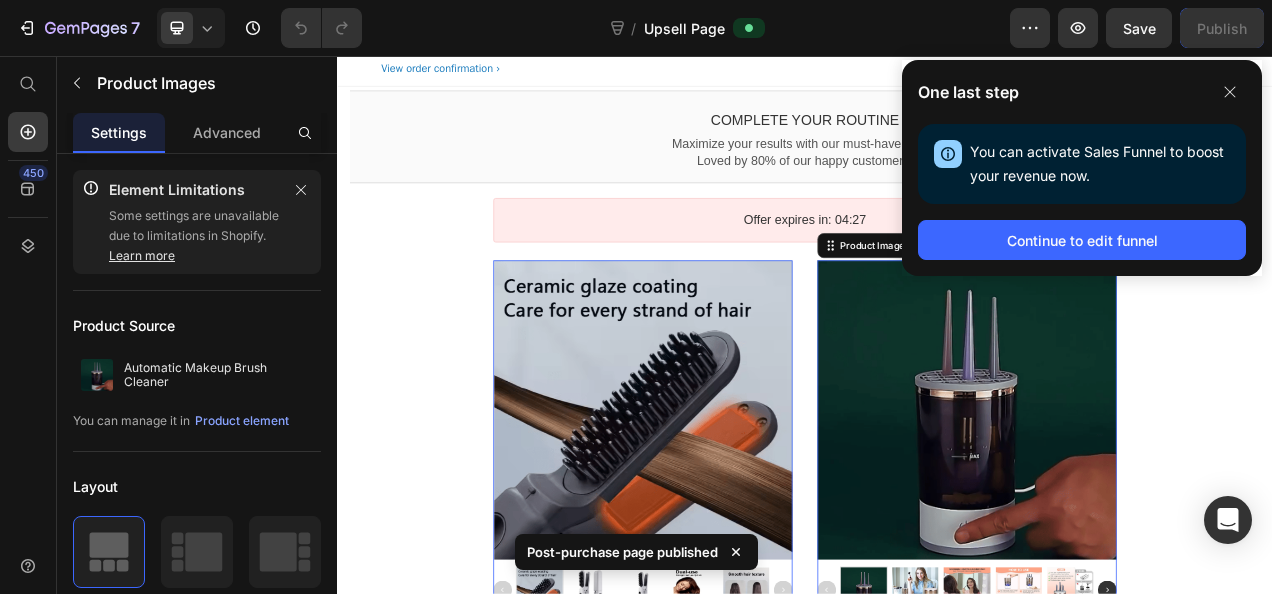 scroll, scrollTop: 55, scrollLeft: 0, axis: vertical 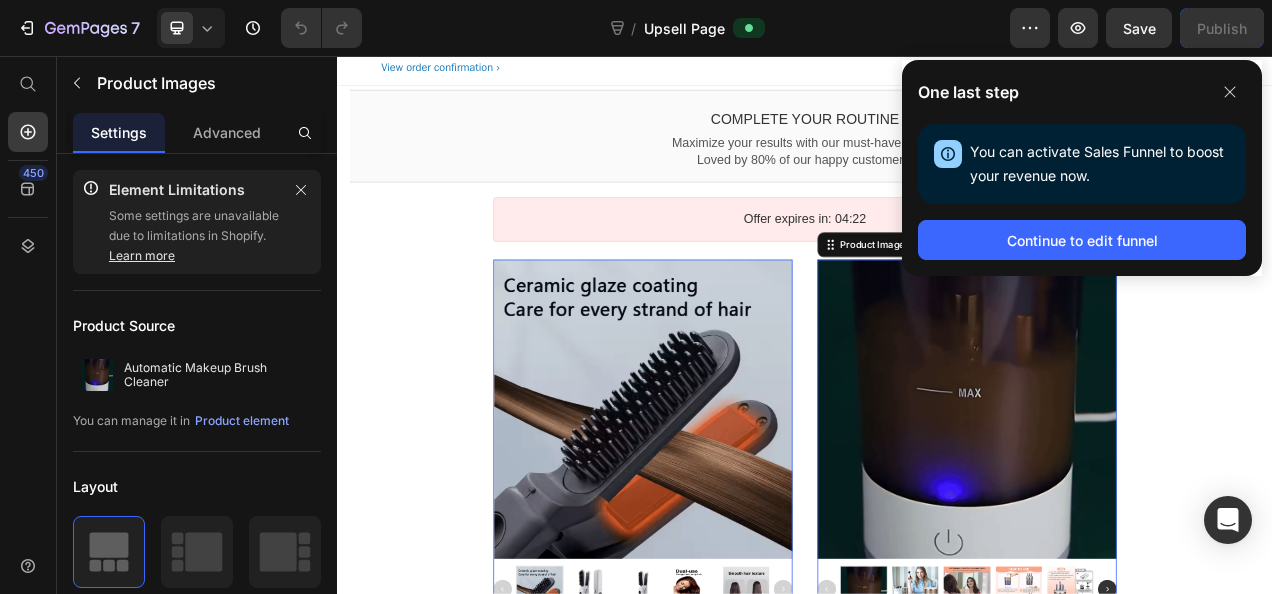 click on "Continue to edit funnel" at bounding box center [1082, 240] 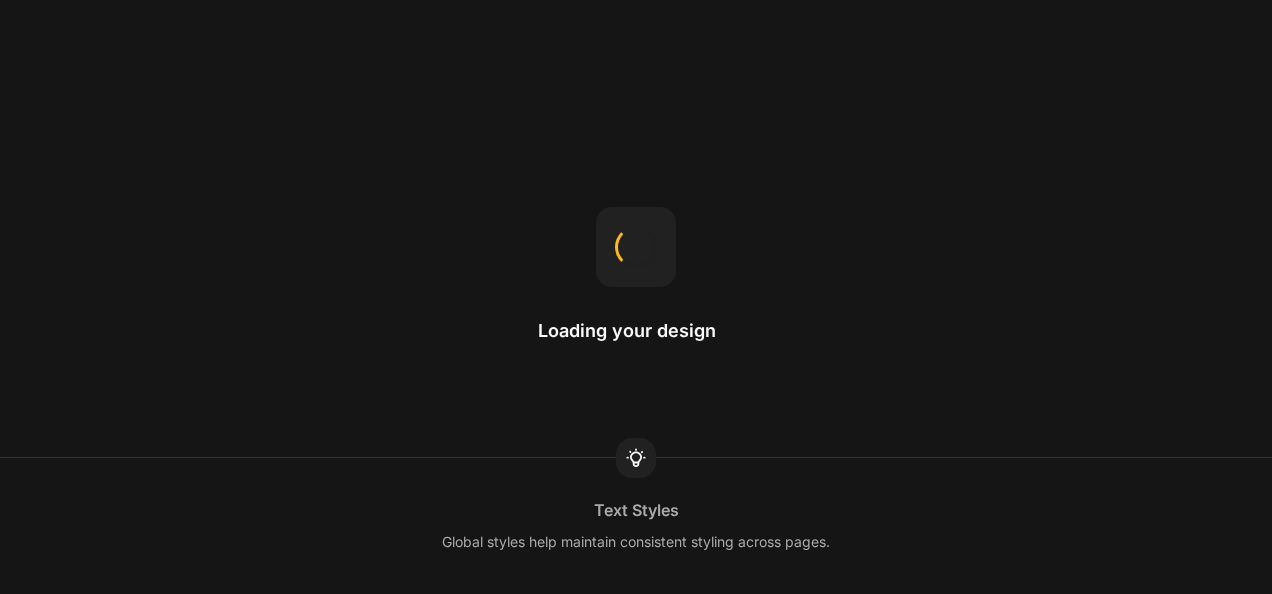 scroll, scrollTop: 0, scrollLeft: 0, axis: both 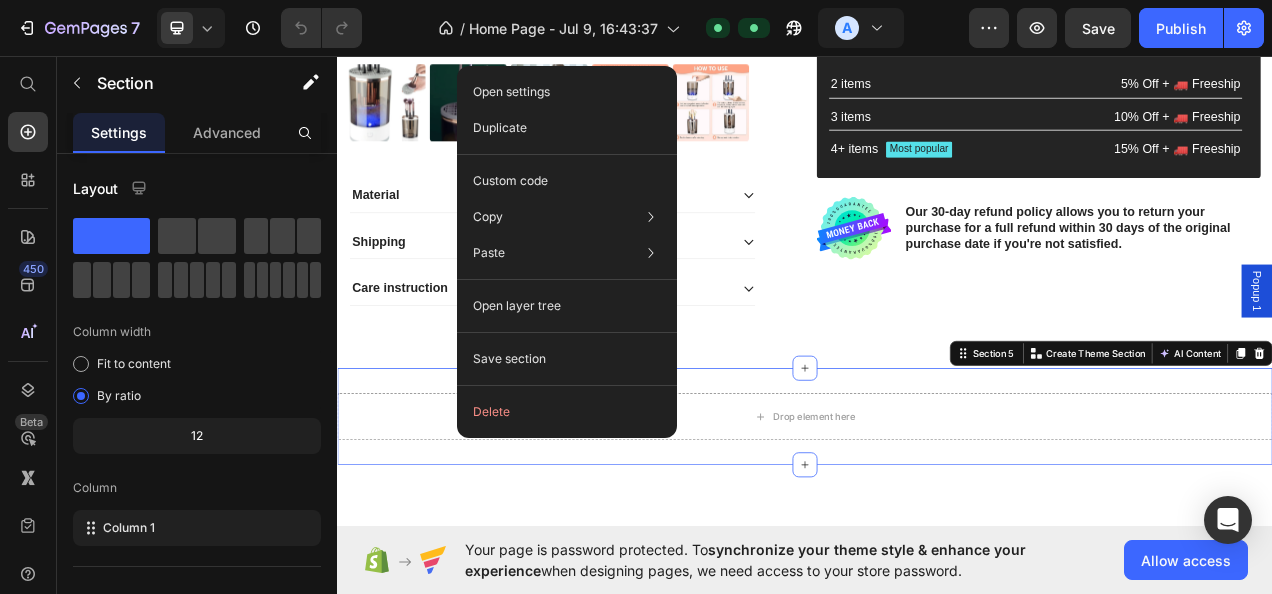 click on "Delete" 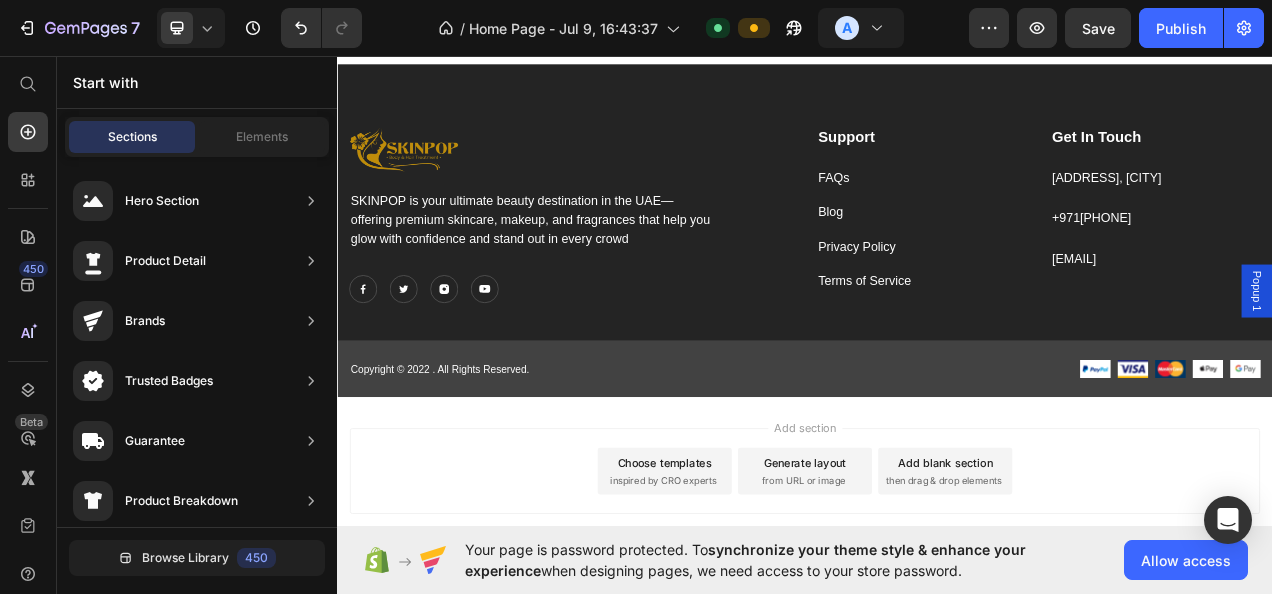 scroll, scrollTop: 6427, scrollLeft: 0, axis: vertical 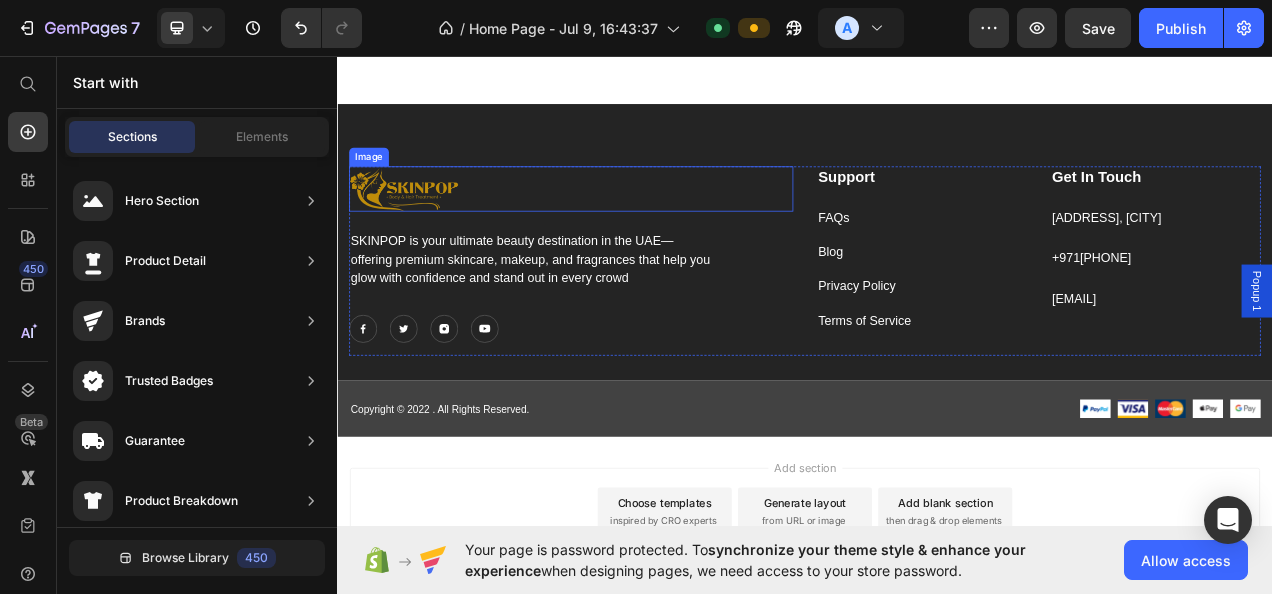 click at bounding box center [637, 228] 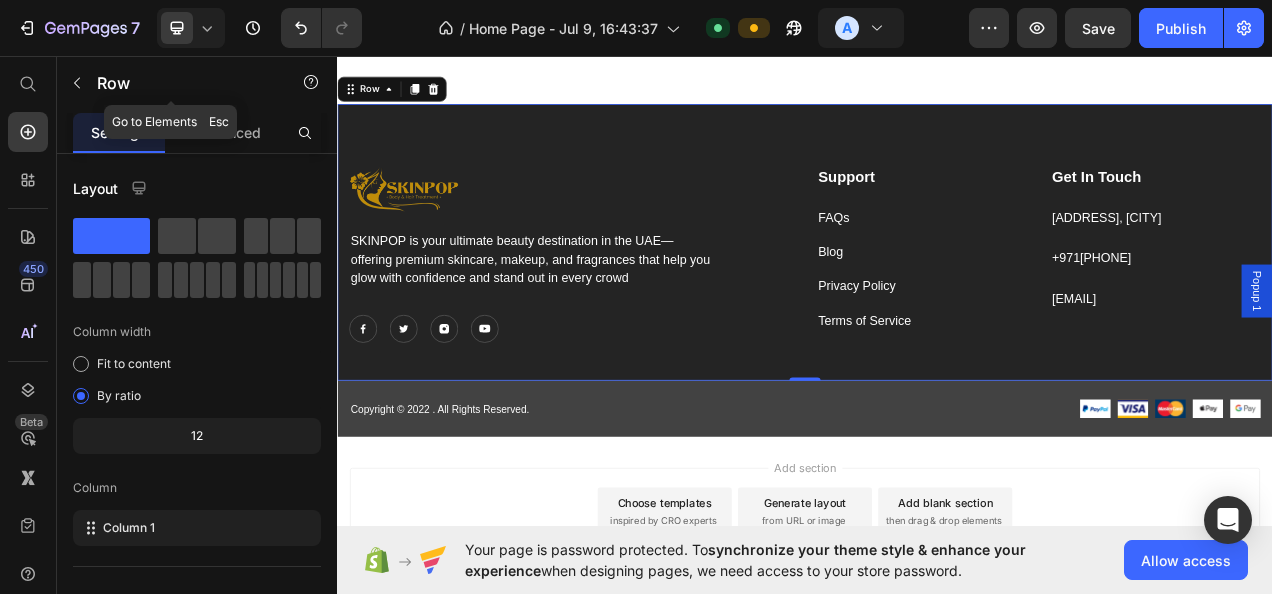 click on "Row" at bounding box center [171, 83] 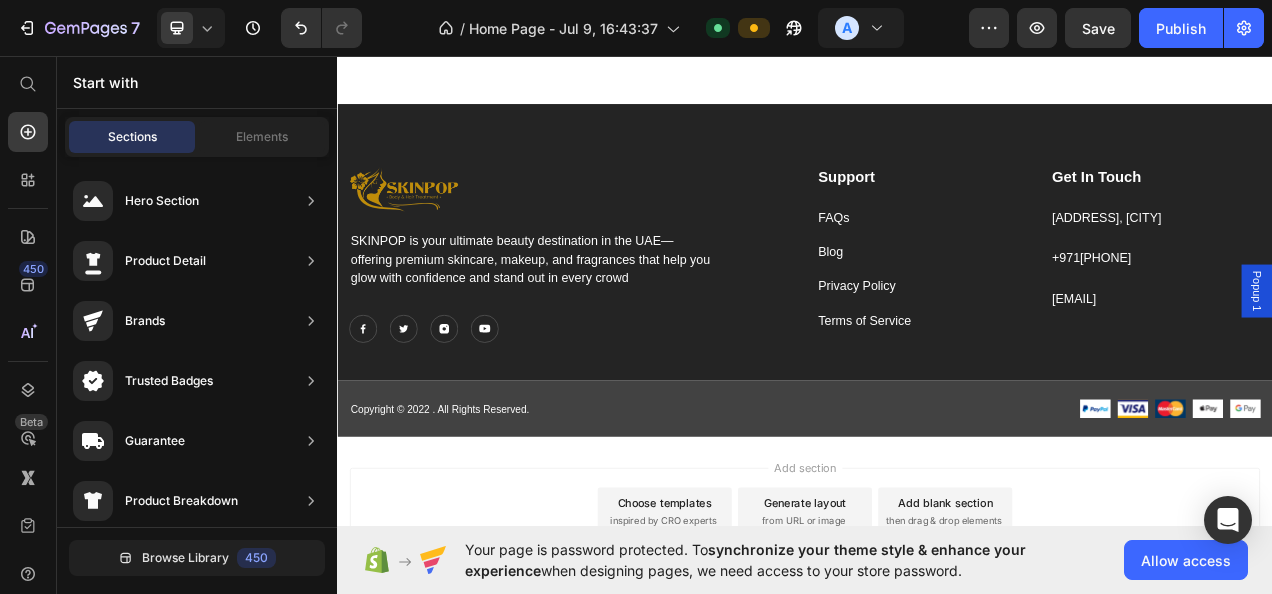 click on "Add blank section" at bounding box center (1117, 630) 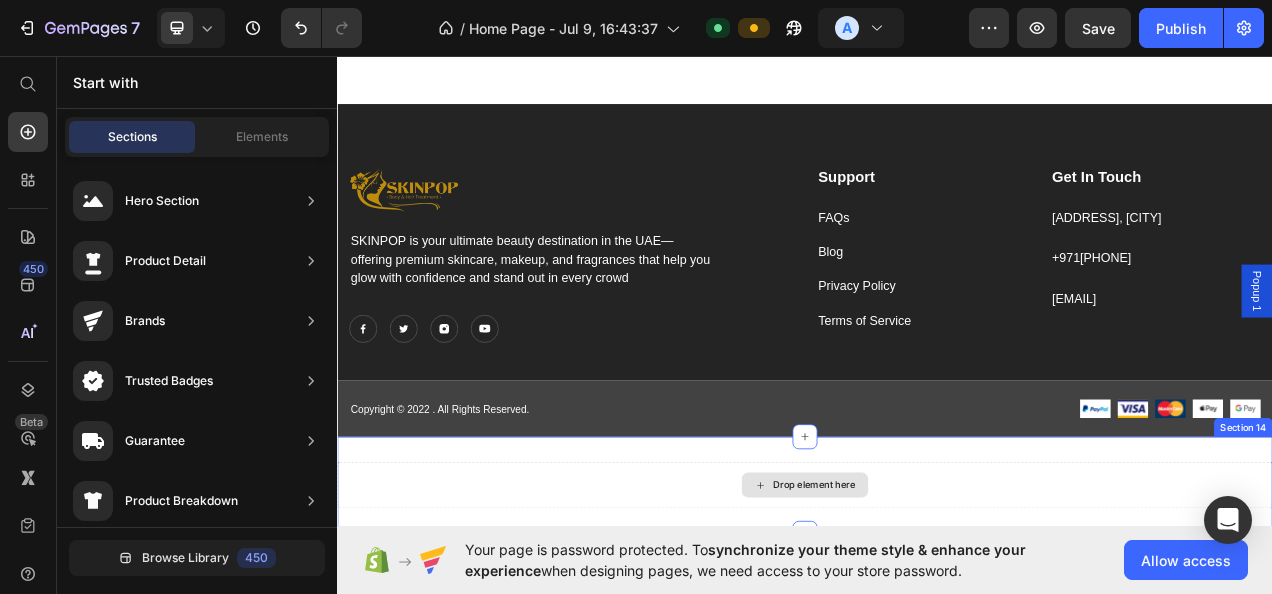 scroll, scrollTop: 6525, scrollLeft: 0, axis: vertical 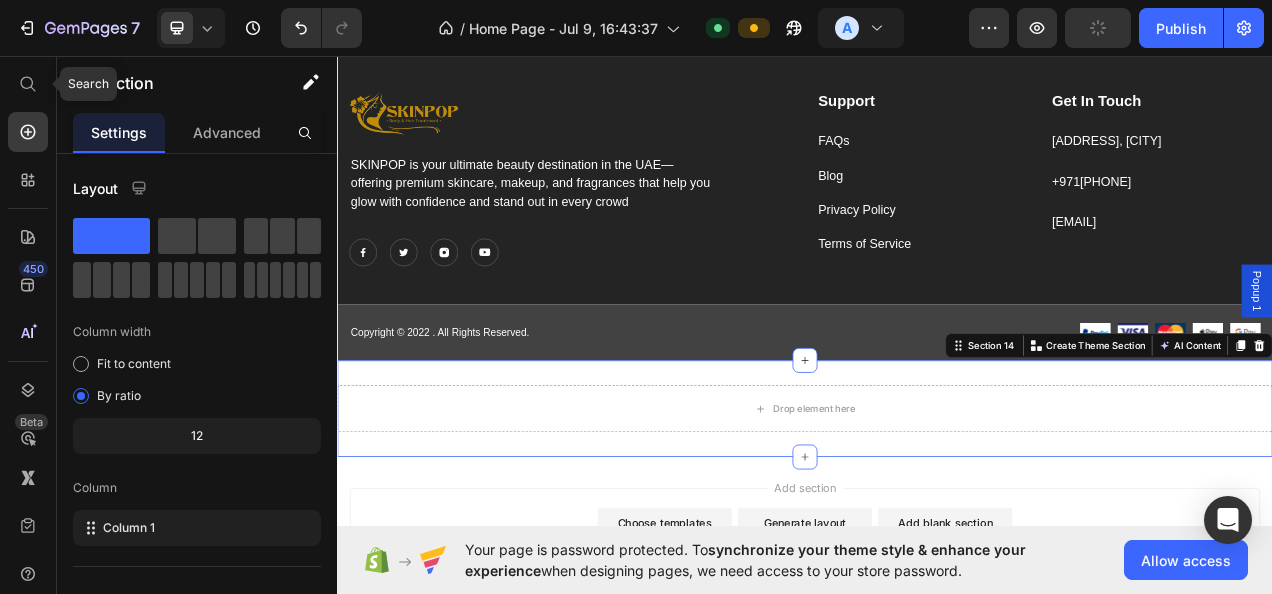 click 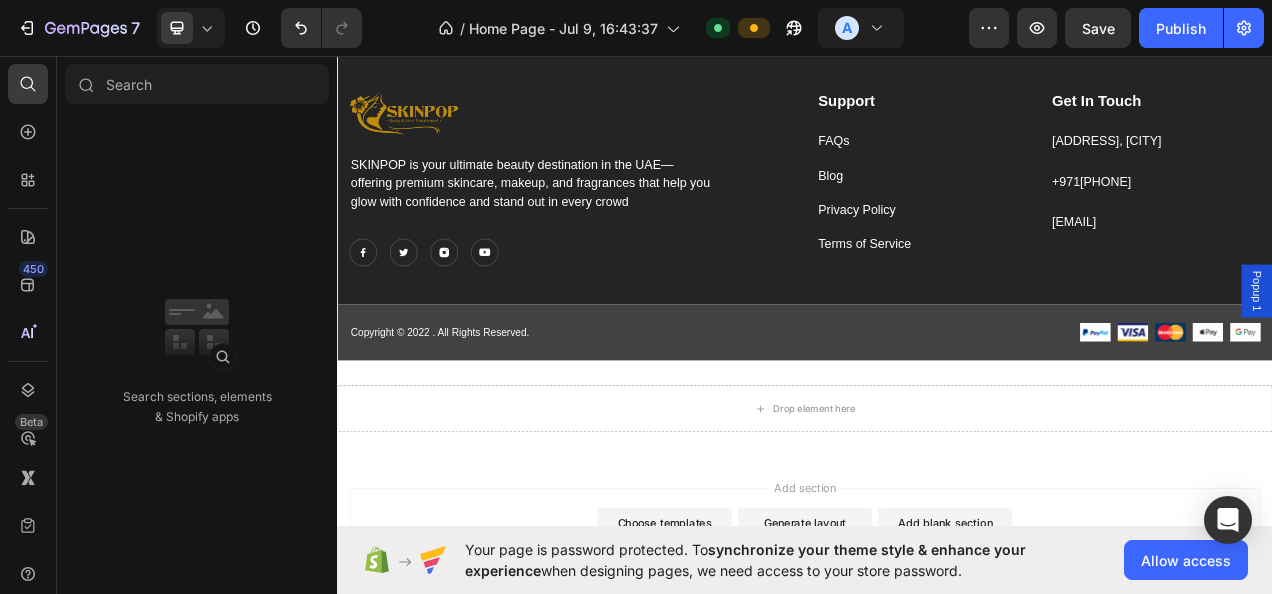 click 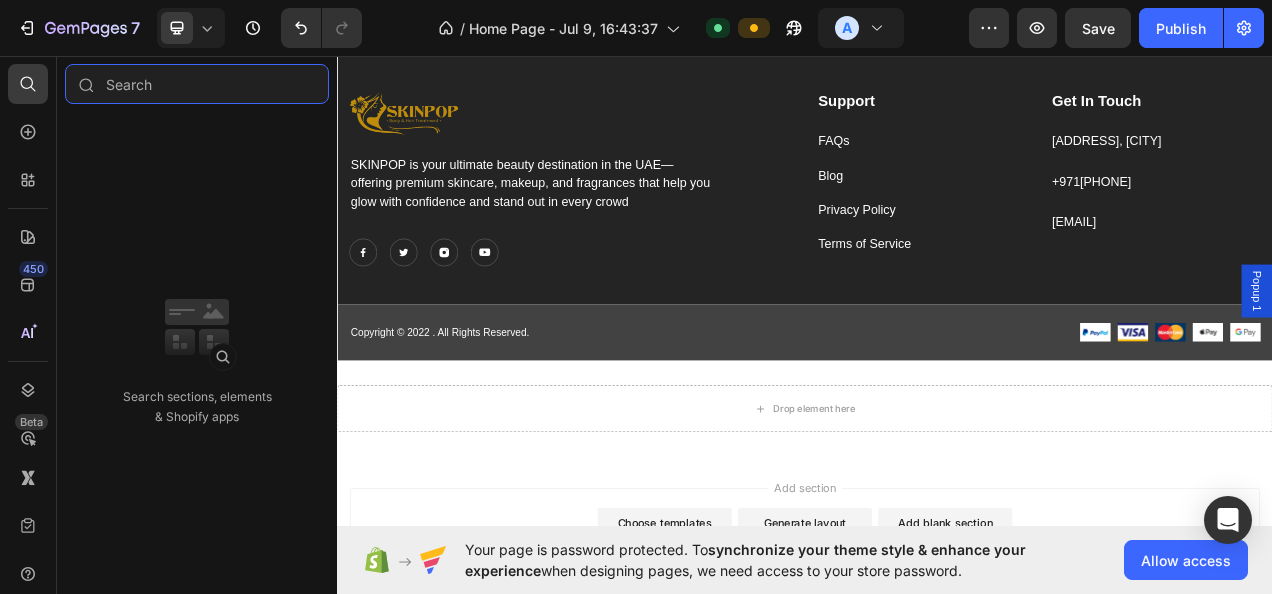 click at bounding box center [197, 84] 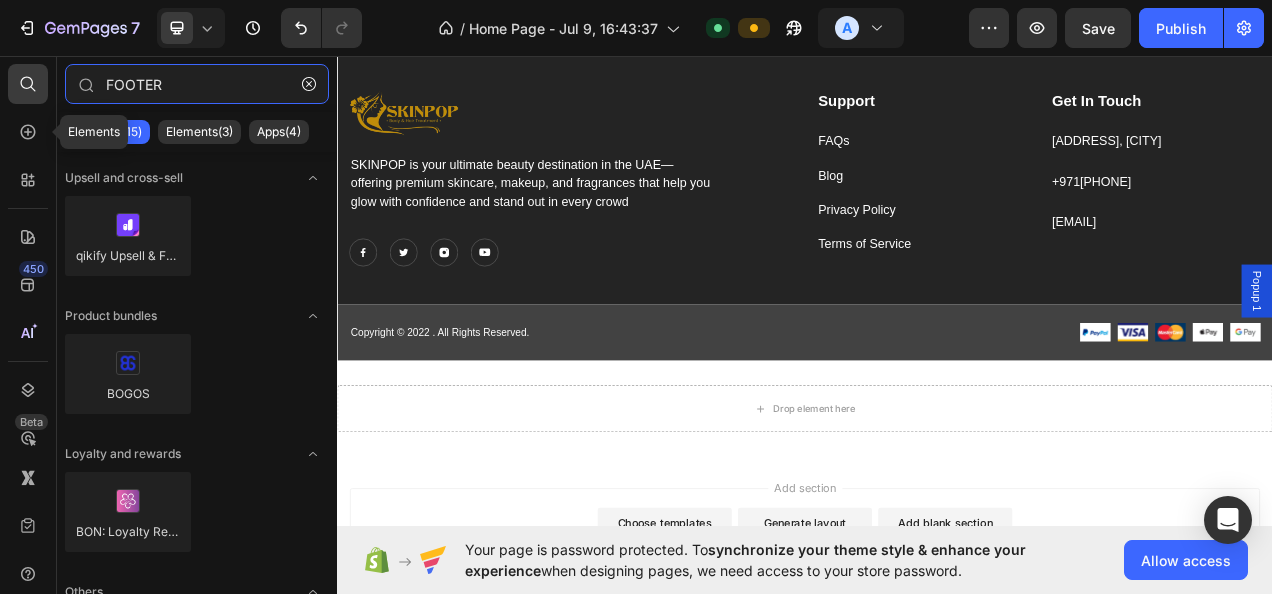 type on "FOOTER" 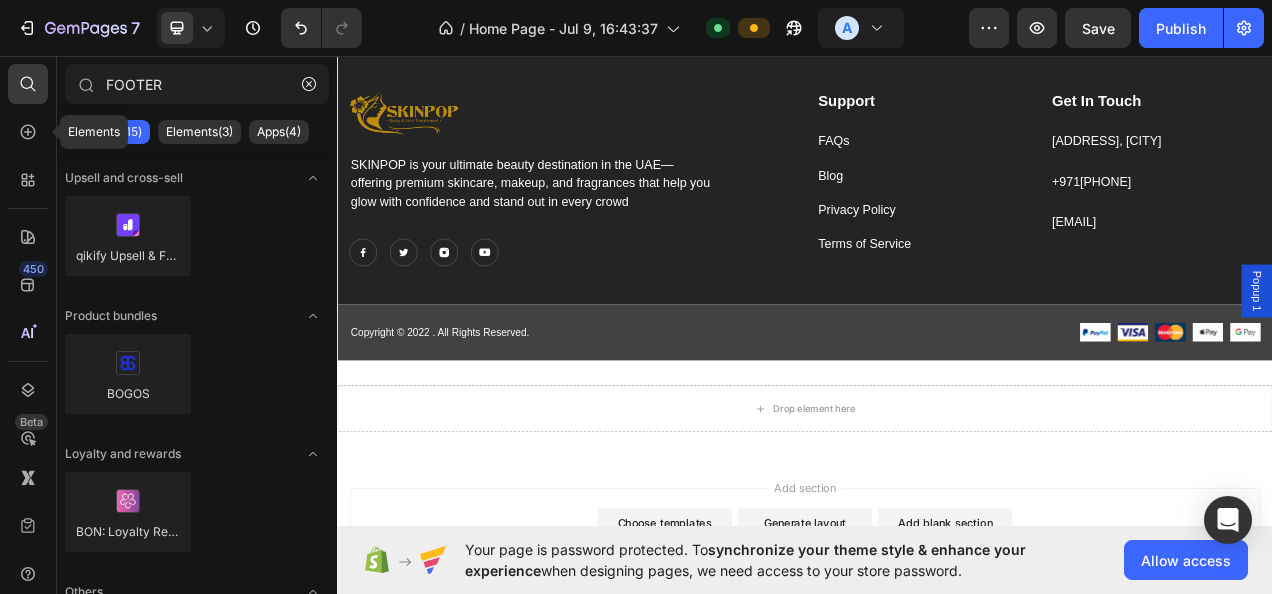 click 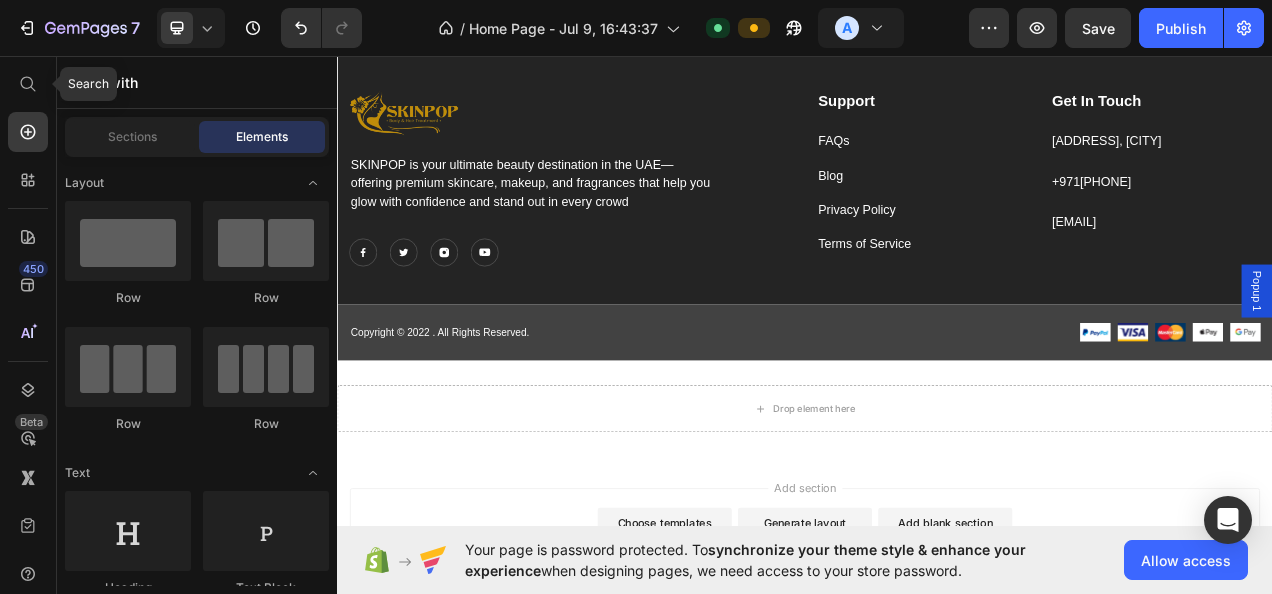 click 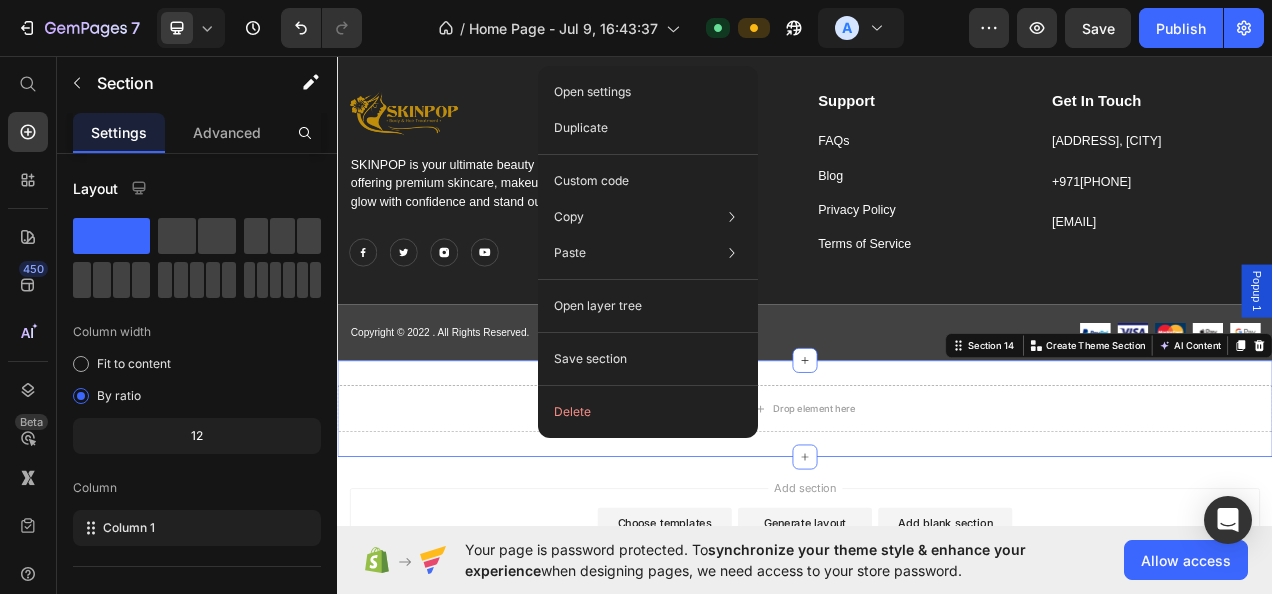 click on "Delete" 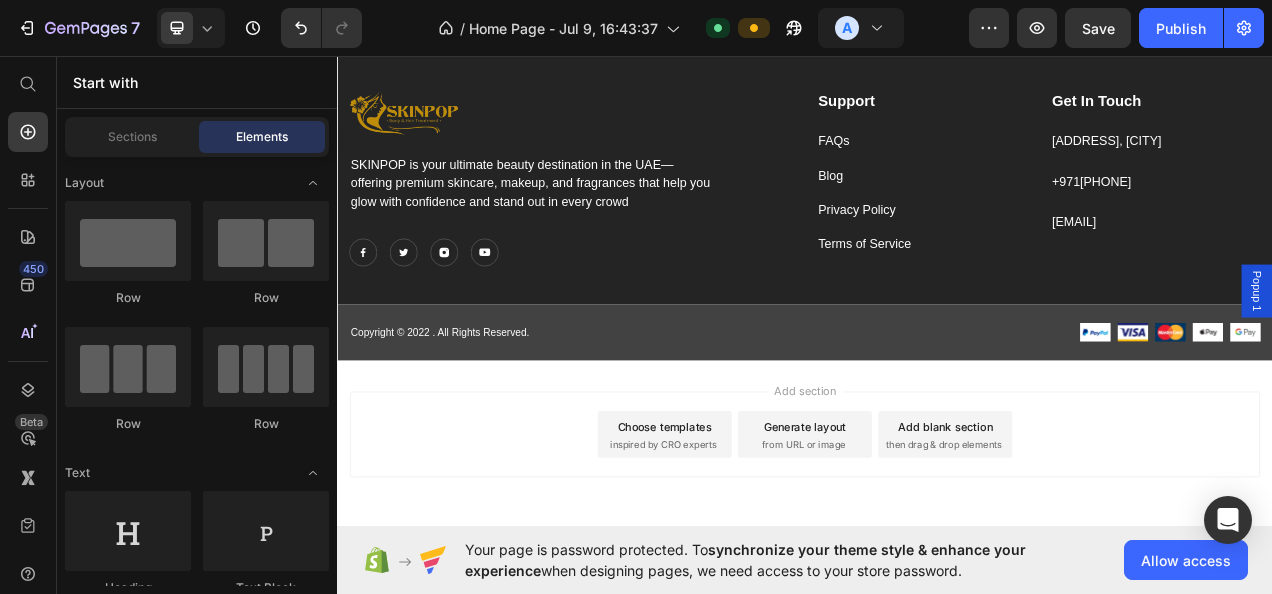 click on "inspired by CRO experts" at bounding box center [755, 556] 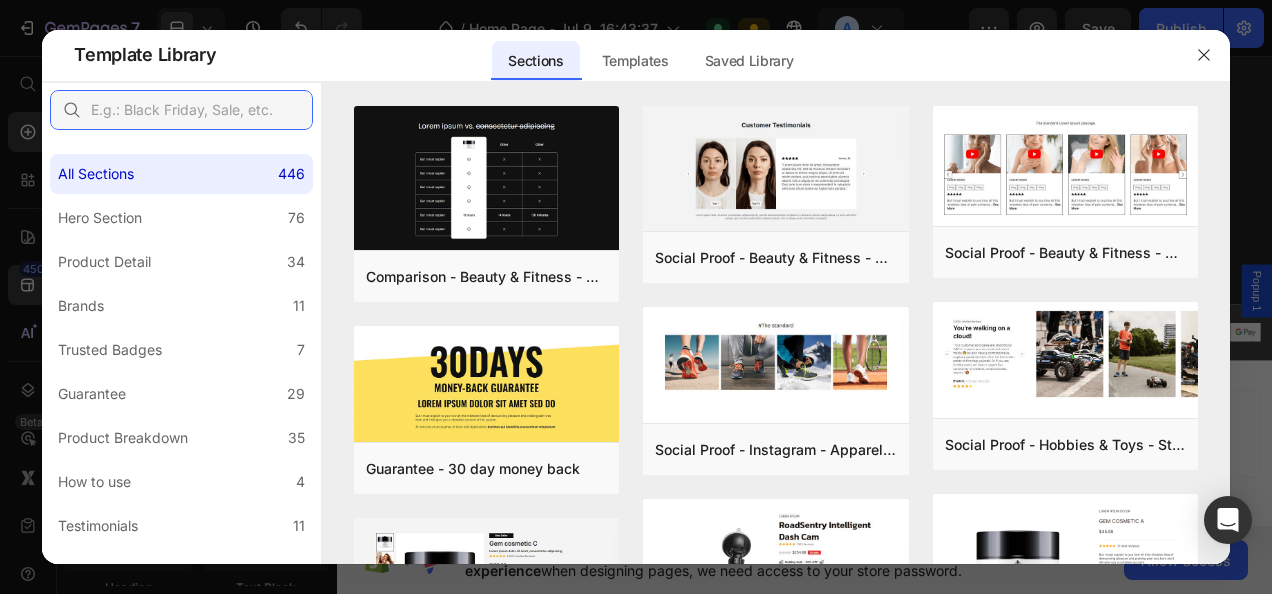 click at bounding box center (181, 110) 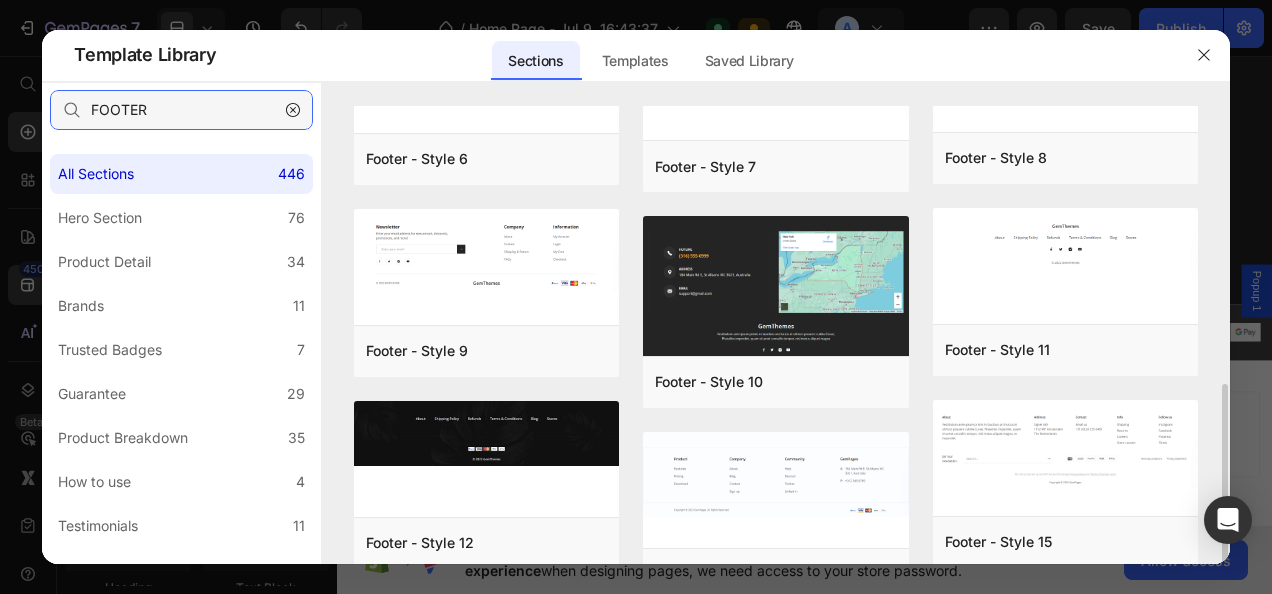 scroll, scrollTop: 533, scrollLeft: 0, axis: vertical 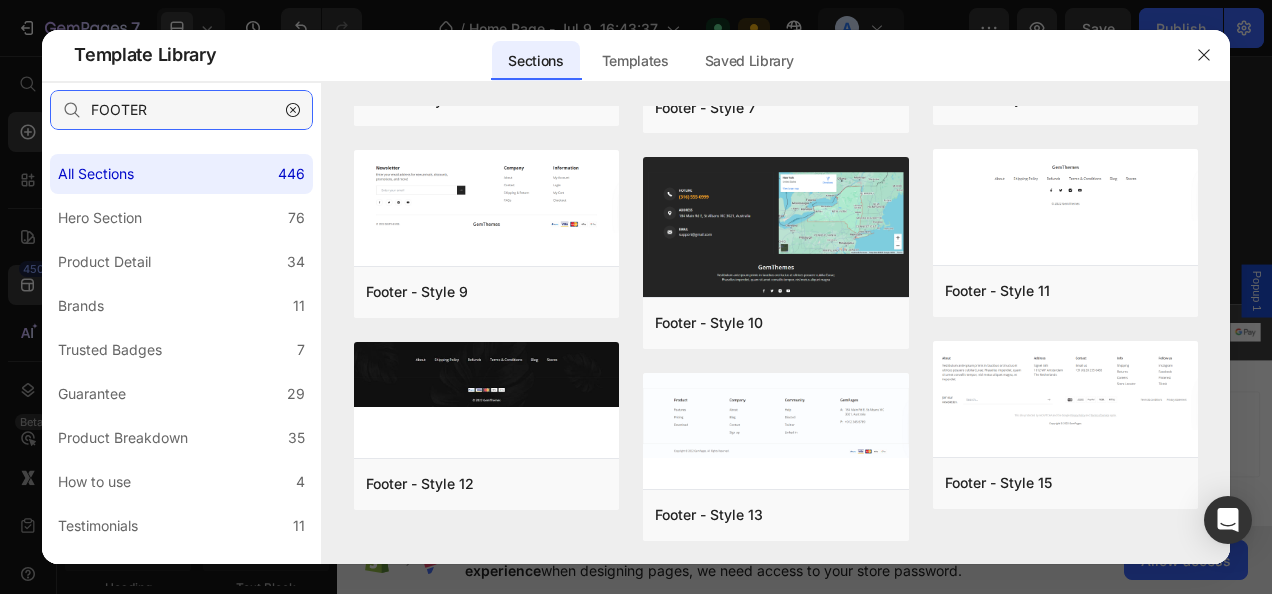 type on "FOOTER" 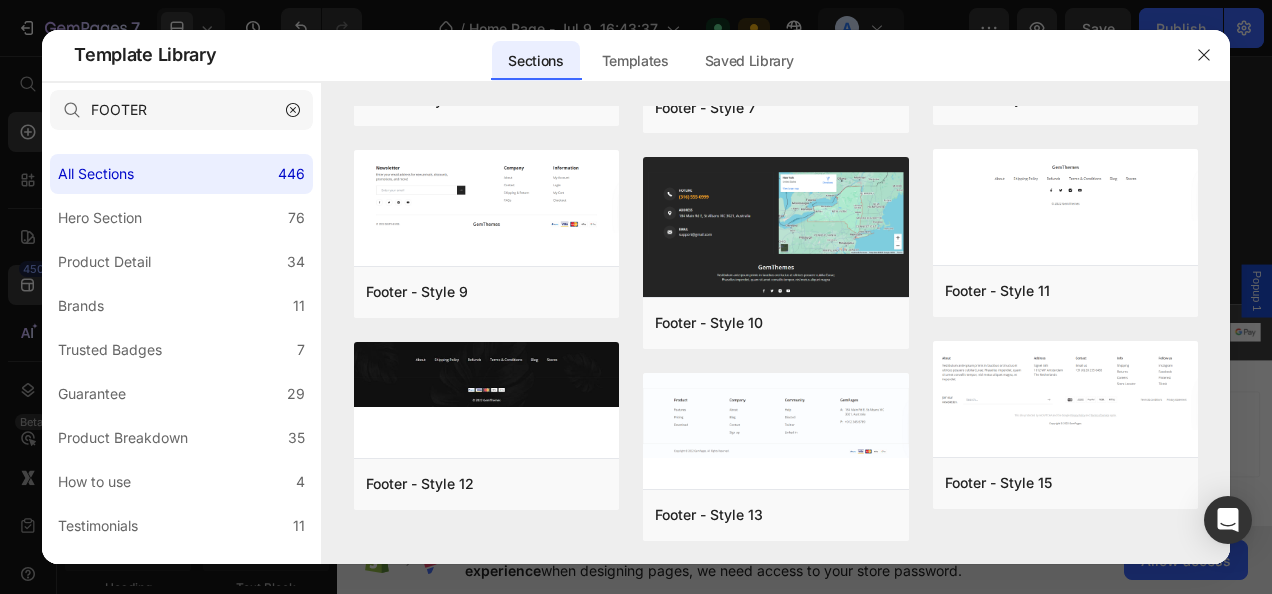 click 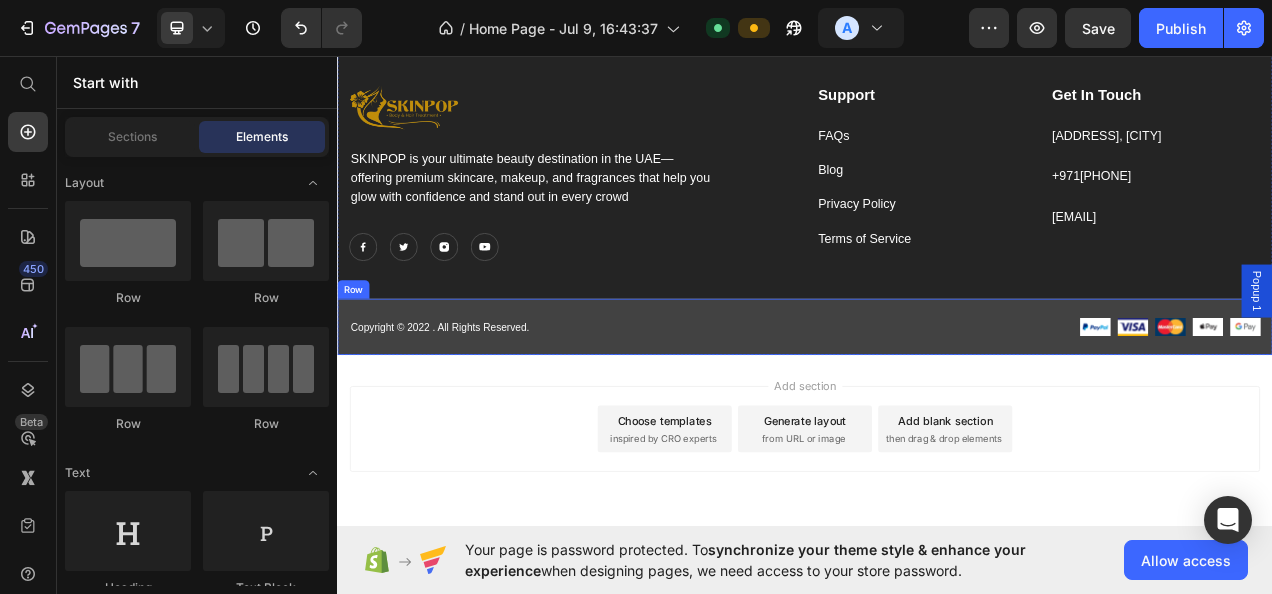 scroll, scrollTop: 6602, scrollLeft: 0, axis: vertical 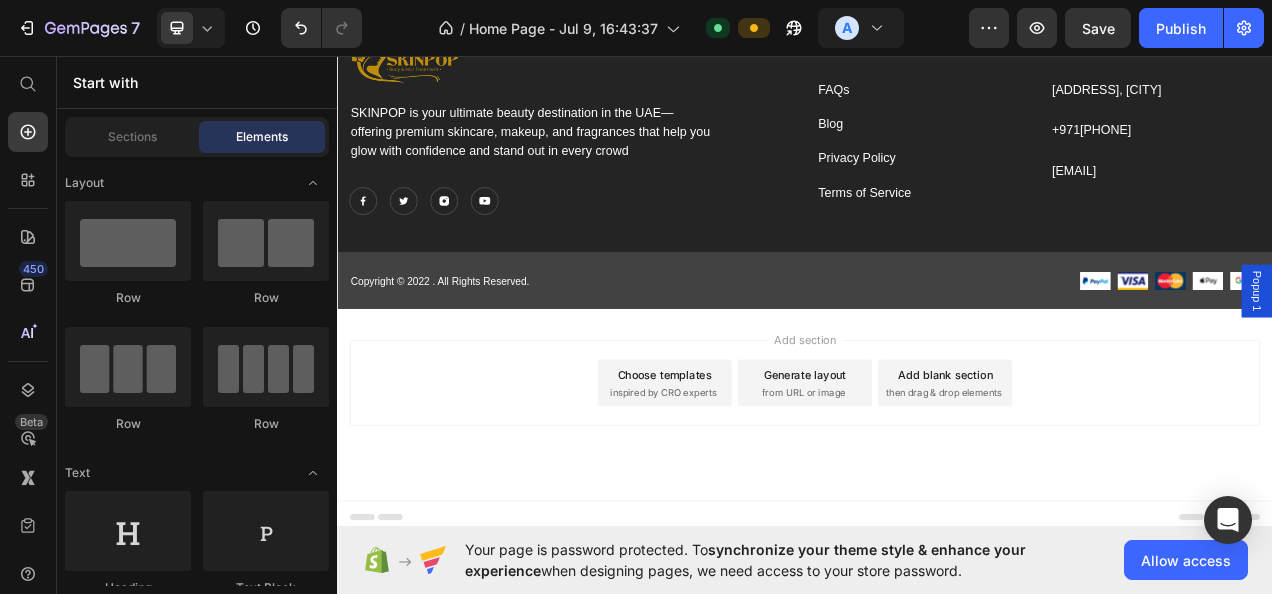 drag, startPoint x: 527, startPoint y: 484, endPoint x: 377, endPoint y: 456, distance: 152.59096 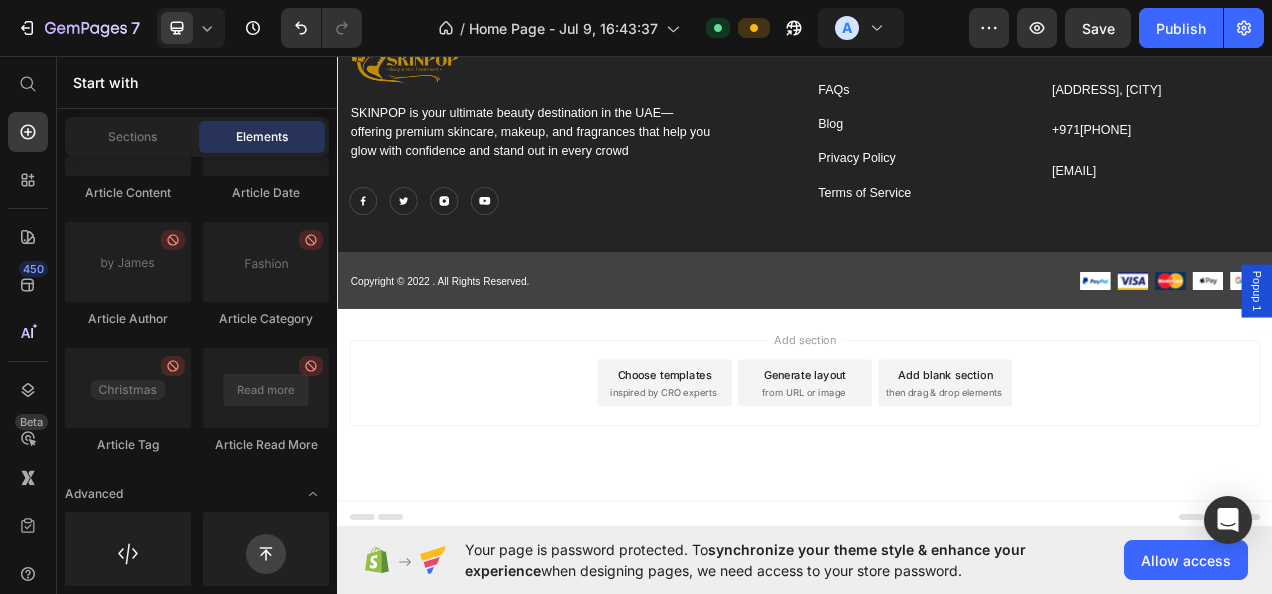 scroll, scrollTop: 5750, scrollLeft: 0, axis: vertical 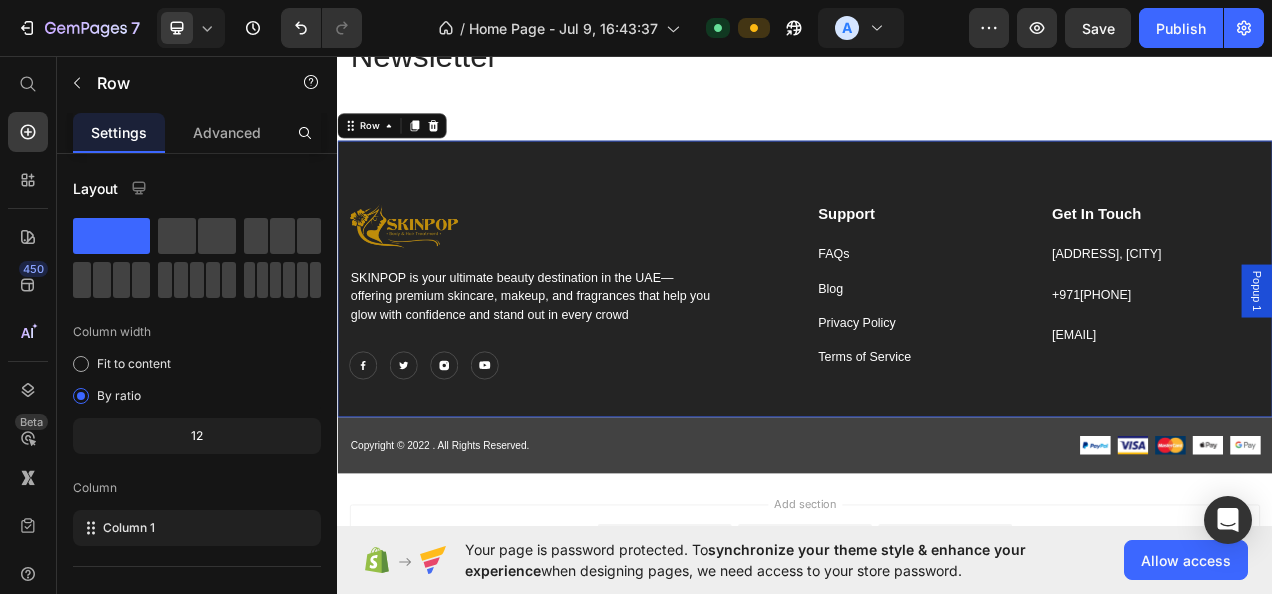 click on "Image SKINPOP is your ultimate beauty destination in the UAE—offering premium skincare, makeup, and fragrances that help you glow with confidence and stand out in every crowd Text block Image Image Image Image Icon List Hoz Support Text block FAQs Text block Blog Text block Privacy Policy Text block Terms of Service Text block Get In Touch Text block Al barsha south,dubai Text block +971566139016 Text block info@deemarie.com Text block Row Row Row   0" at bounding box center (937, 344) 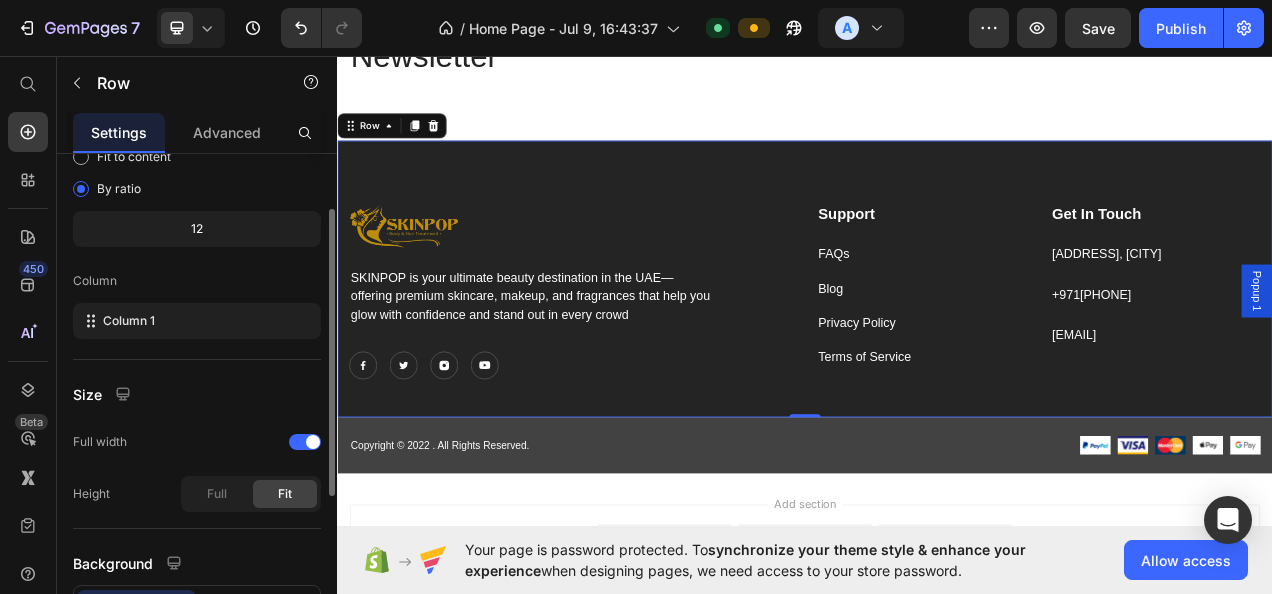 scroll, scrollTop: 0, scrollLeft: 0, axis: both 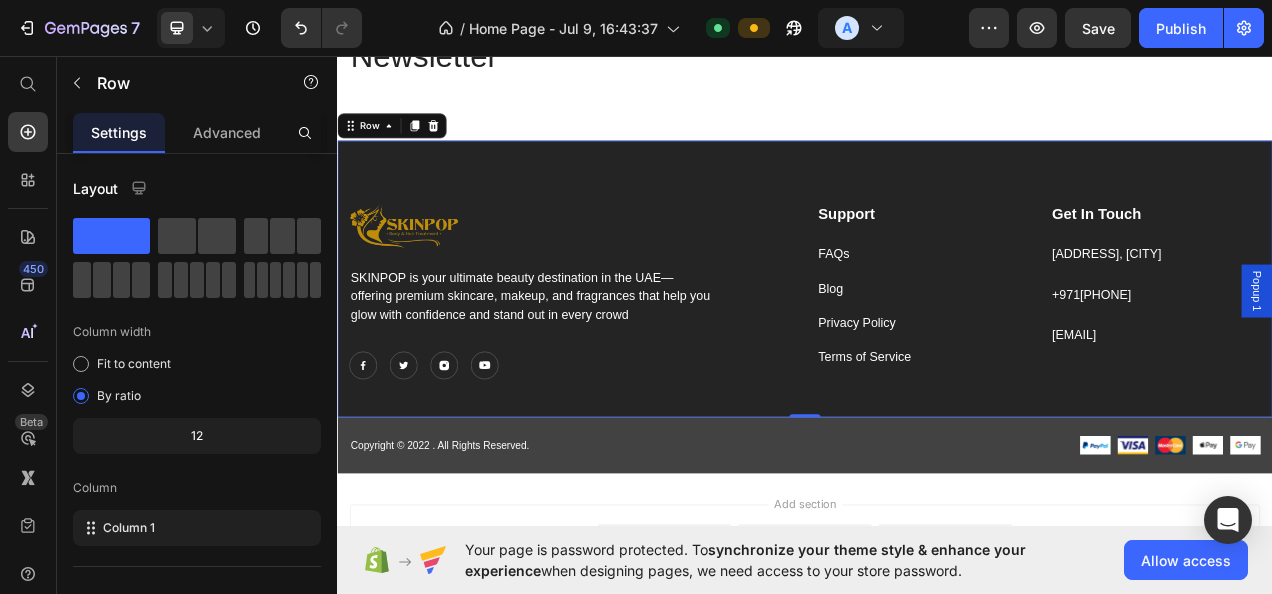 click on "Publish" 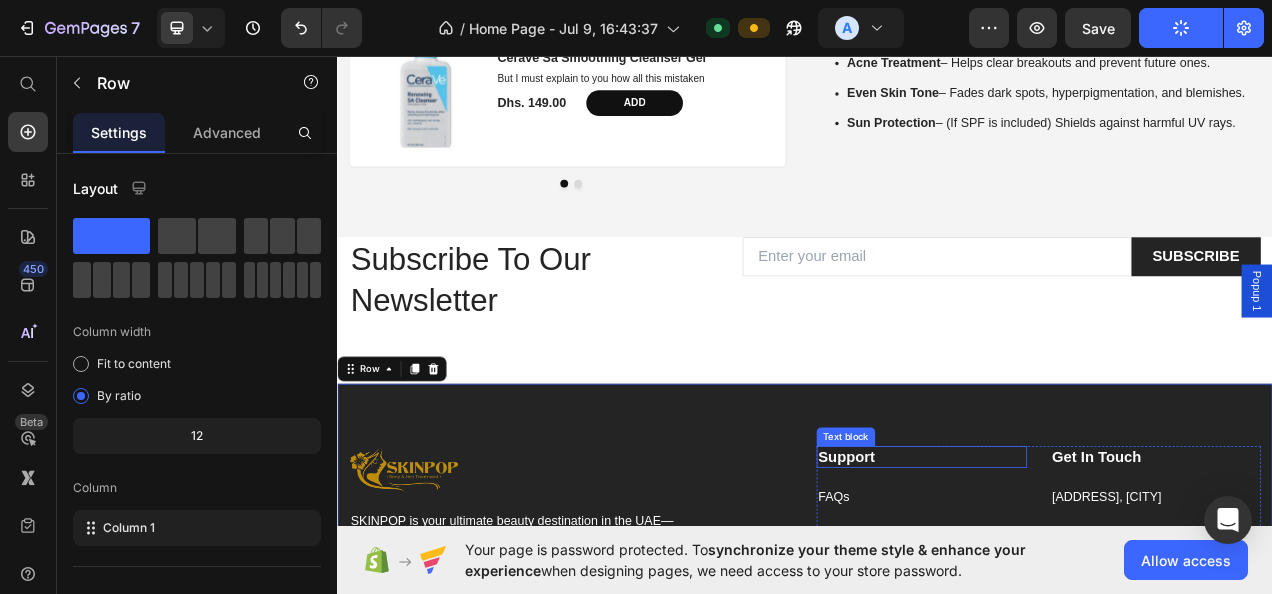 scroll, scrollTop: 6063, scrollLeft: 0, axis: vertical 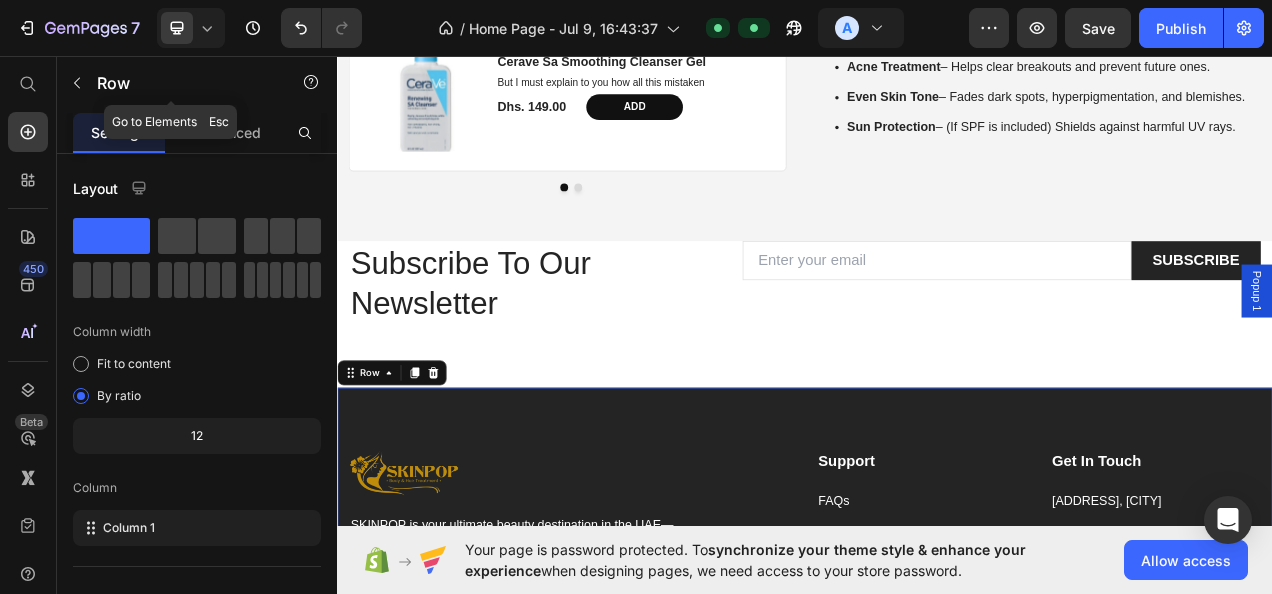 click 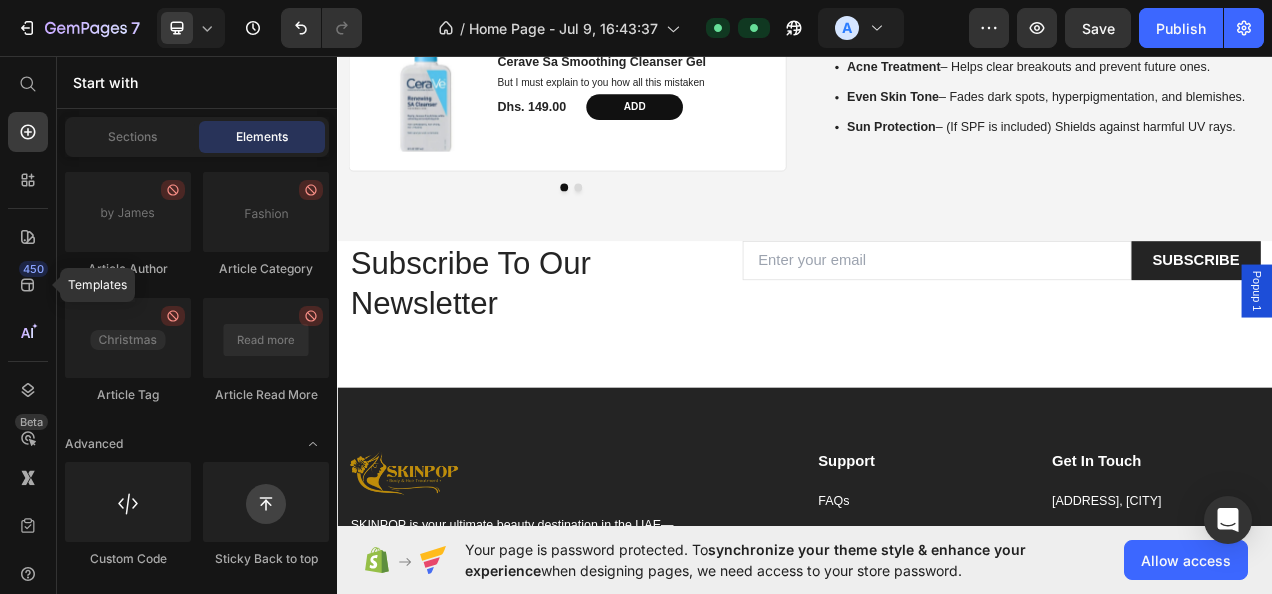 click on "450" at bounding box center [33, 269] 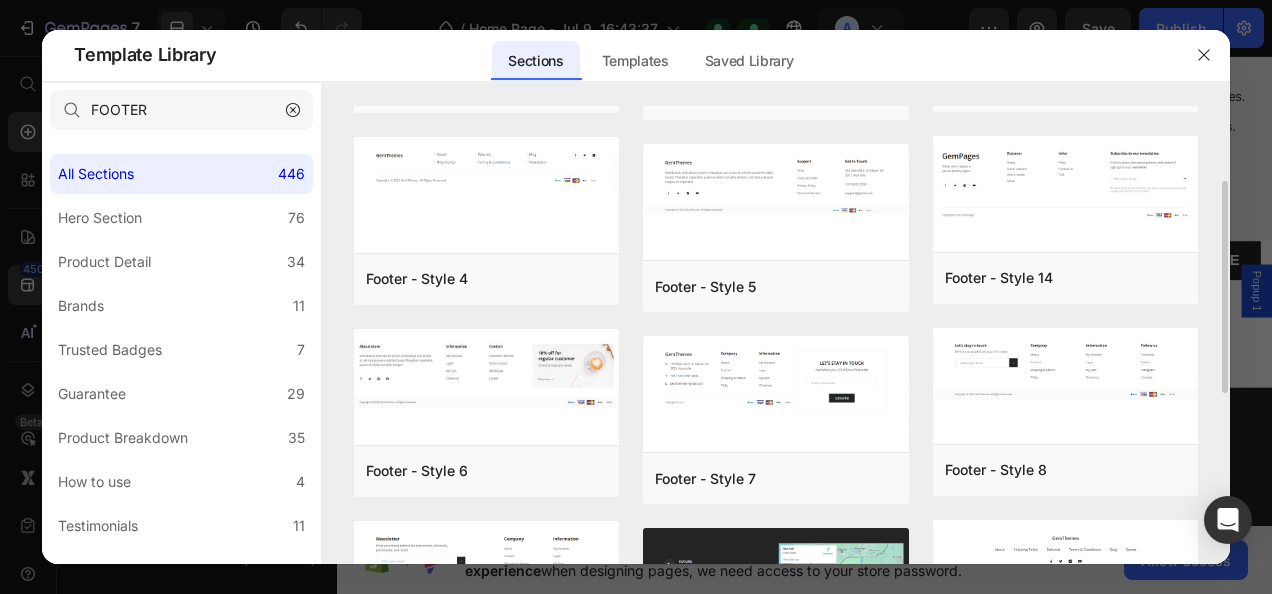 scroll, scrollTop: 0, scrollLeft: 0, axis: both 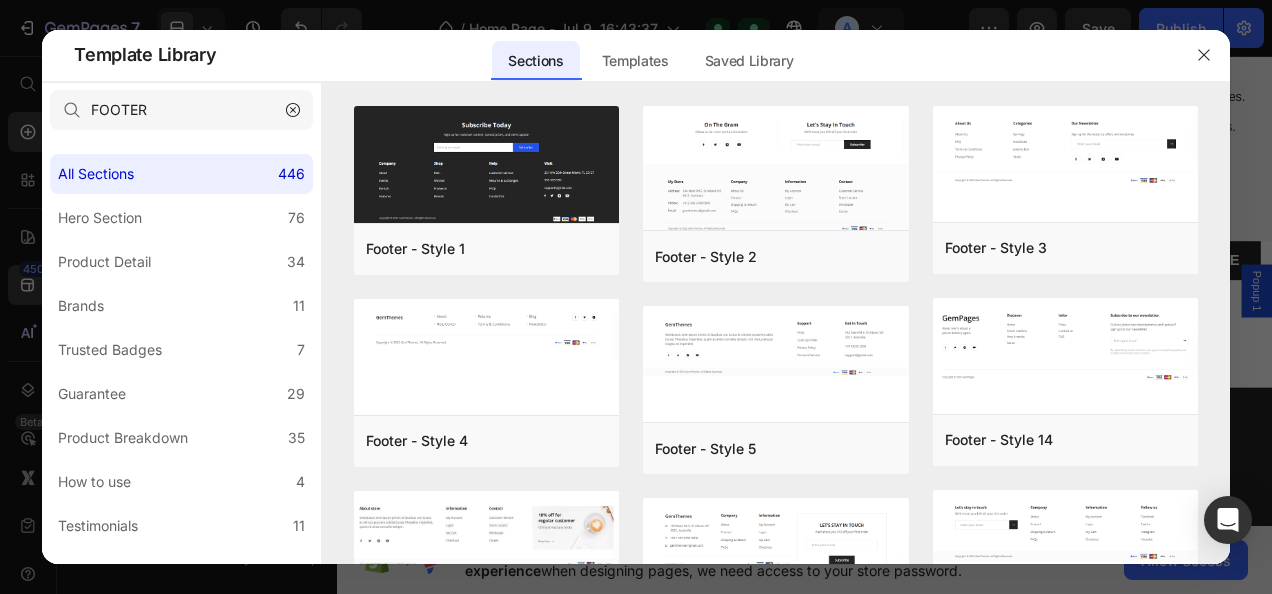 click on "Brands 11" 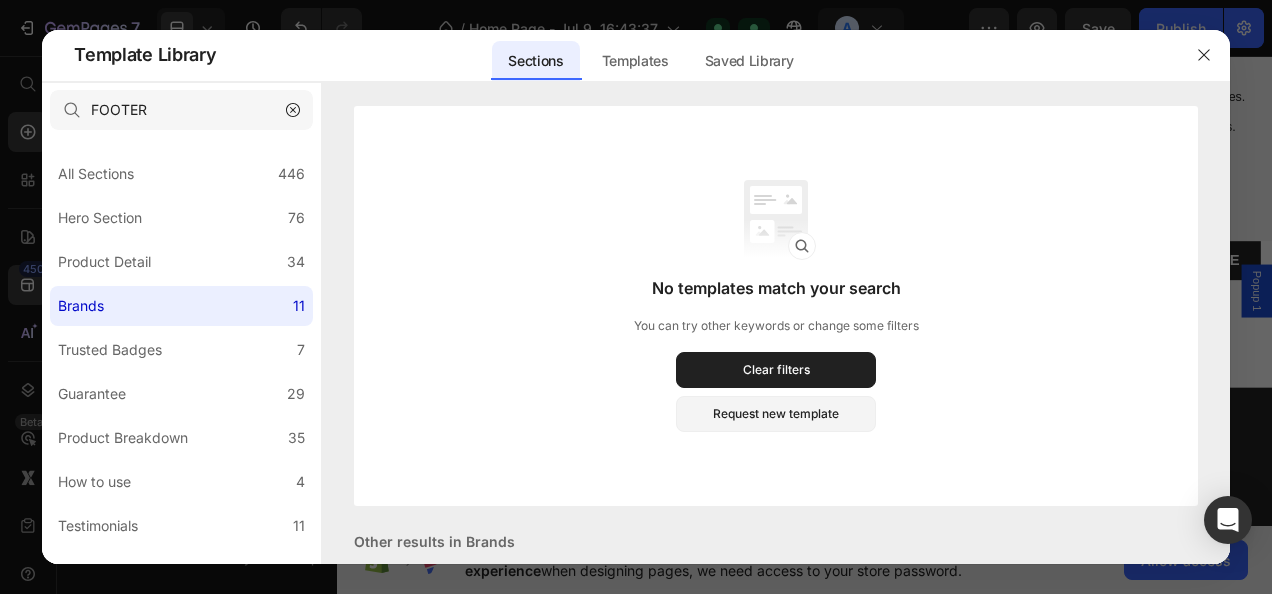 click on "Product Detail" at bounding box center (104, 262) 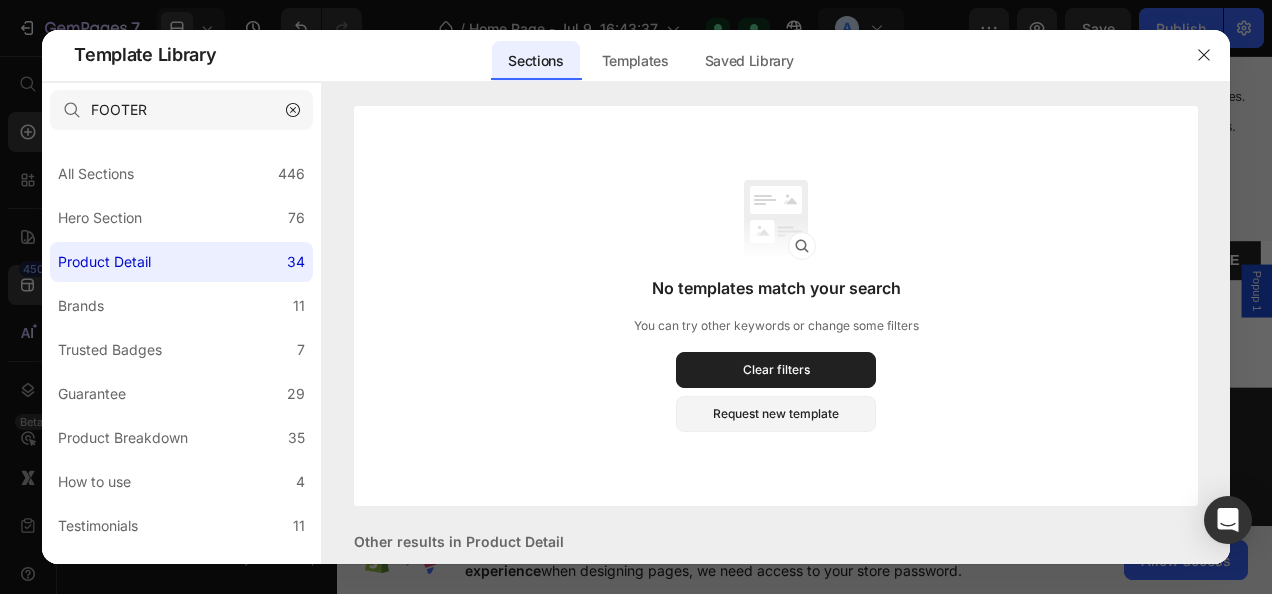 click on "Request new template" at bounding box center (776, 414) 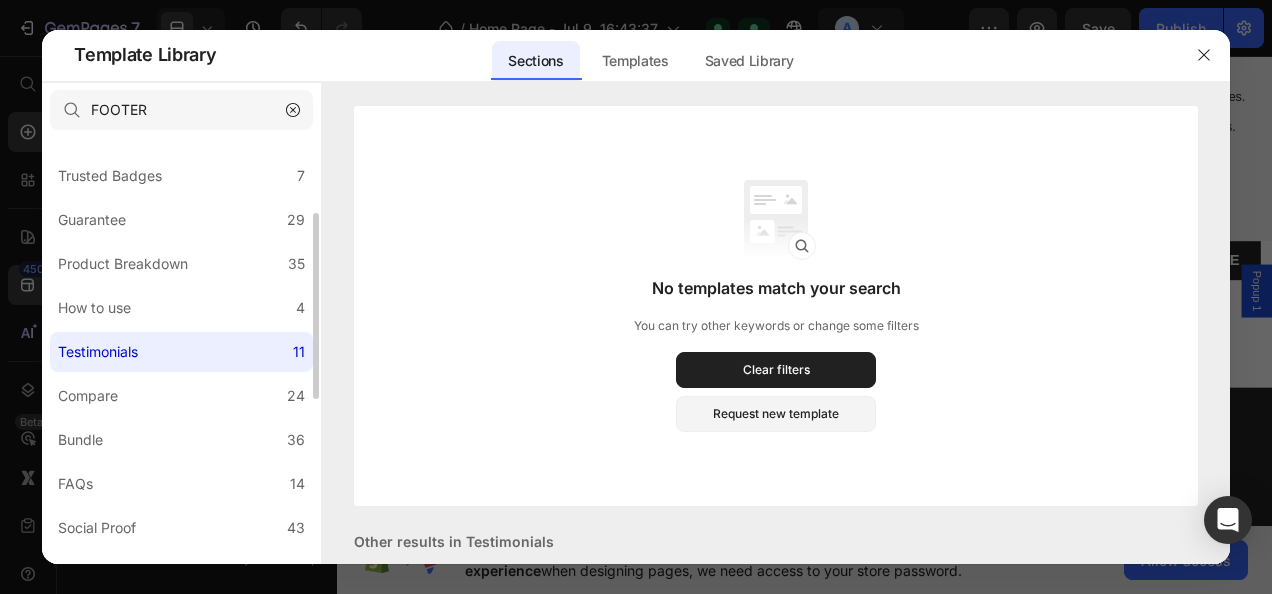 scroll, scrollTop: 177, scrollLeft: 0, axis: vertical 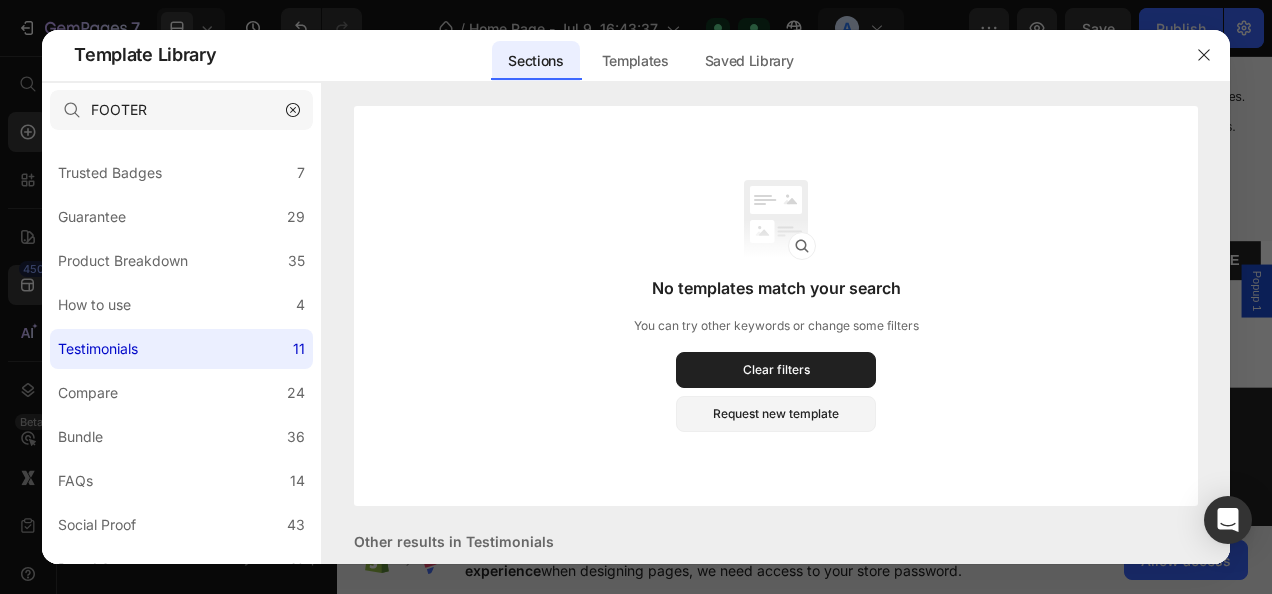 click on "Bundle 36" 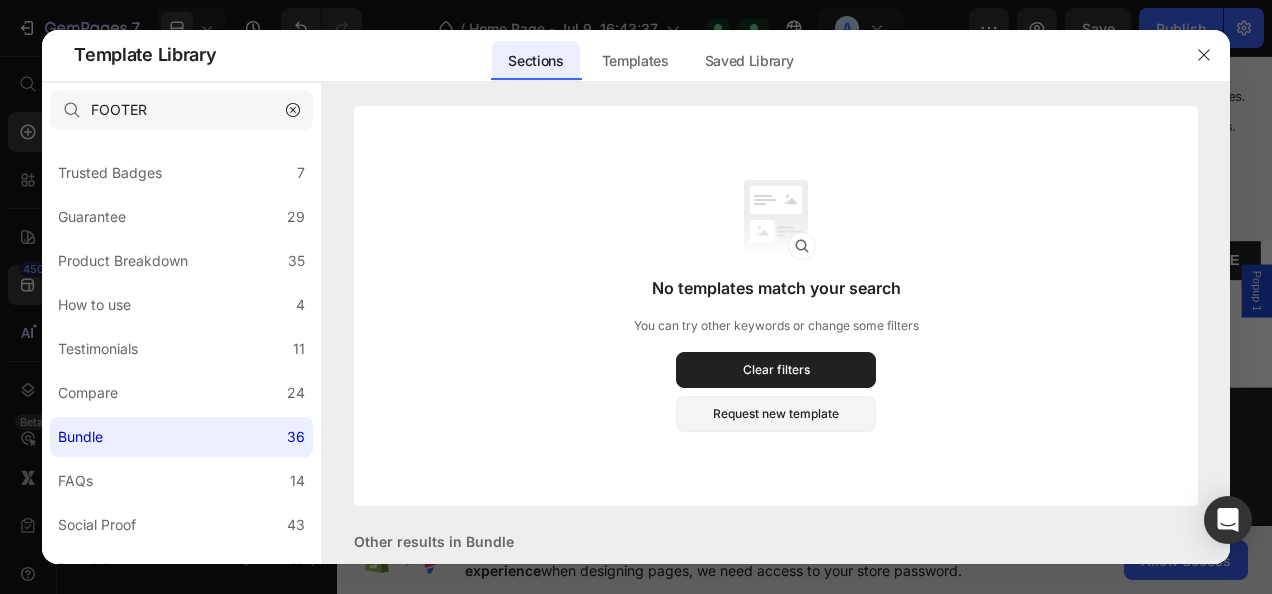 click on "Bundle 36" 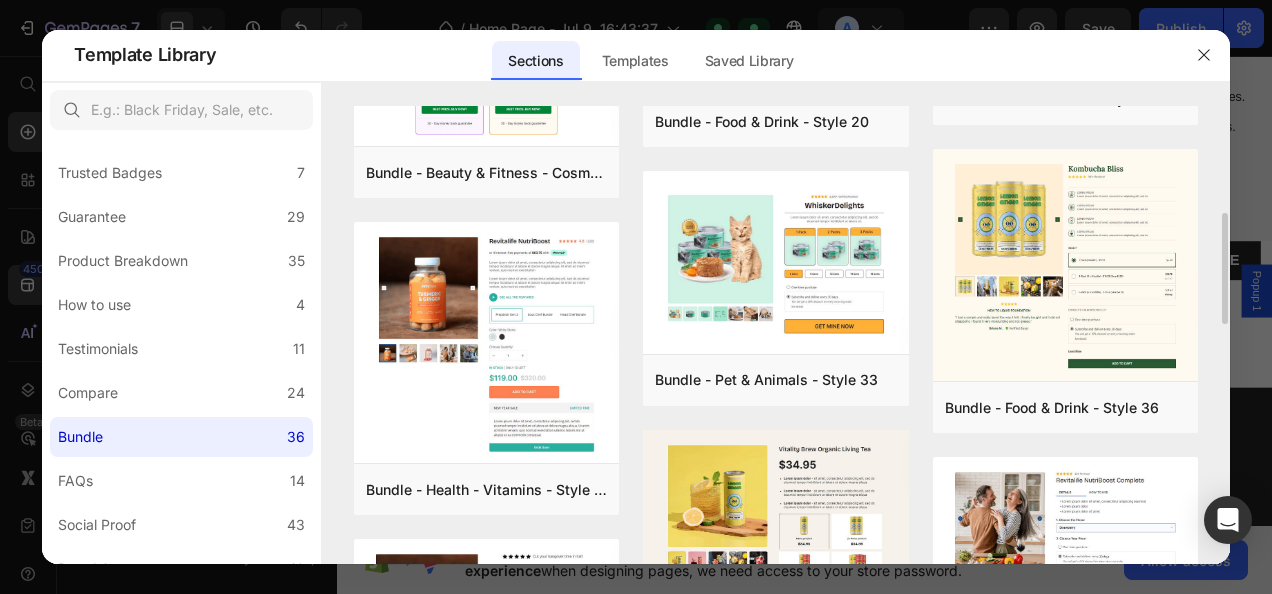 scroll, scrollTop: 445, scrollLeft: 0, axis: vertical 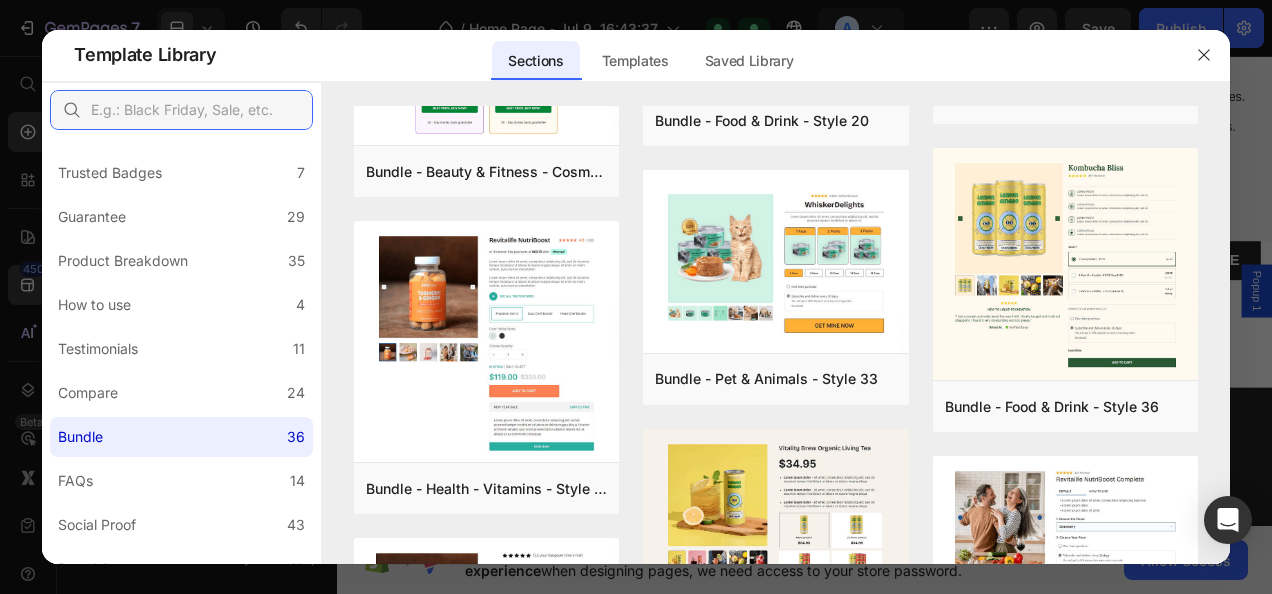 click at bounding box center (181, 110) 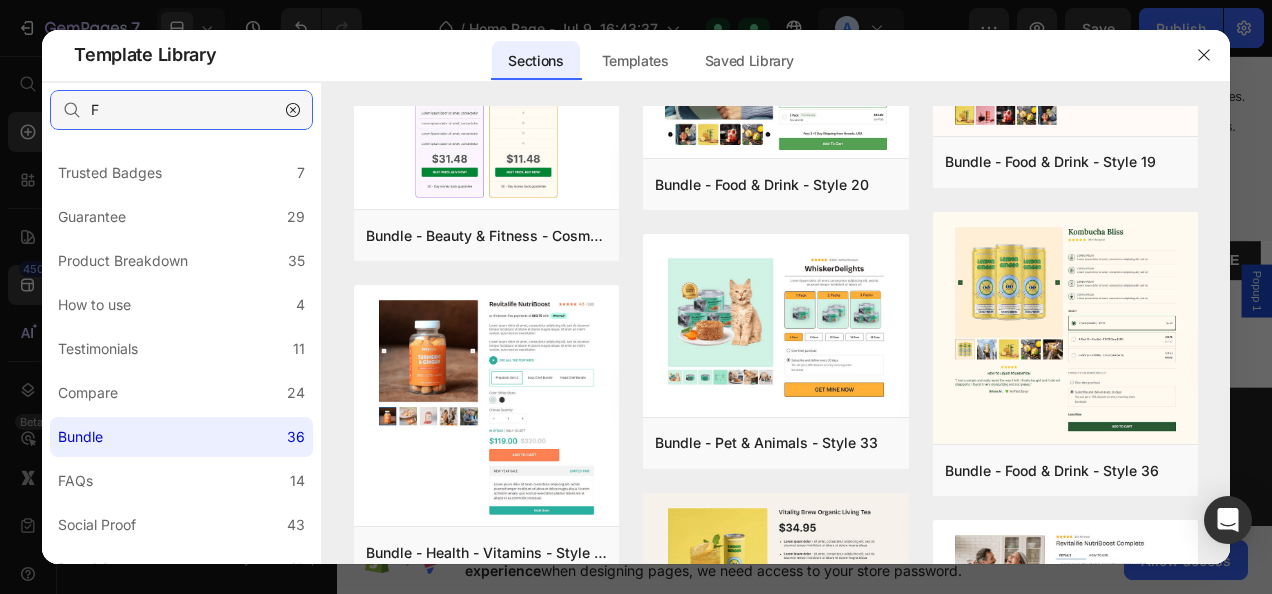 scroll, scrollTop: 0, scrollLeft: 0, axis: both 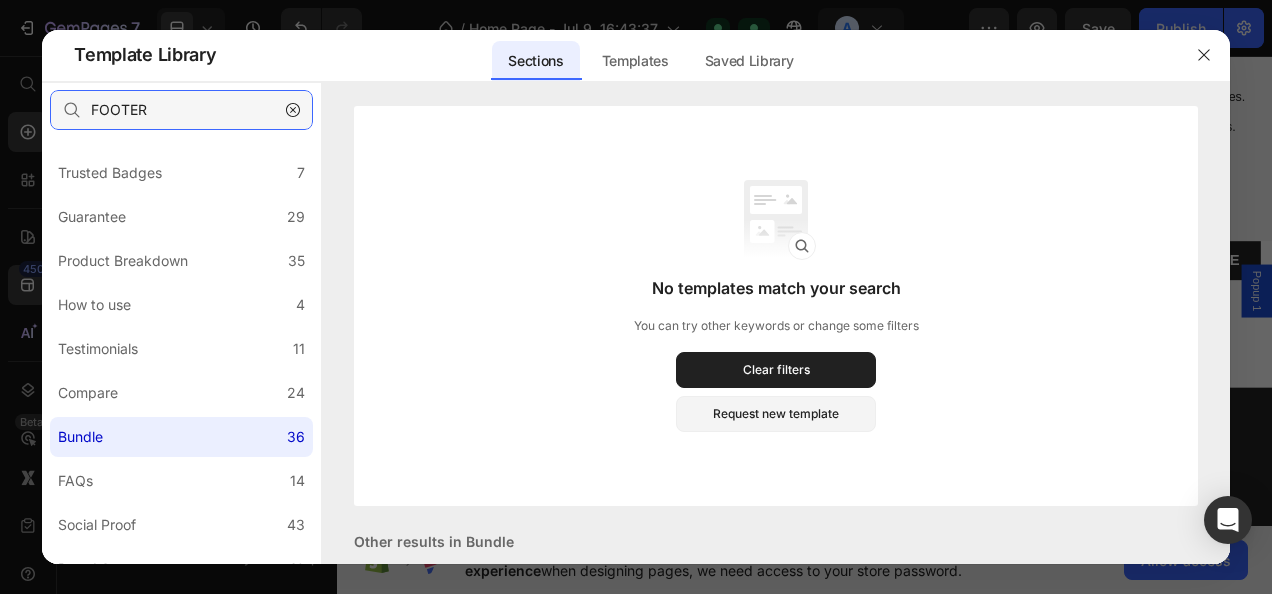 type on "FOOTER" 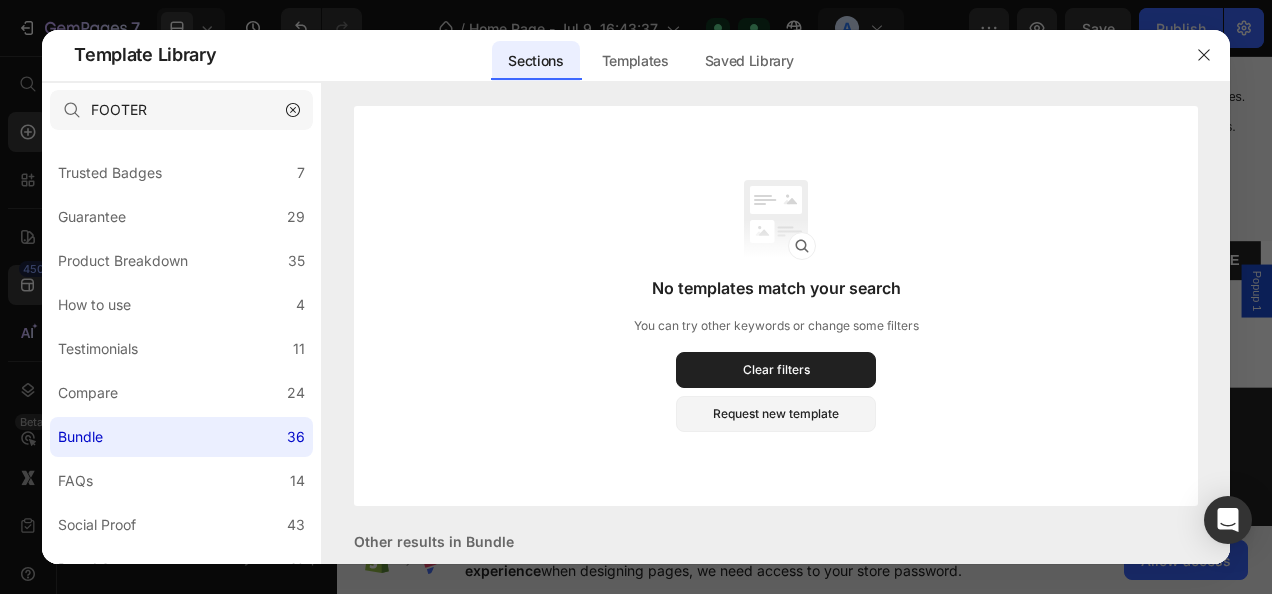 click on "Clear filters" at bounding box center [776, 370] 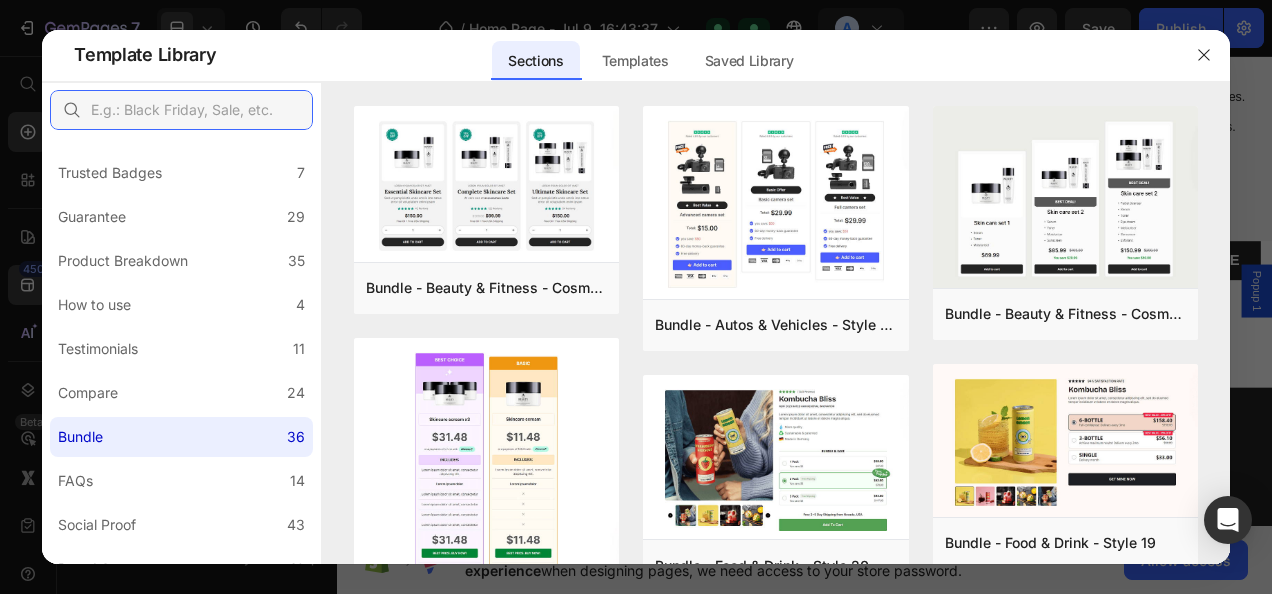 click at bounding box center (181, 110) 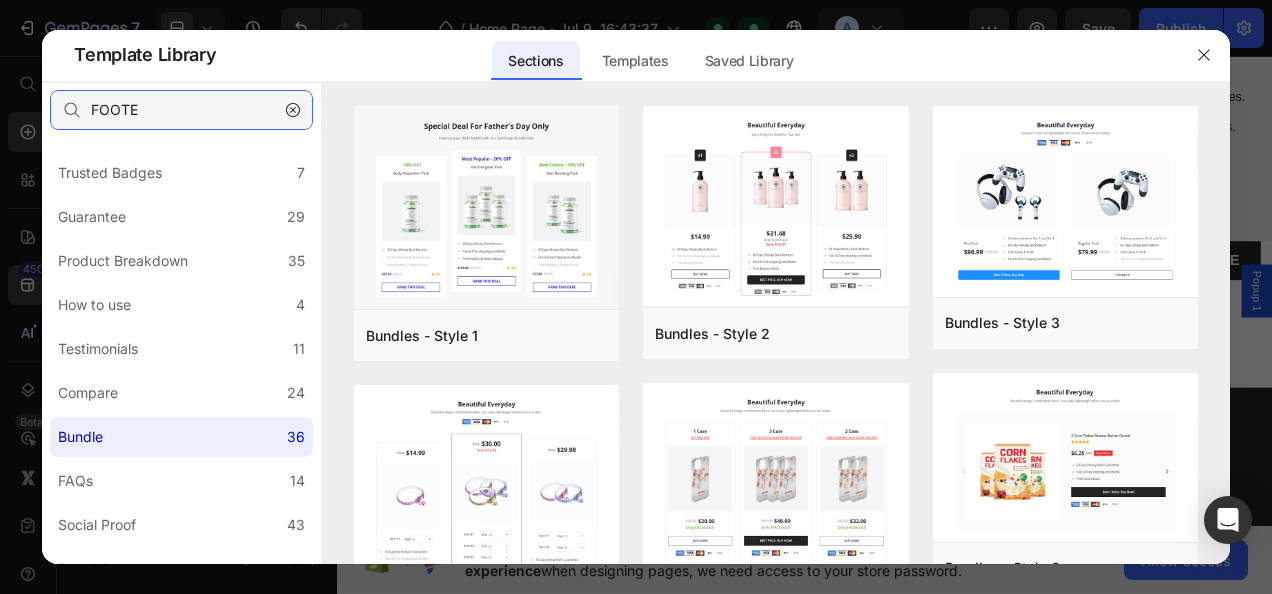 type on "FOOTER" 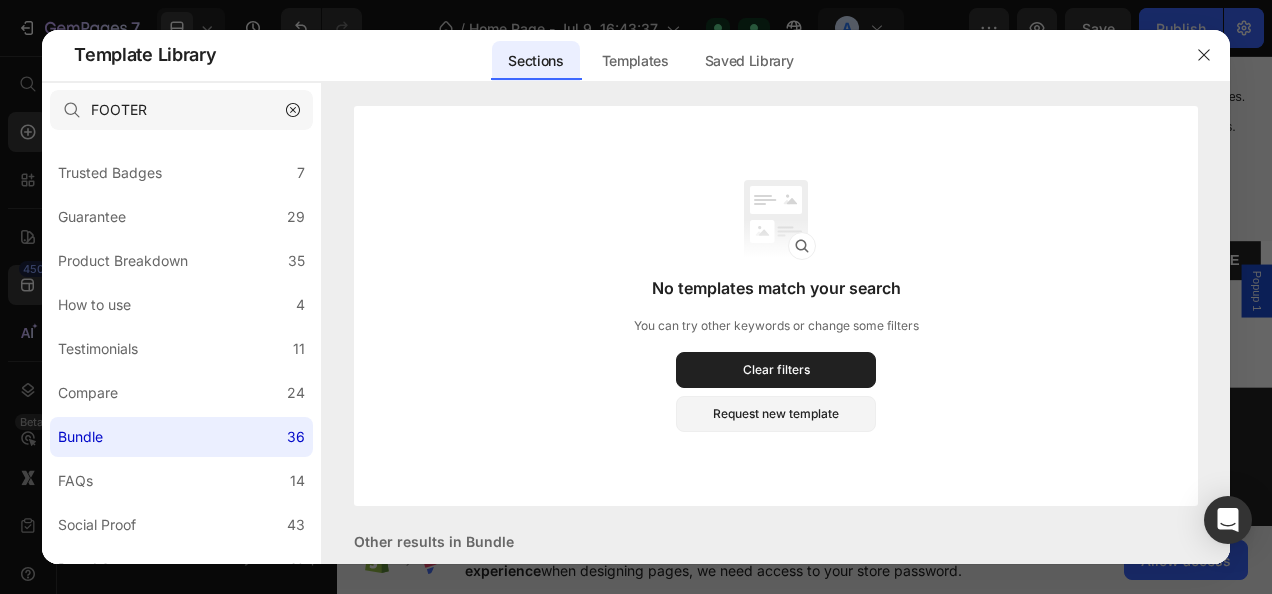 click 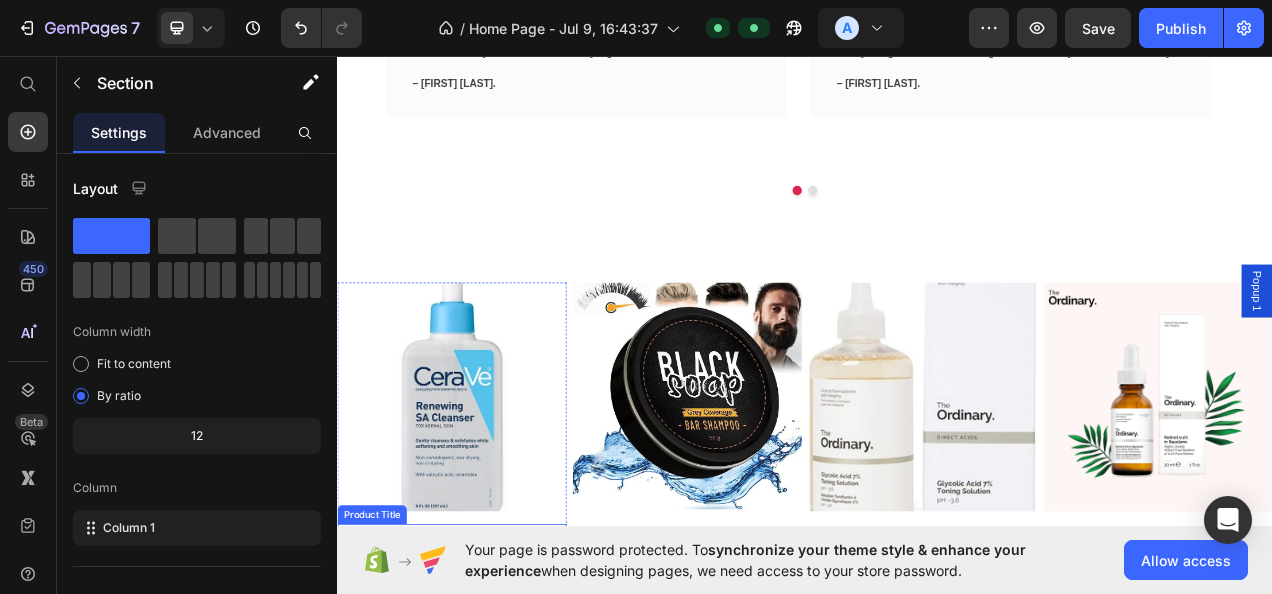 scroll, scrollTop: 4561, scrollLeft: 0, axis: vertical 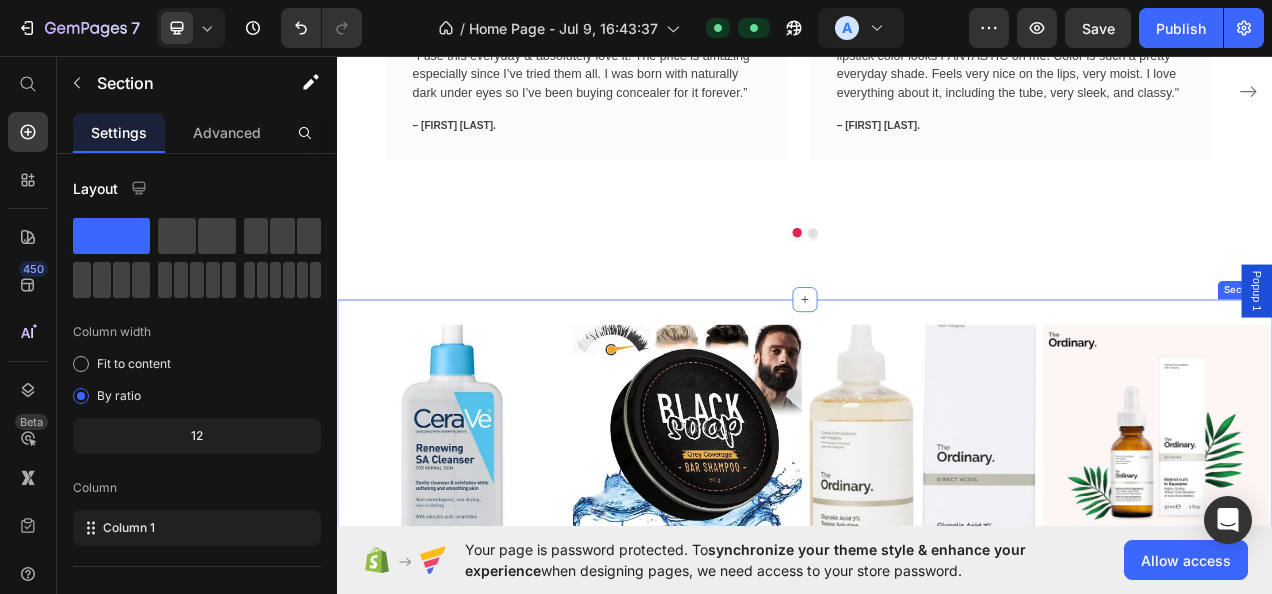 click 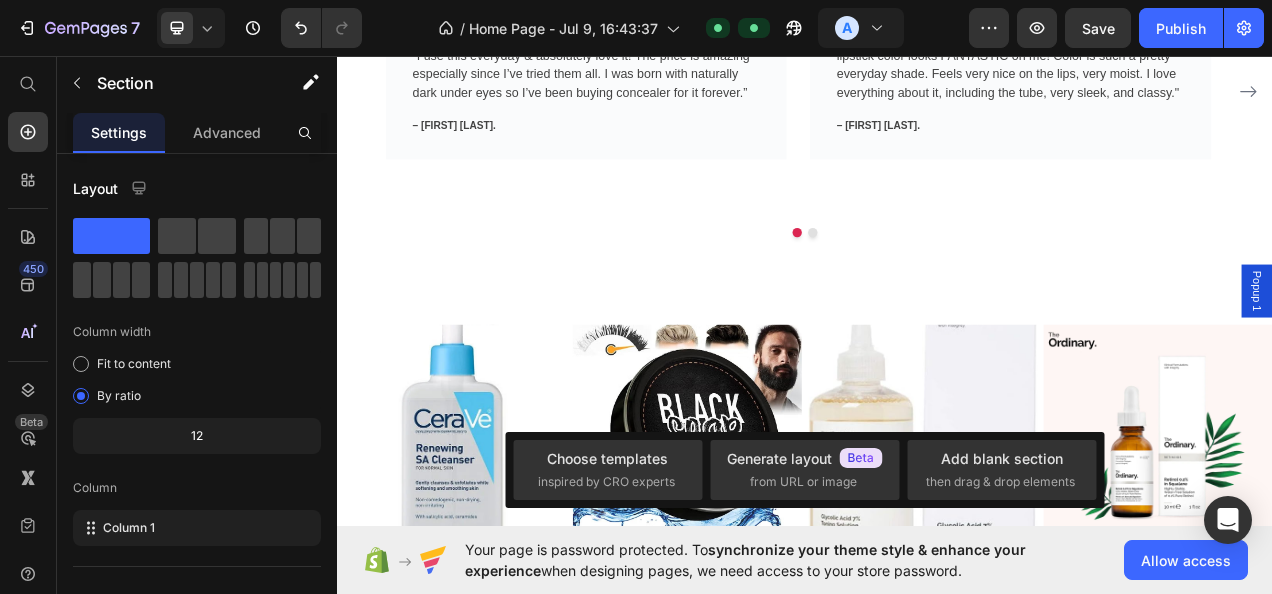 click on "Choose templates" at bounding box center [607, 458] 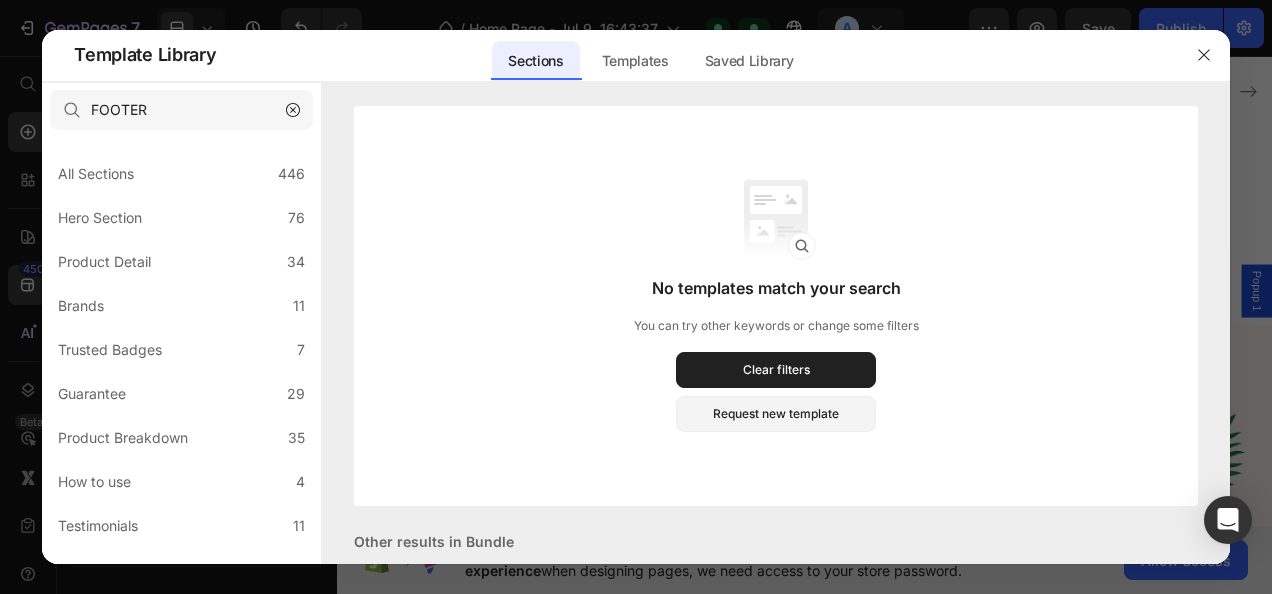 click on "Templates" 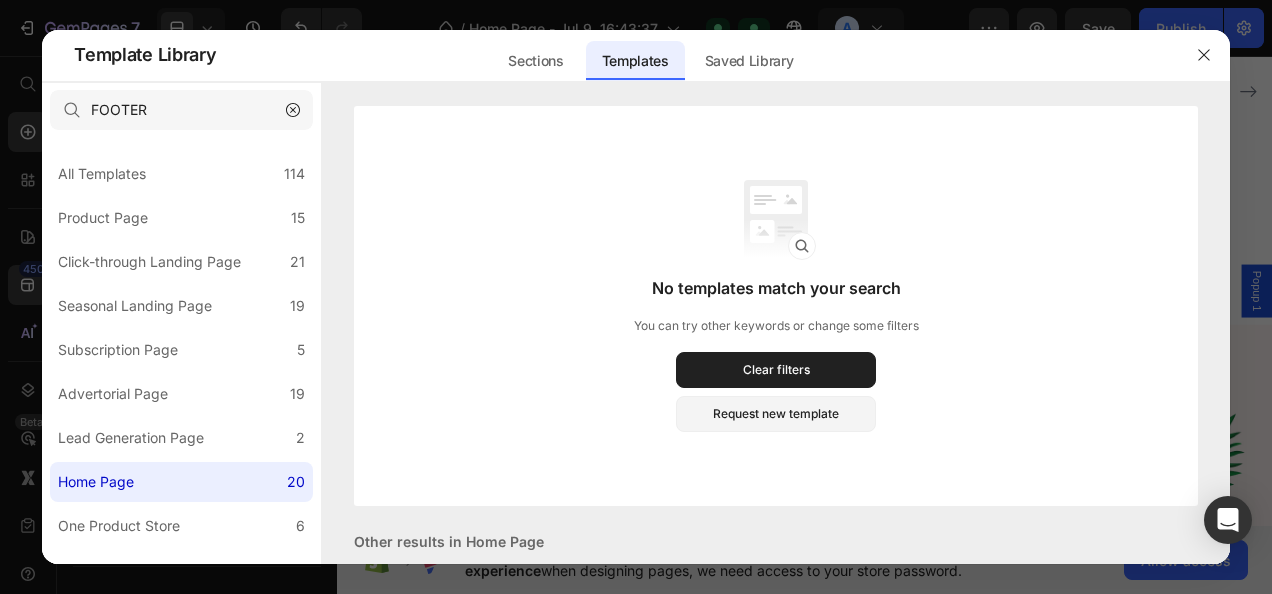 click on "Clear filters" at bounding box center (776, 370) 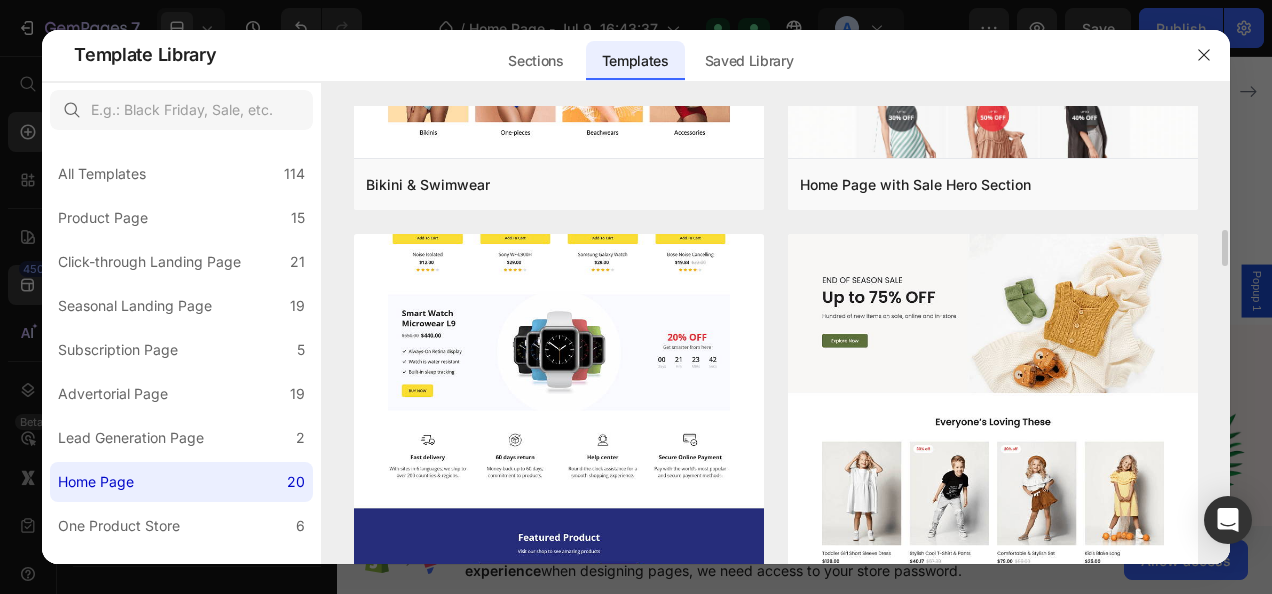 scroll, scrollTop: 1436, scrollLeft: 0, axis: vertical 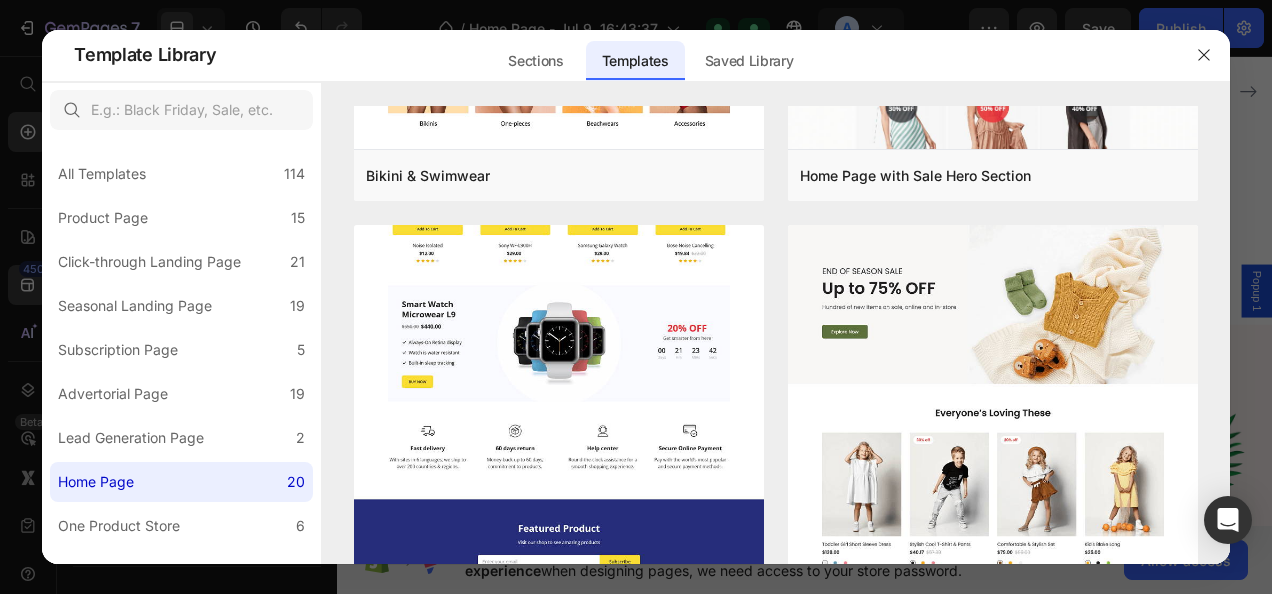 click at bounding box center (559, 51) 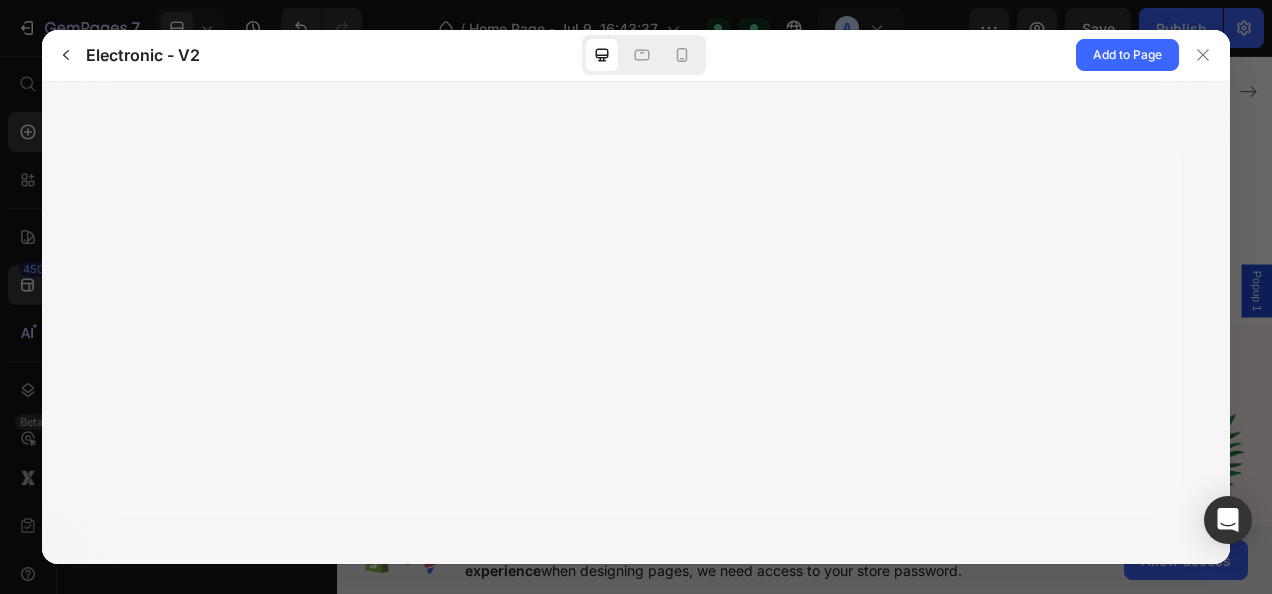 click on "Add to Page" 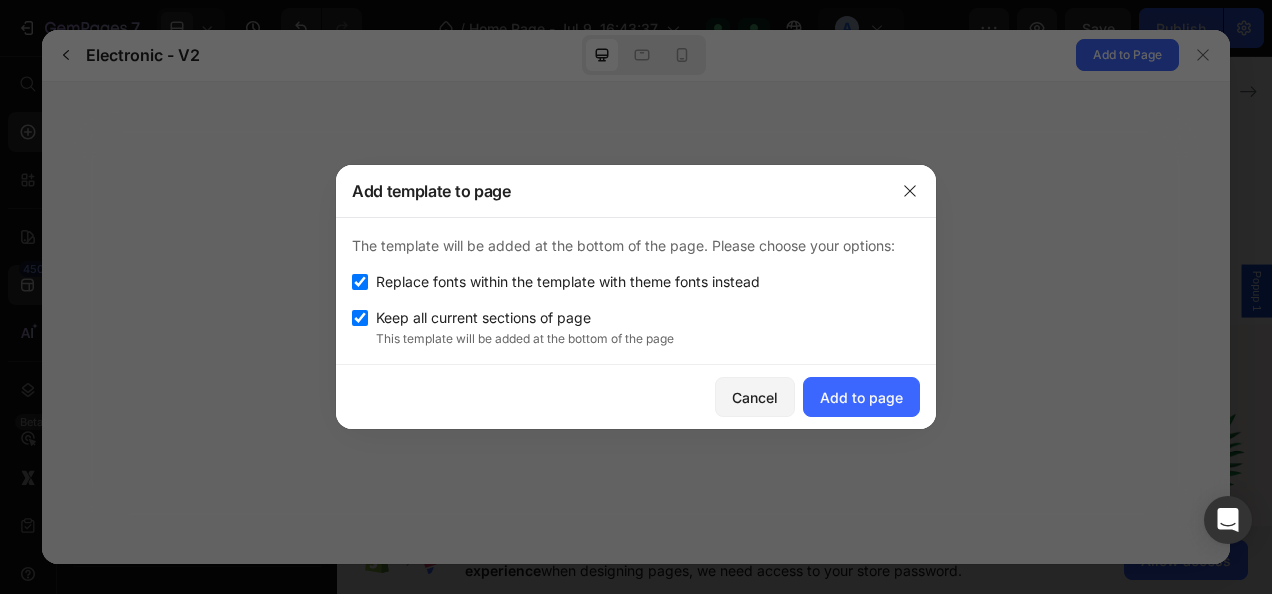 click on "Add to page" at bounding box center [861, 397] 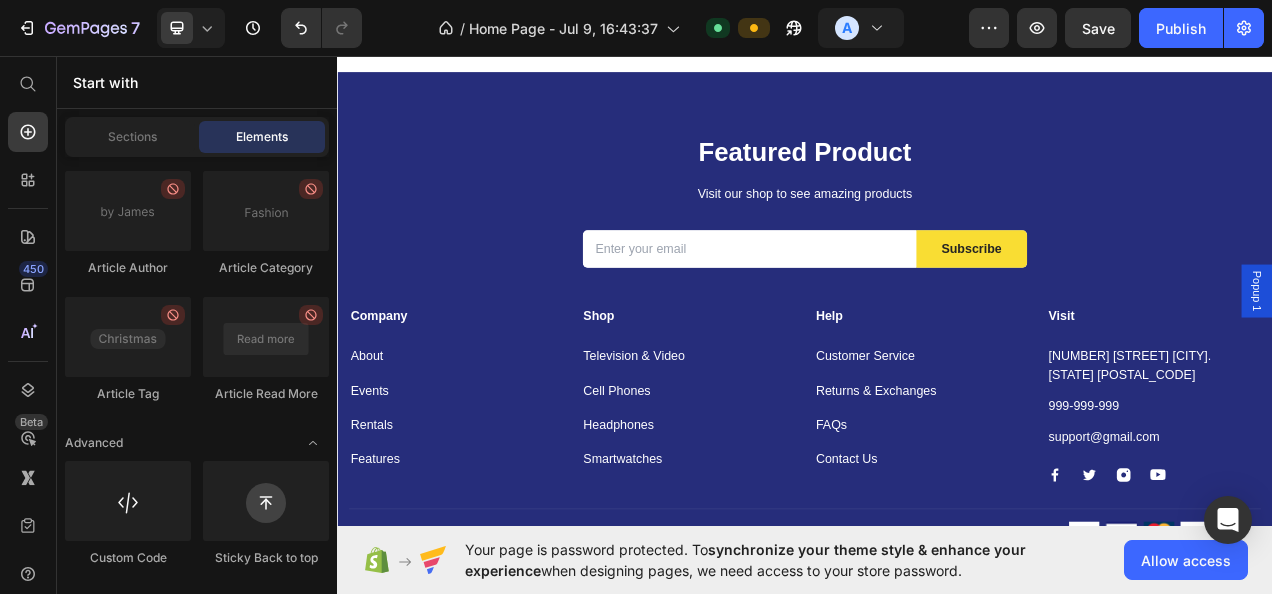 scroll, scrollTop: 10196, scrollLeft: 0, axis: vertical 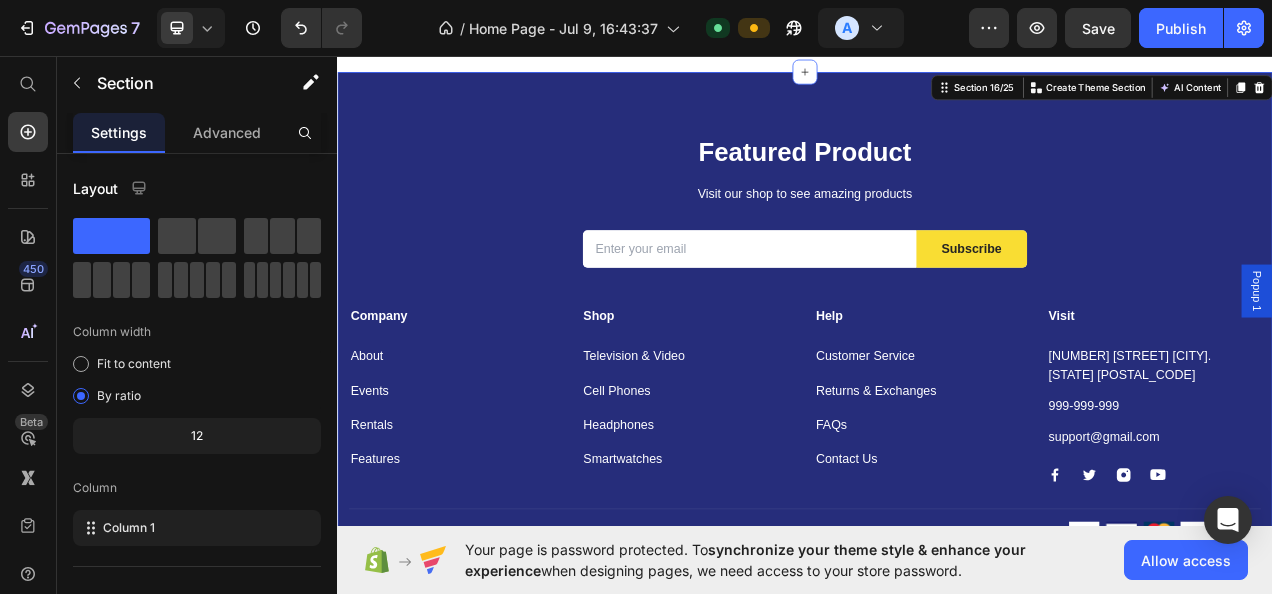 click 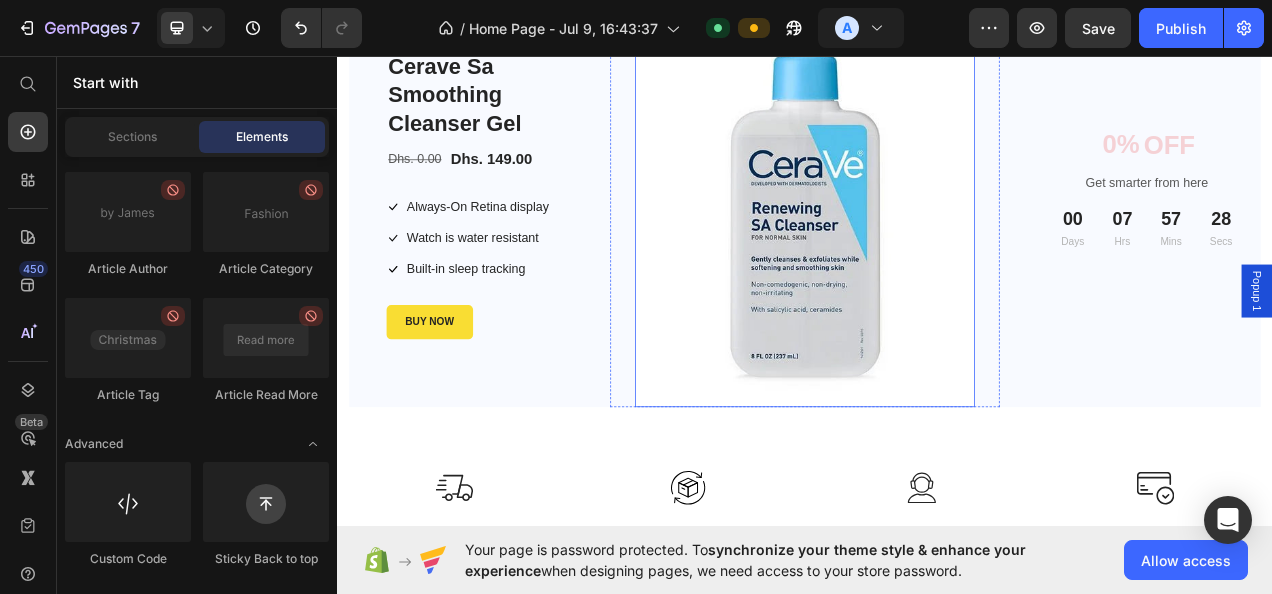 scroll, scrollTop: 9782, scrollLeft: 0, axis: vertical 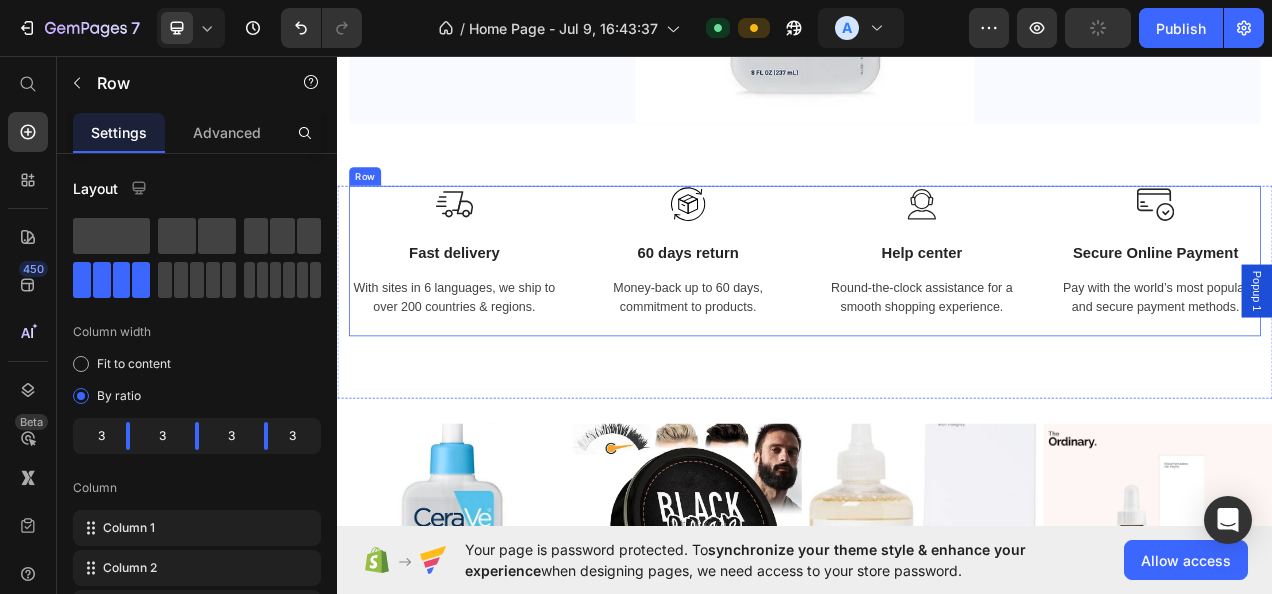 click on "Image Fast delivery Text block With sites in 6 languages, we ship to over 200 countries & regions. Text block Row Image 60 days return Text block Money-back up to 60 days, commitment to products. Text block Row Image Help center Text block Round-the-clock assistance for a smooth shopping experience. Text block Row Image Secure Online Payment Text block Pay with the world’s most popular and secure payment methods. Text block Row Row" at bounding box center [937, 320] 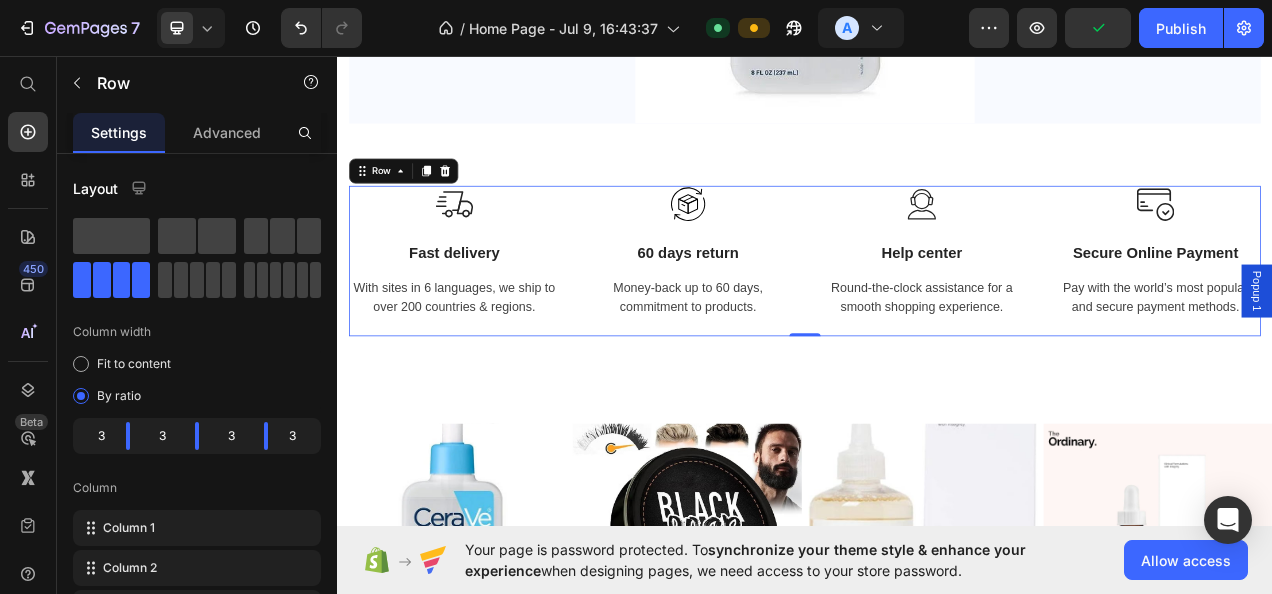 click 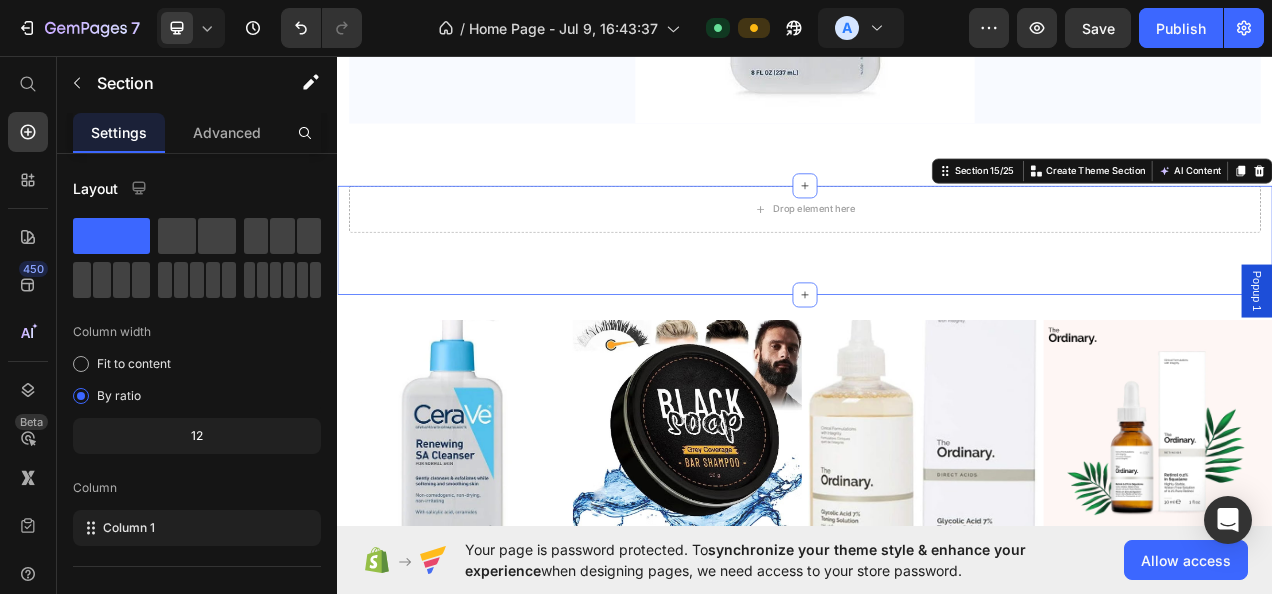 click 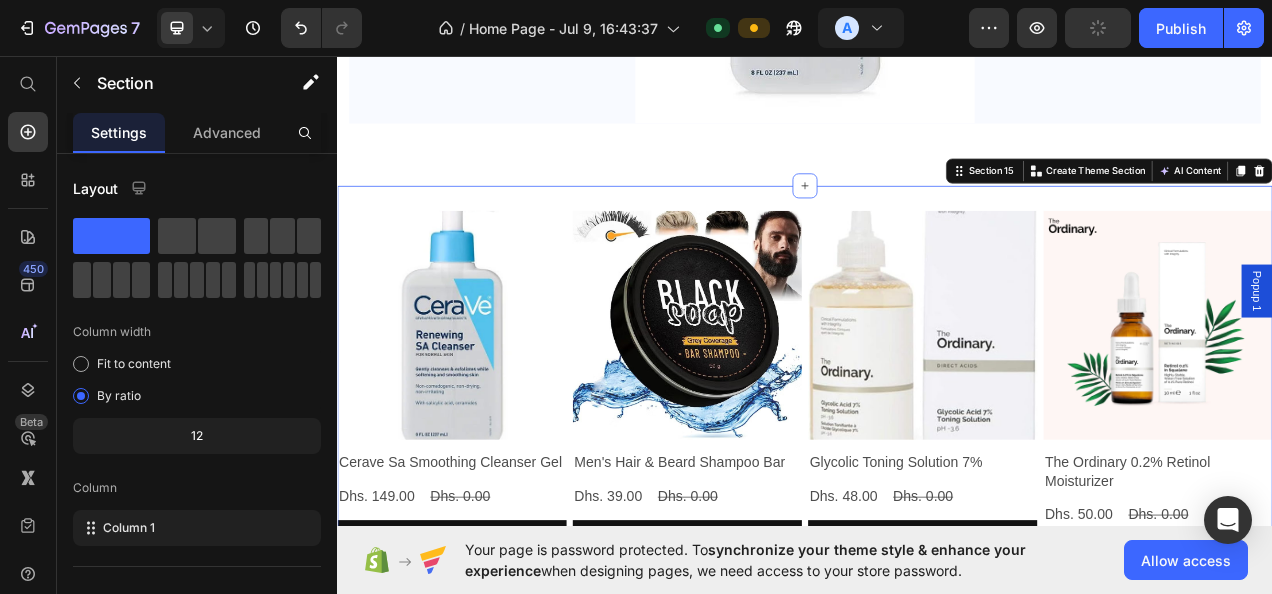 click 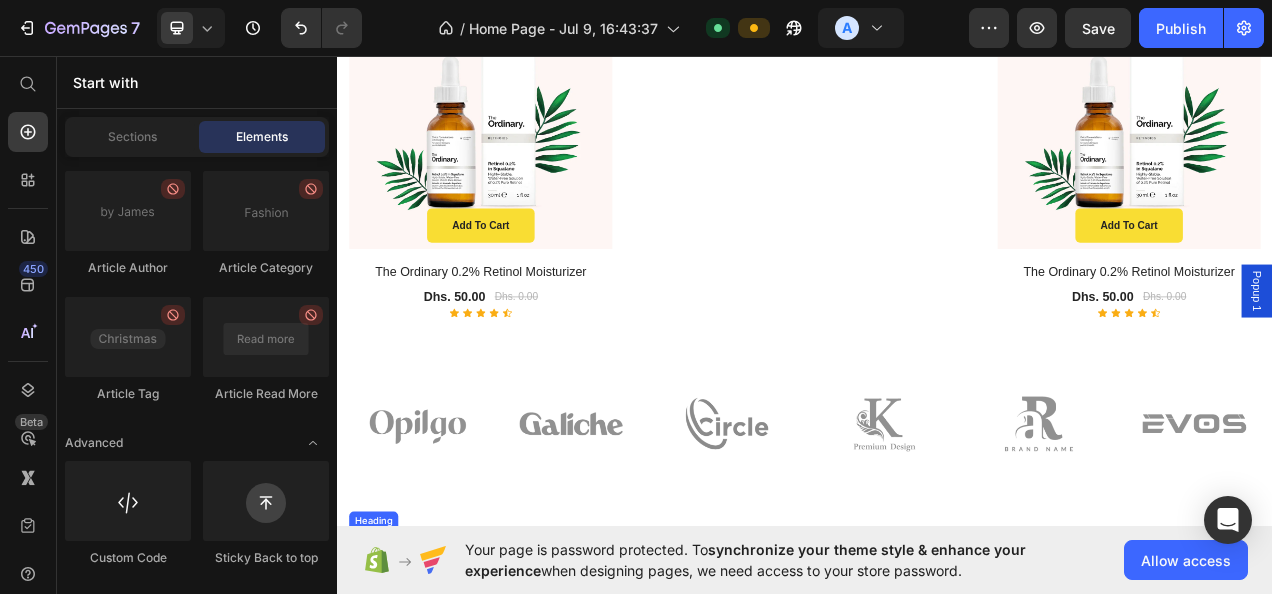 scroll, scrollTop: 8058, scrollLeft: 0, axis: vertical 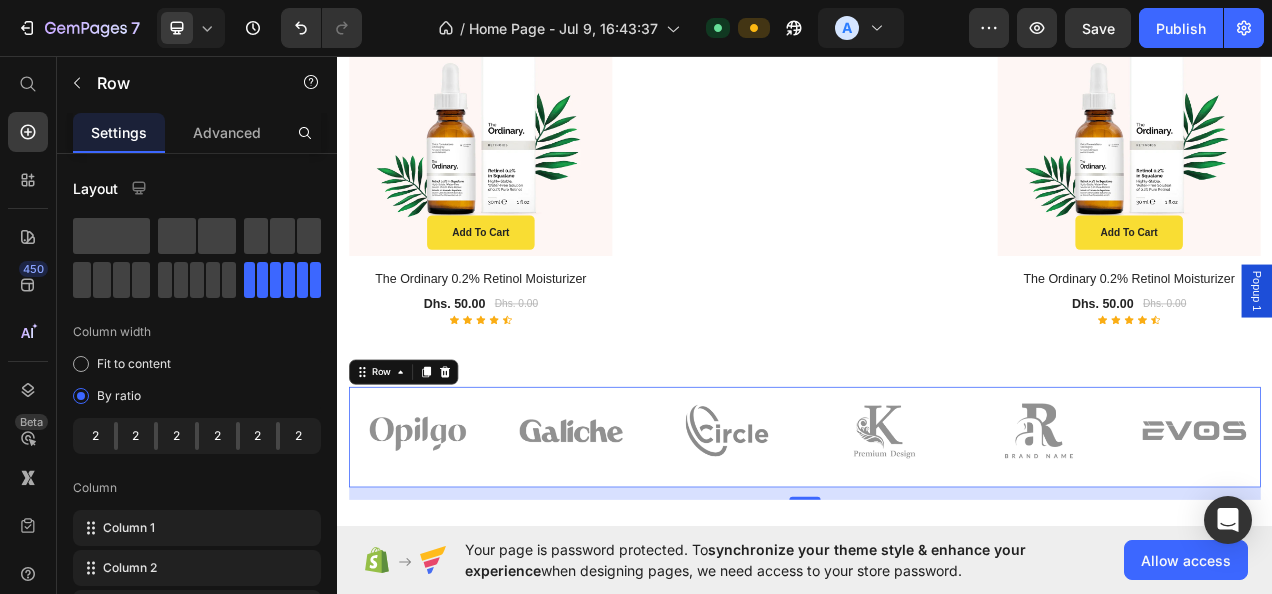 click on "Image Image Image Image Image Image Row   0" at bounding box center (937, 546) 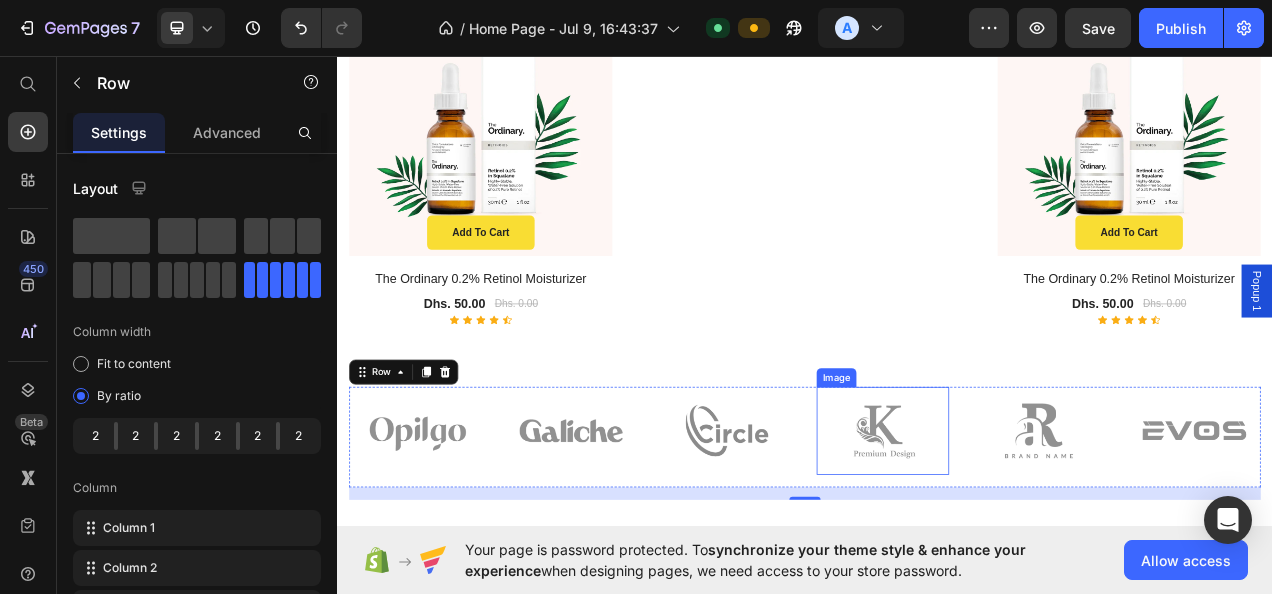 click at bounding box center [1037, 538] 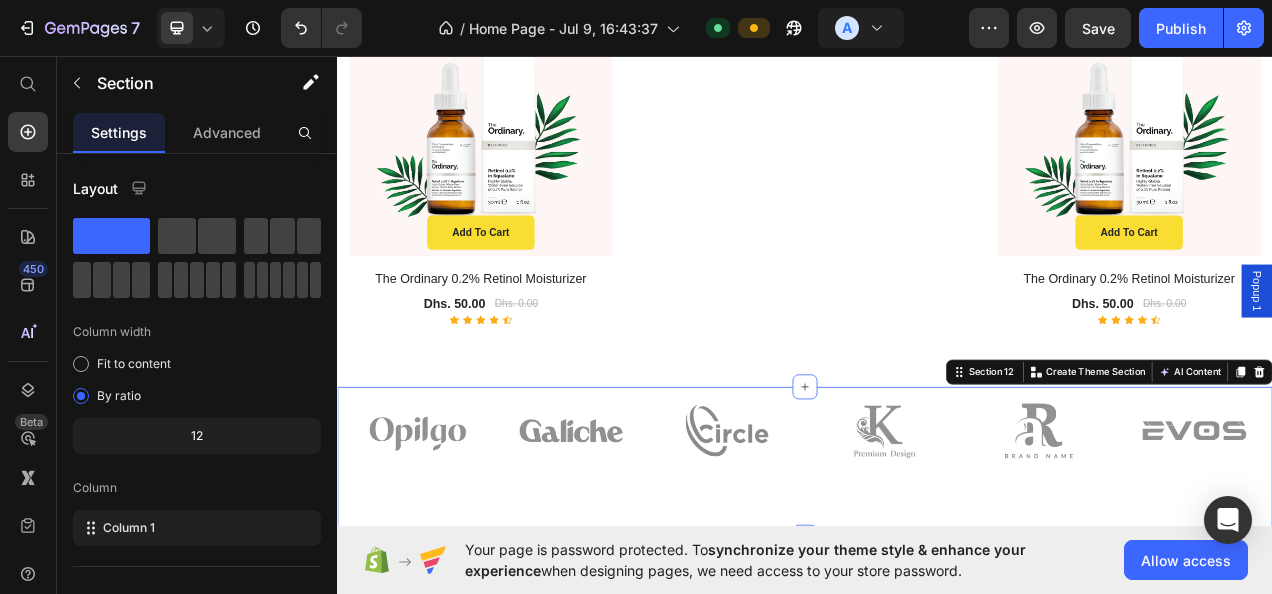 click at bounding box center [1520, 463] 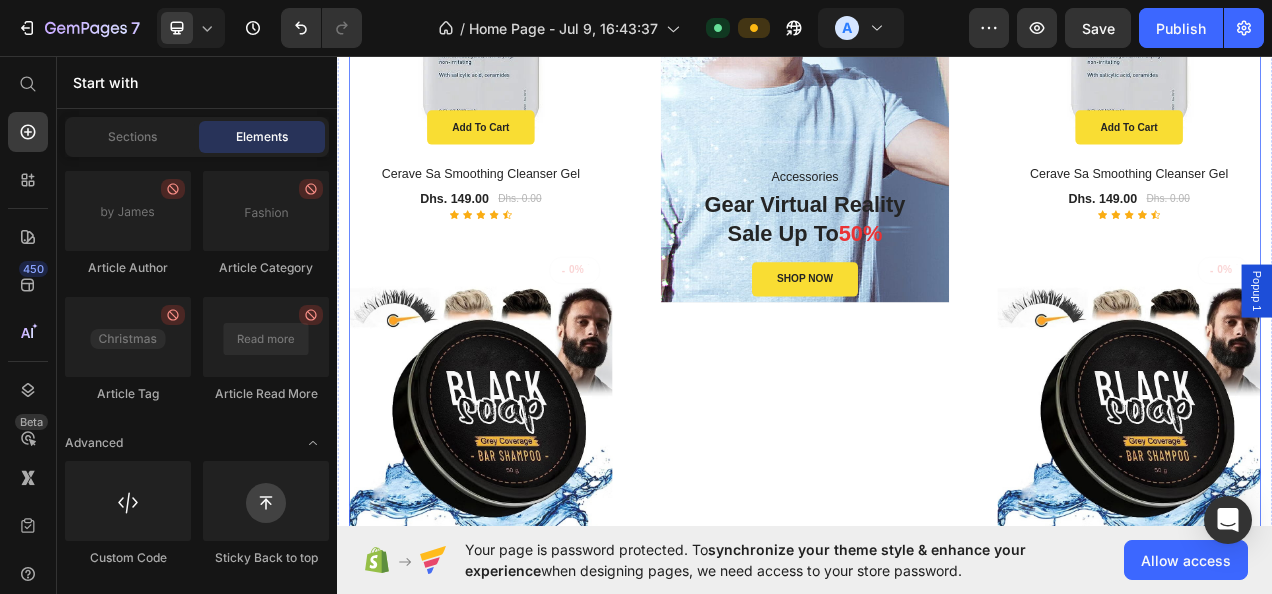scroll, scrollTop: 6460, scrollLeft: 0, axis: vertical 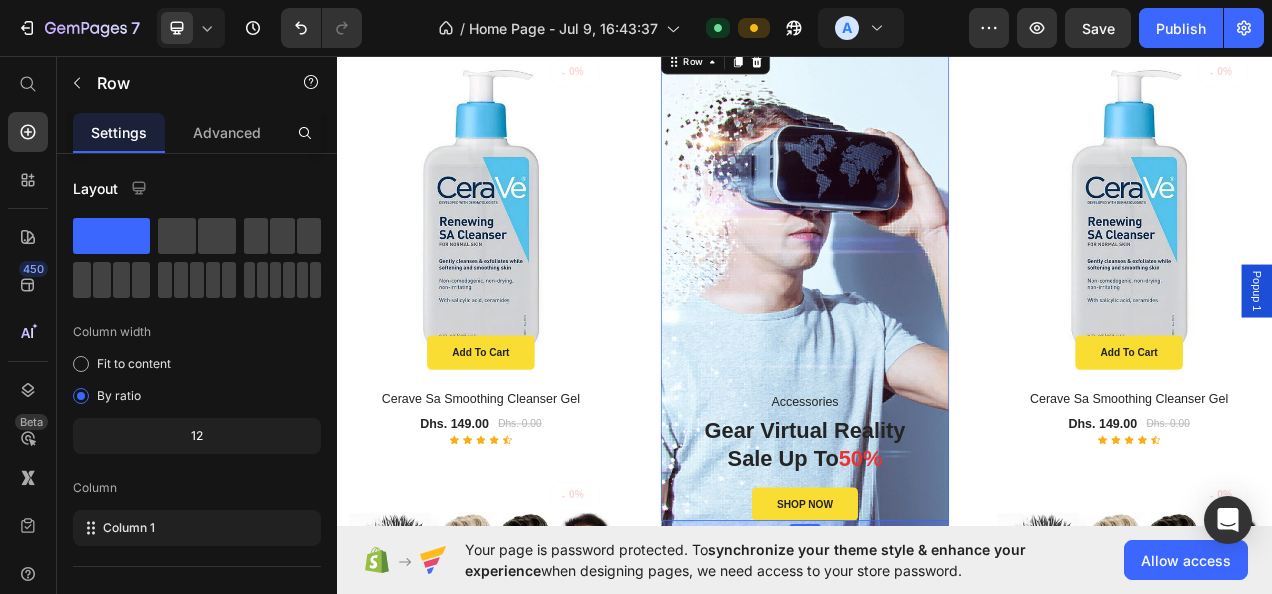 click 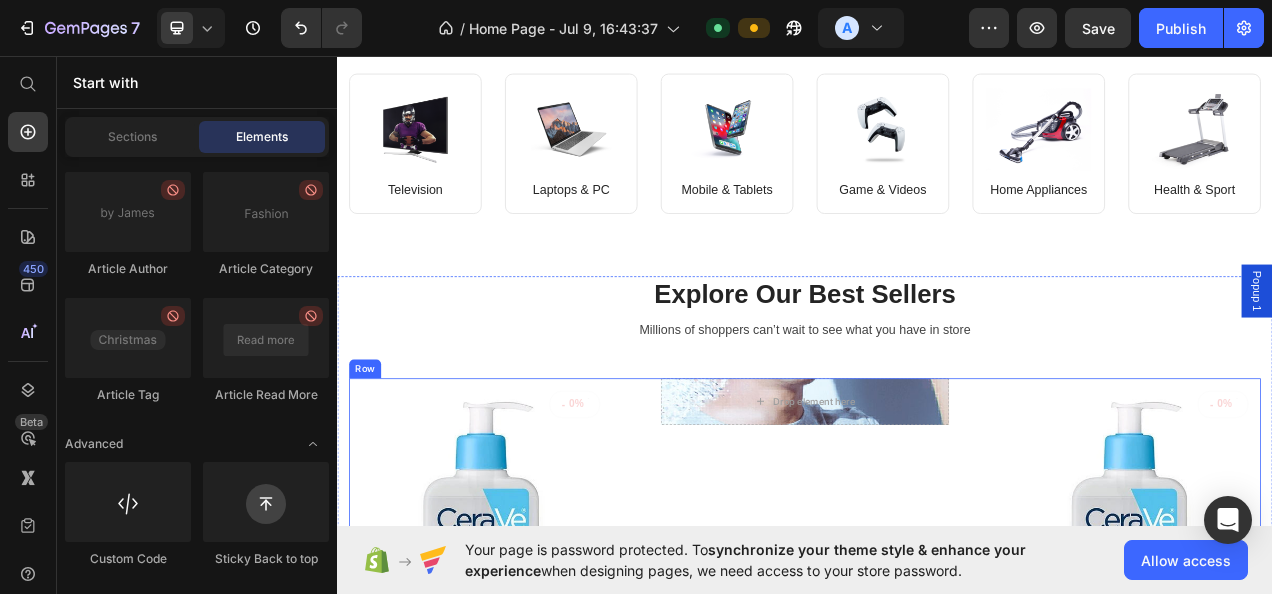 scroll, scrollTop: 5912, scrollLeft: 0, axis: vertical 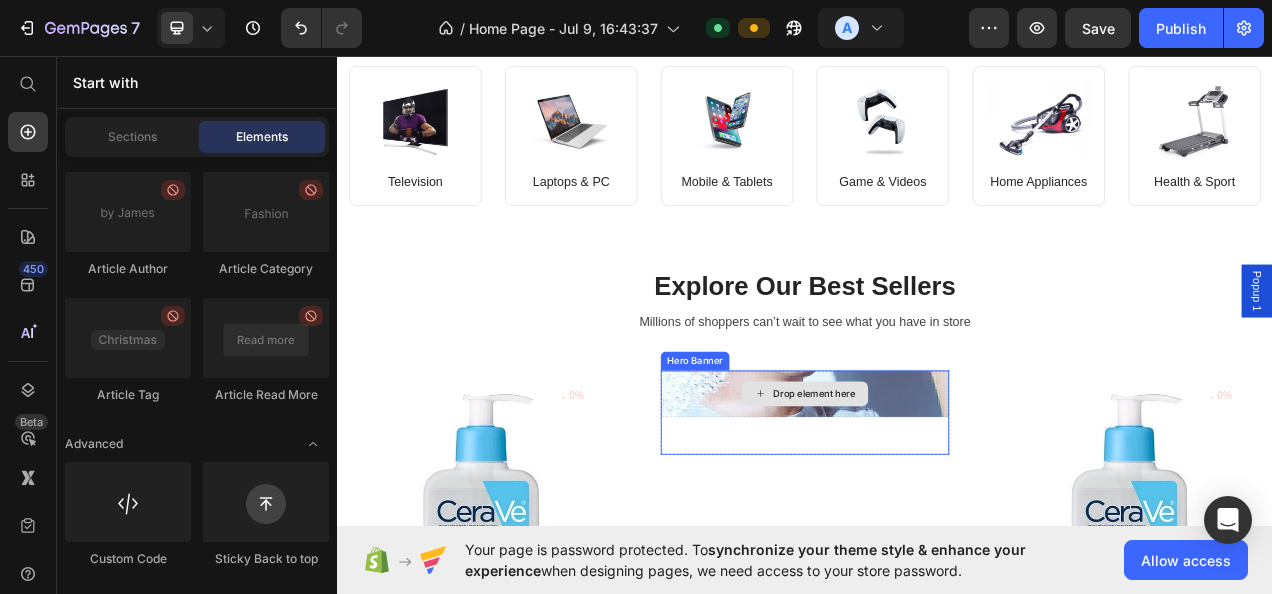 click on "Drop element here" at bounding box center (937, 491) 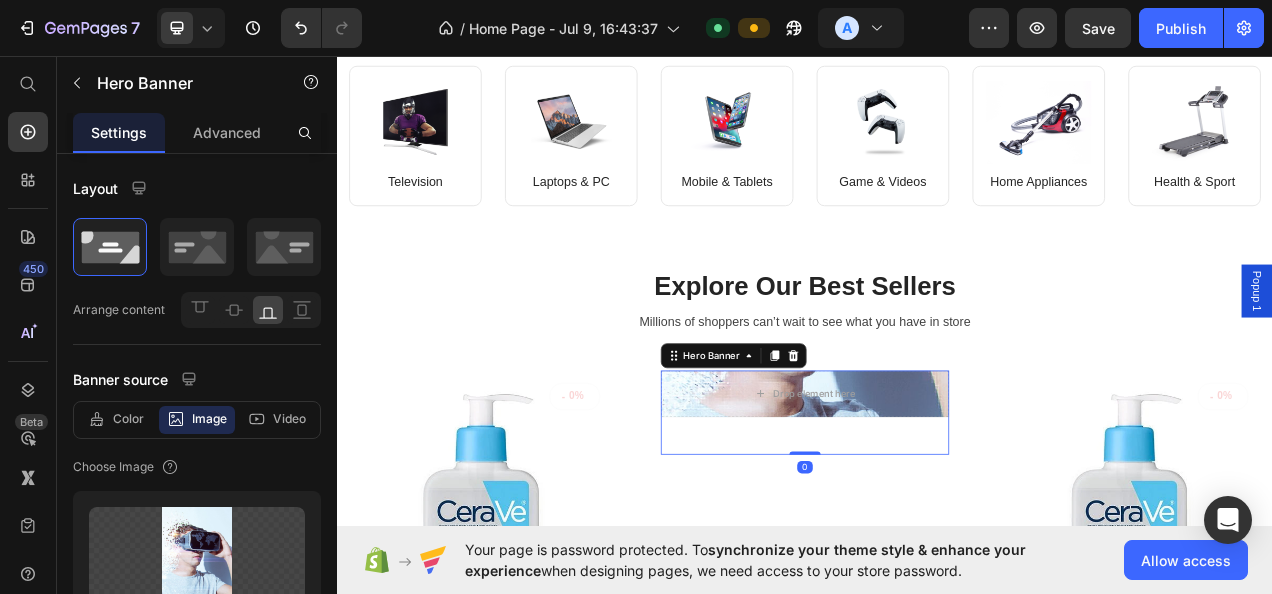 click at bounding box center (922, 442) 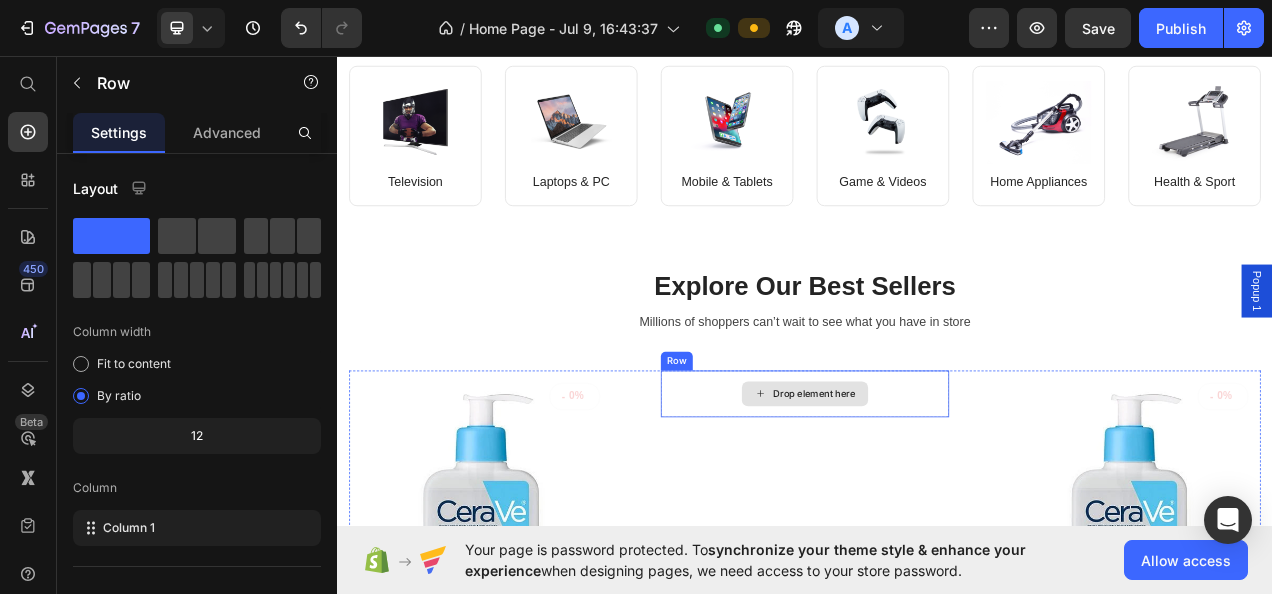 click on "Drop element here" at bounding box center [937, 491] 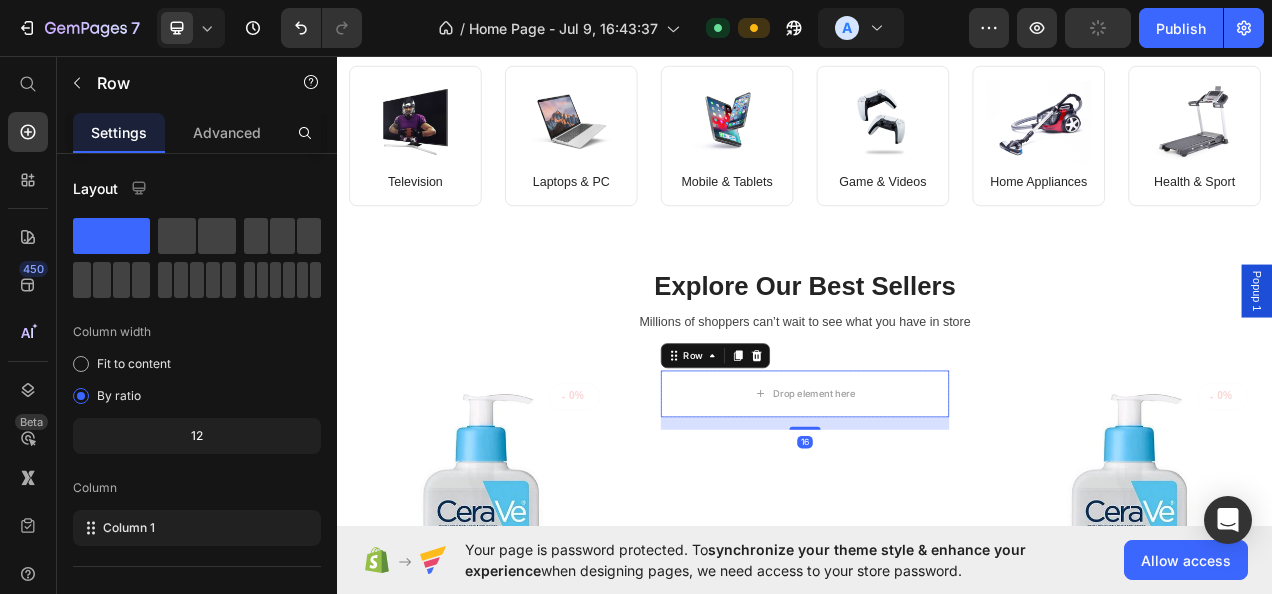 click 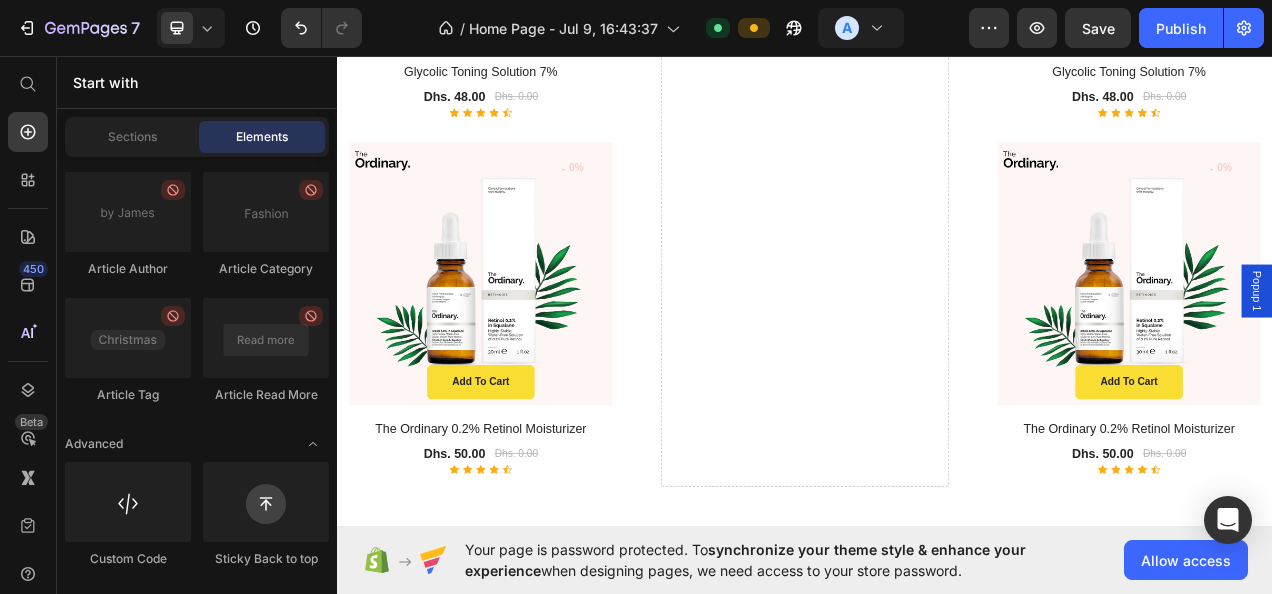 scroll, scrollTop: 7856, scrollLeft: 0, axis: vertical 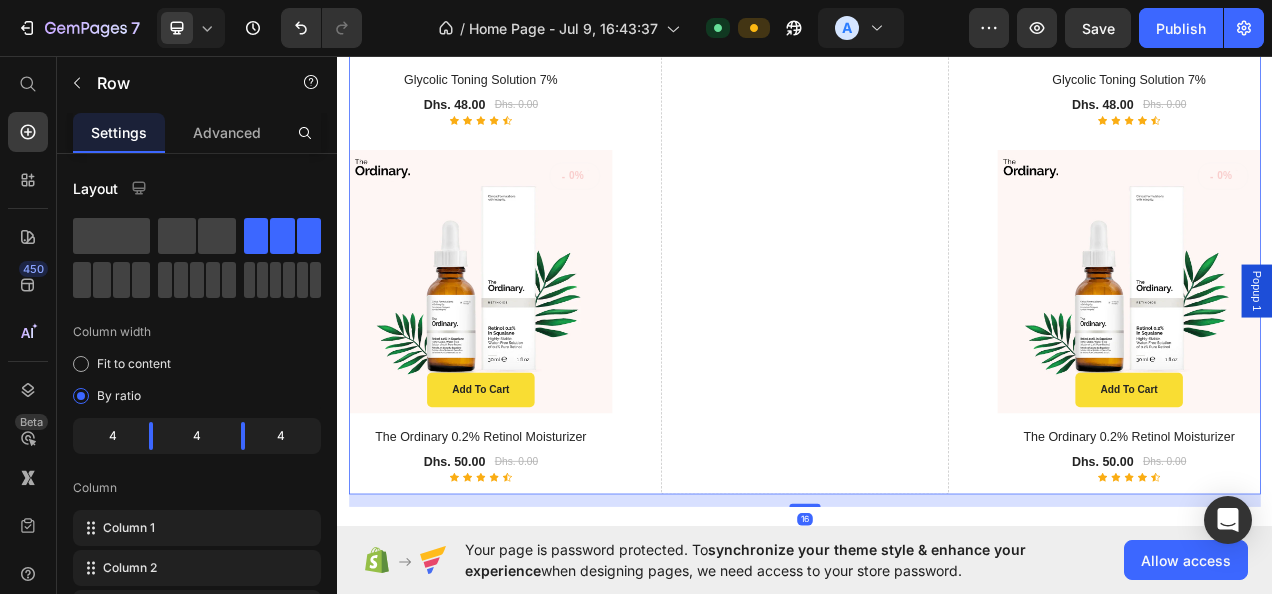 click on "Drop element here" at bounding box center [937, -433] 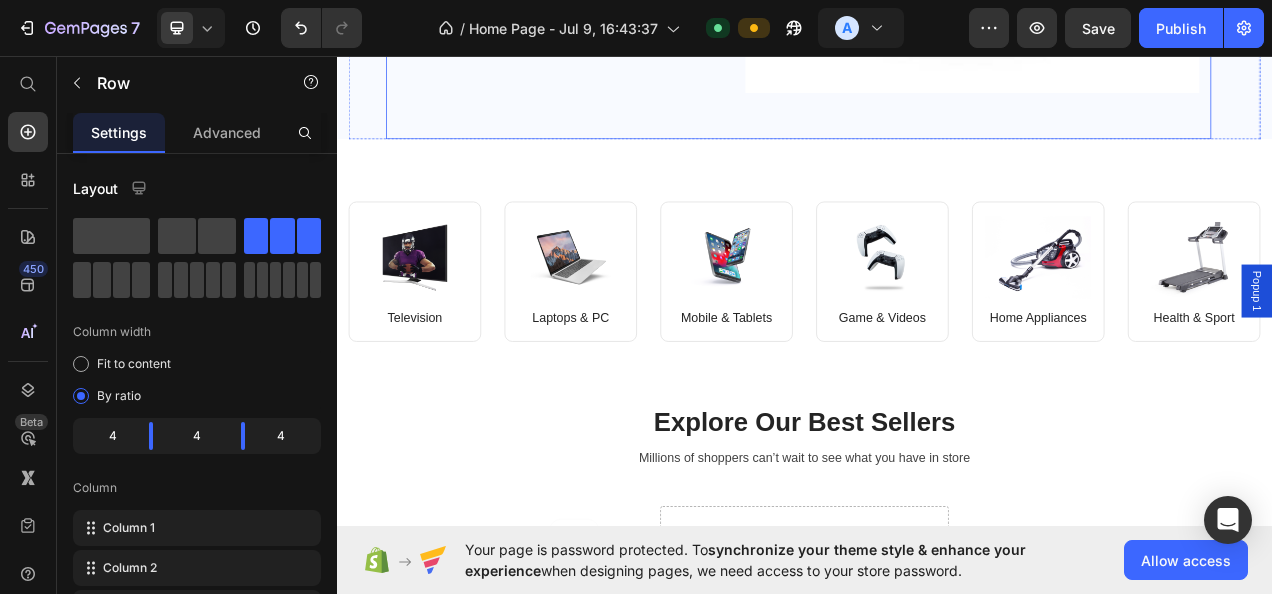 scroll, scrollTop: 5742, scrollLeft: 0, axis: vertical 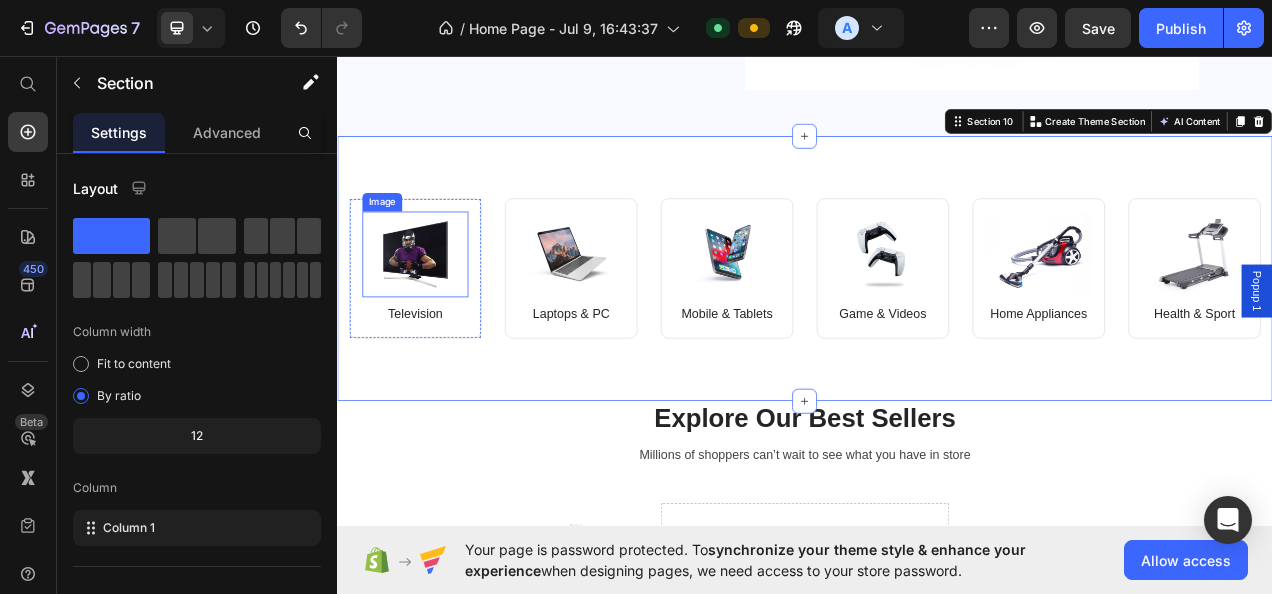click at bounding box center [437, 312] 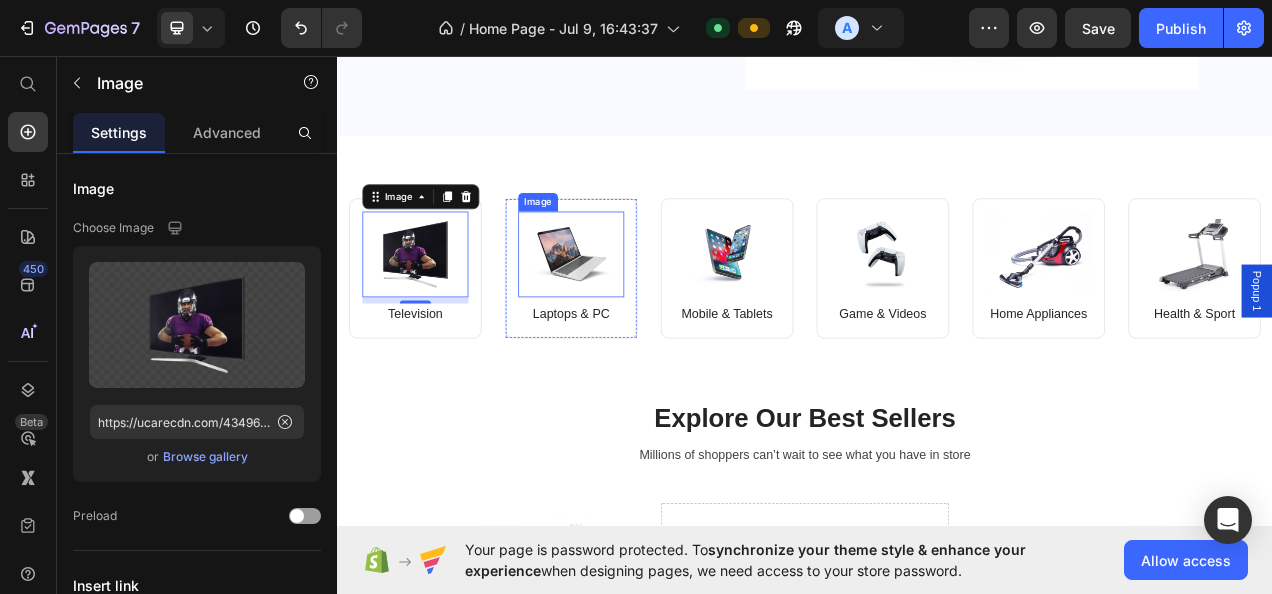 click at bounding box center (637, 312) 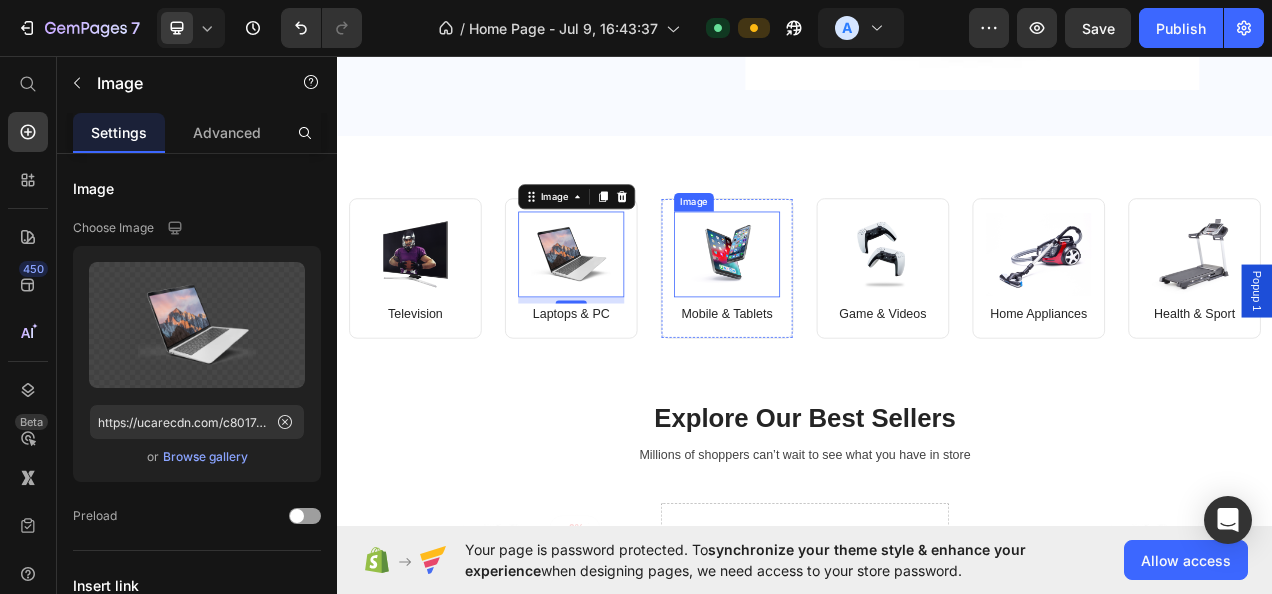 click at bounding box center (837, 312) 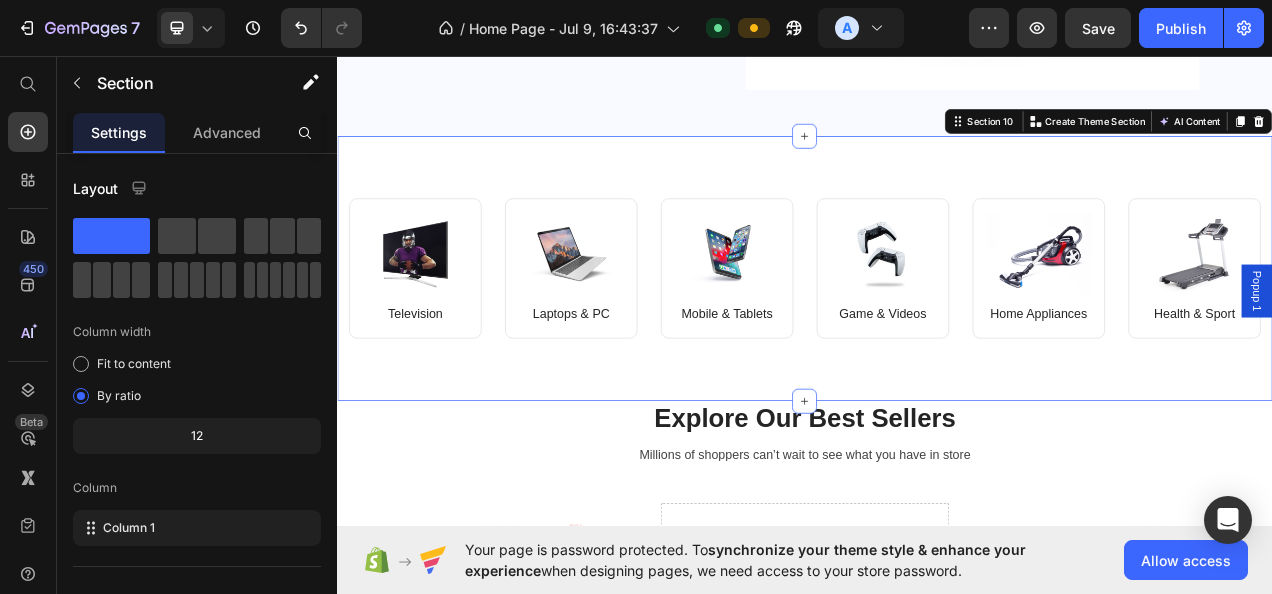 click on "Image Television Text block Row Image Laptops & PC Text block Row Row Image Mobile & Tablets Text block Row Image Game & Videos Text block Row Row Image Home Appliances Text block Row Image Health & Sport Text block Row Row Row Section 10   You can create reusable sections Create Theme Section AI Content Write with GemAI What would you like to describe here? Tone and Voice Persuasive Product Cerave Sa Smoothing Cleanser Gel Show more Generate" at bounding box center (937, 330) 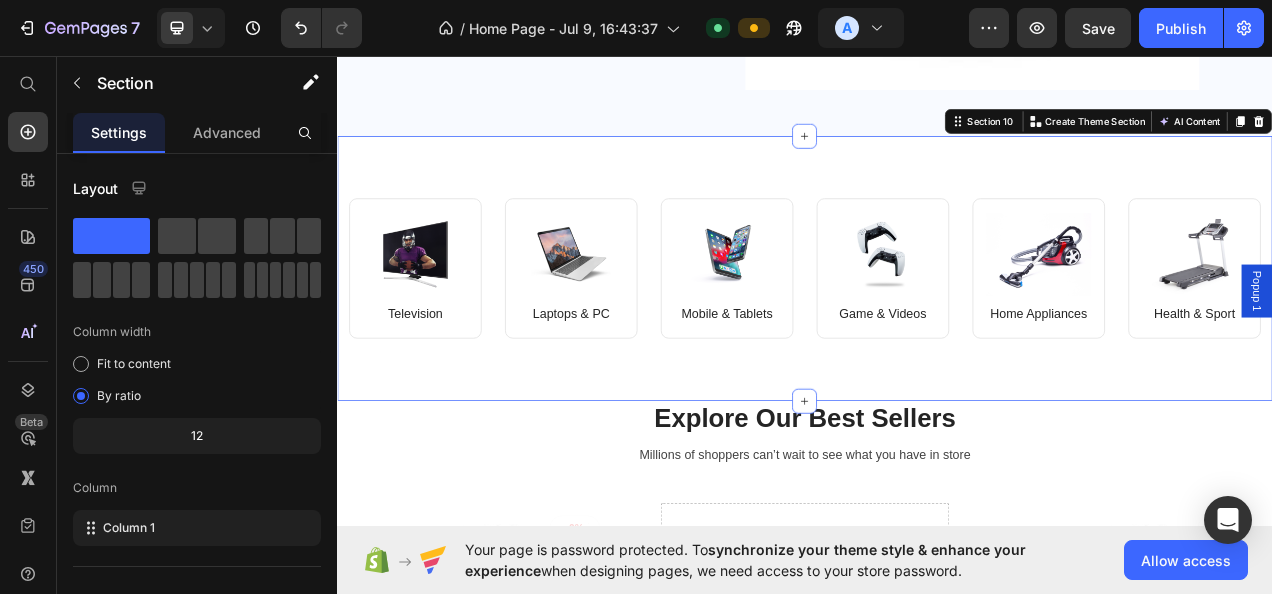 click at bounding box center (1520, 141) 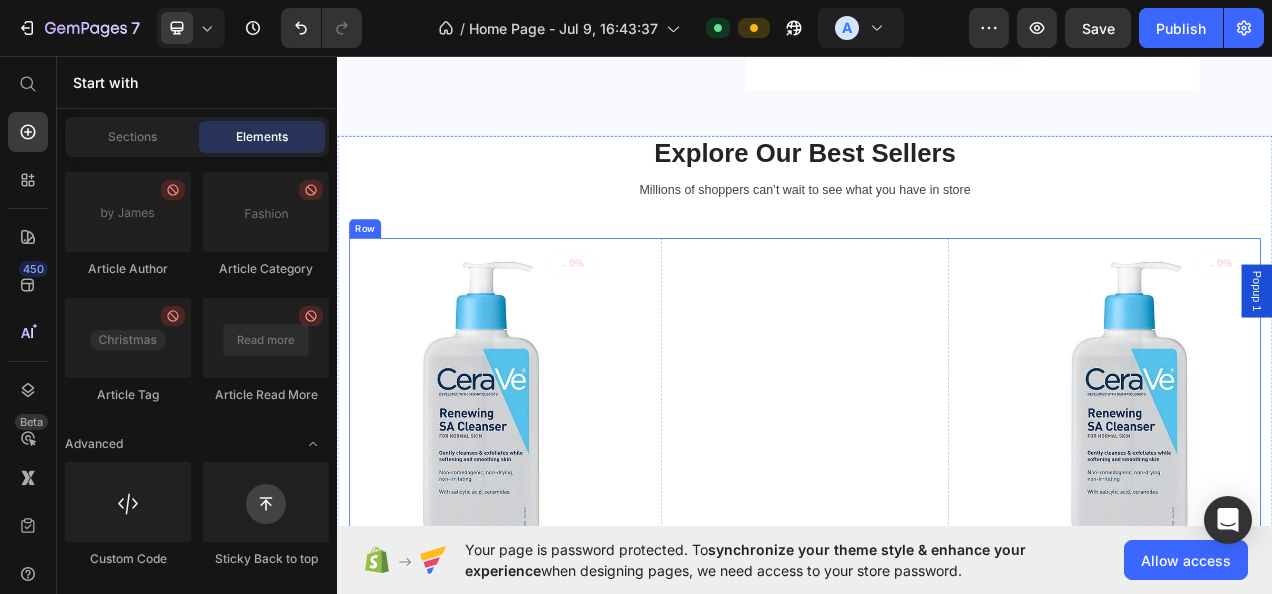 click on "Drop element here" at bounding box center (937, 1343) 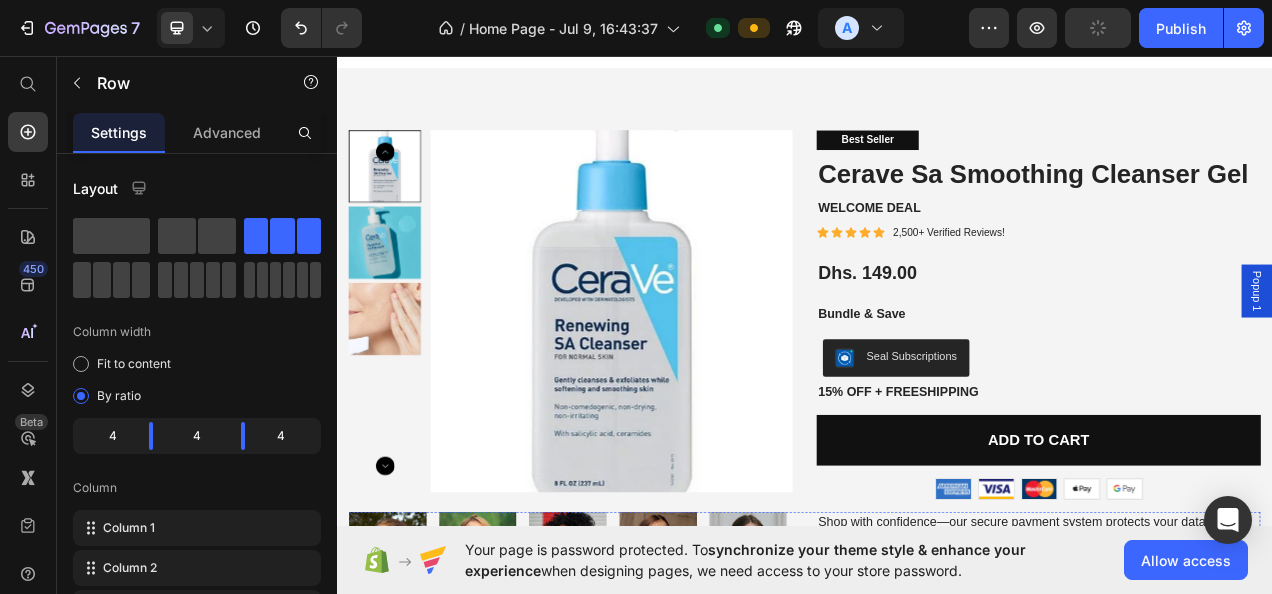 scroll, scrollTop: 6713, scrollLeft: 0, axis: vertical 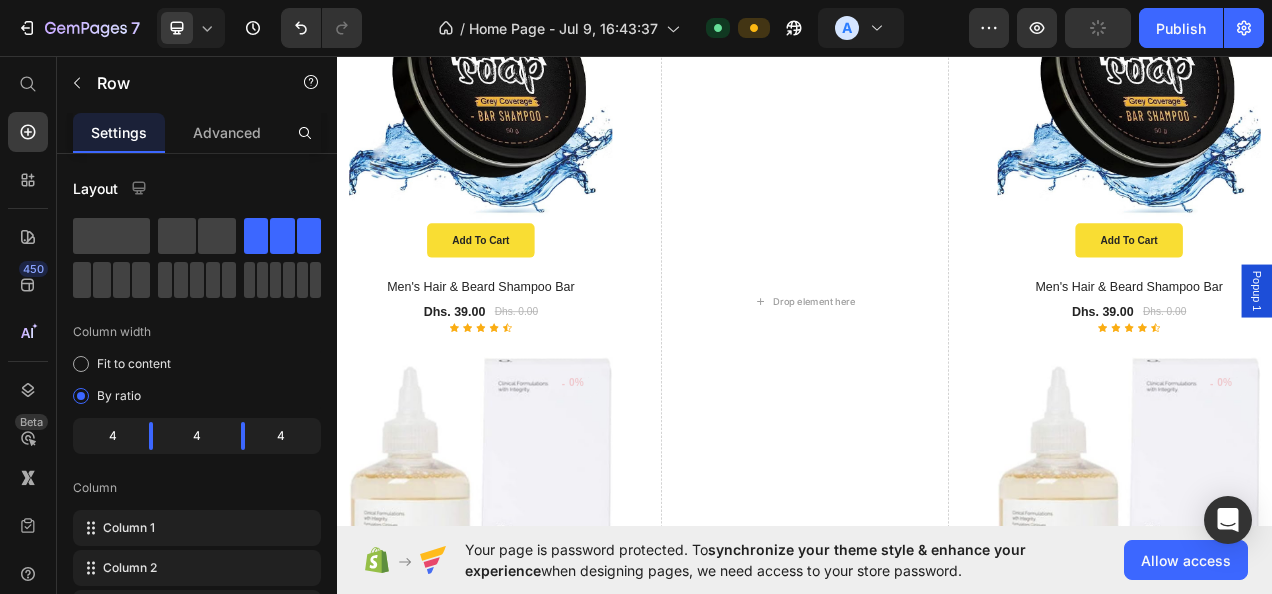 click at bounding box center [937, 2436] 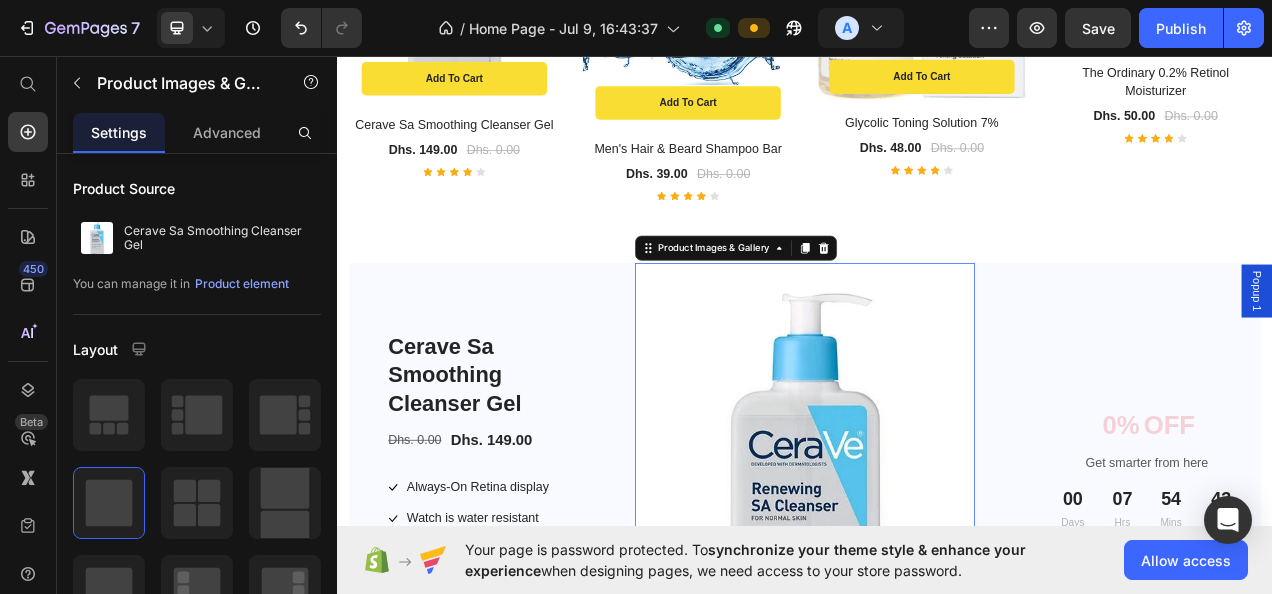 click on "Product element" at bounding box center (242, 284) 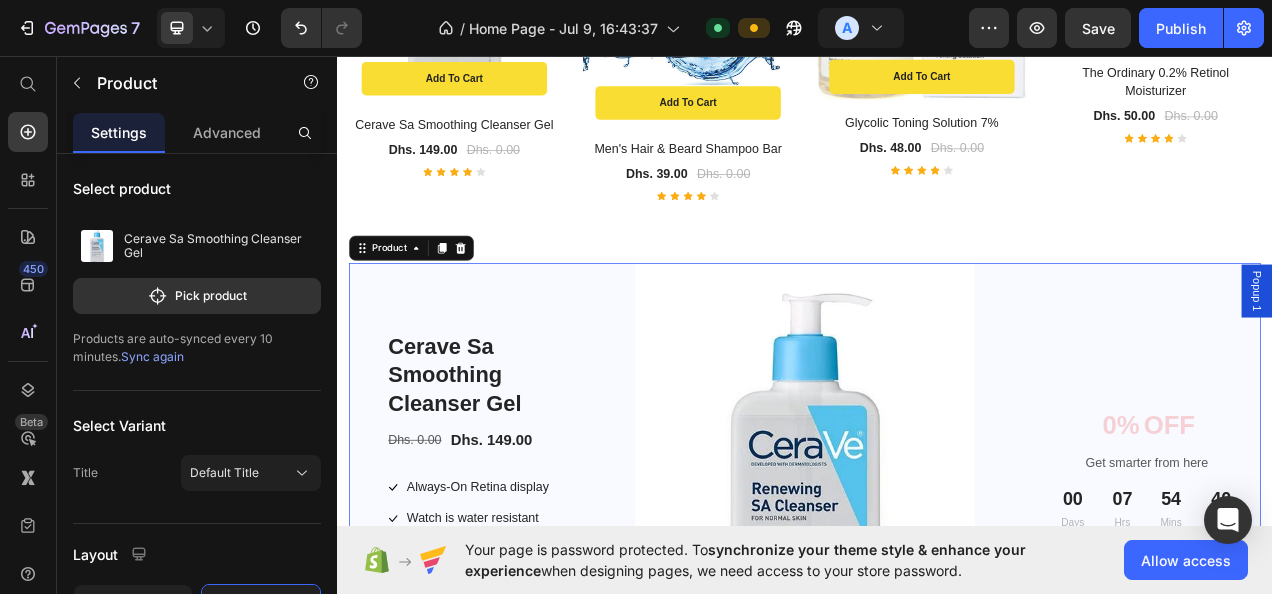 click on "Pick product" at bounding box center [197, 296] 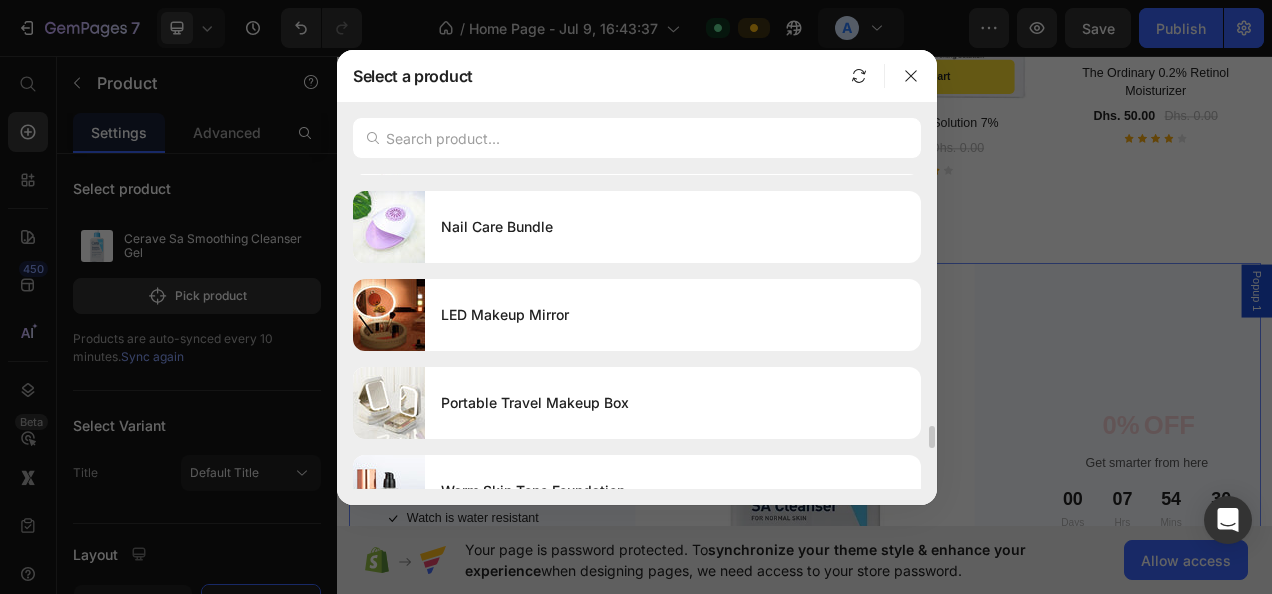 scroll, scrollTop: 3506, scrollLeft: 0, axis: vertical 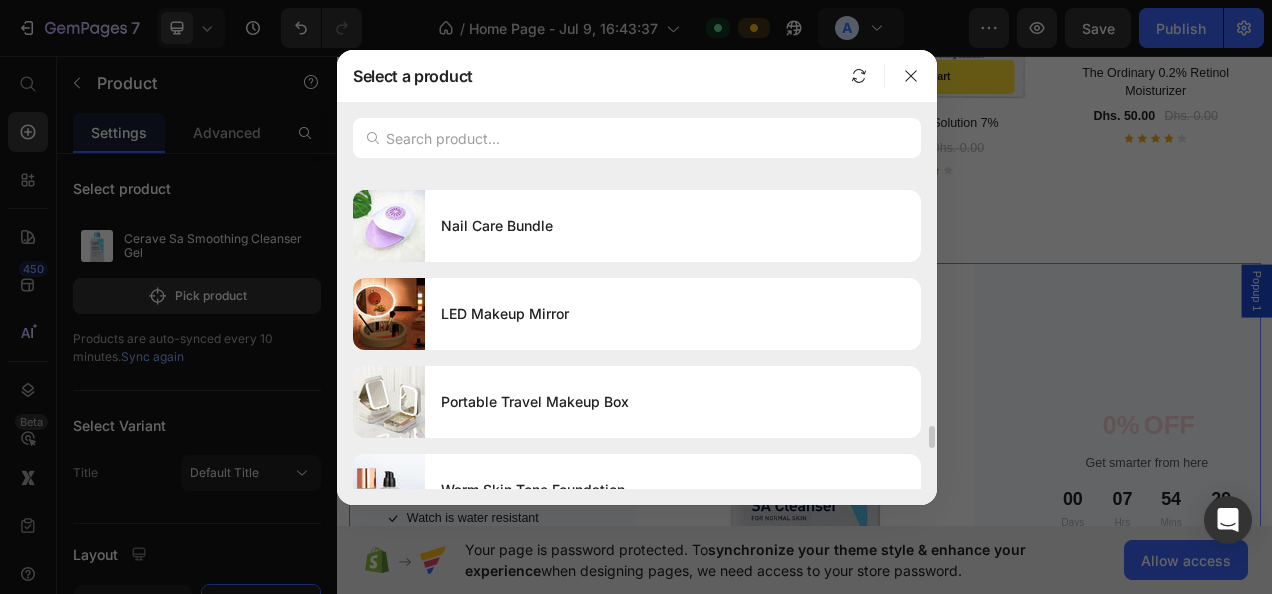 click at bounding box center [389, 314] 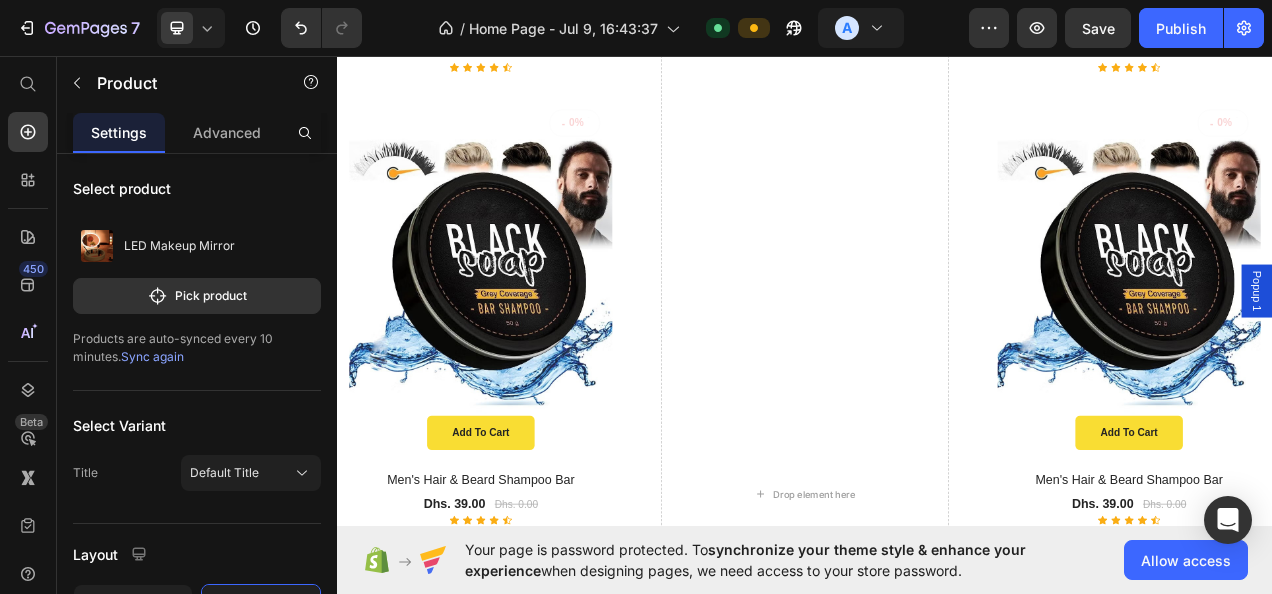 scroll, scrollTop: 6464, scrollLeft: 0, axis: vertical 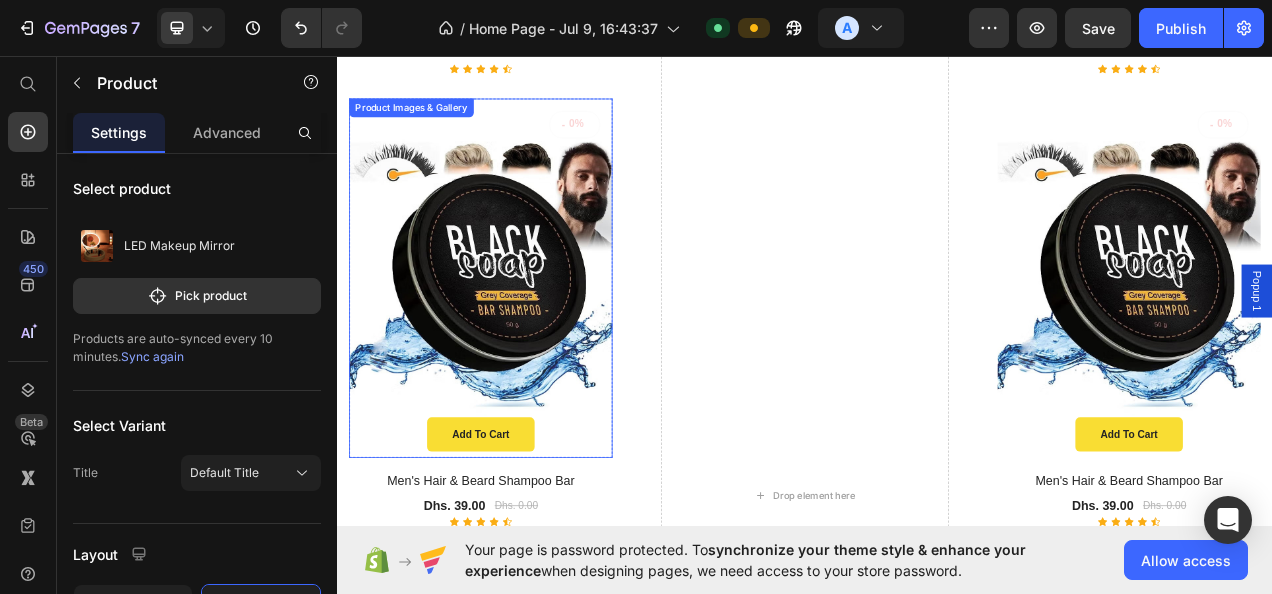 click at bounding box center [521, 342] 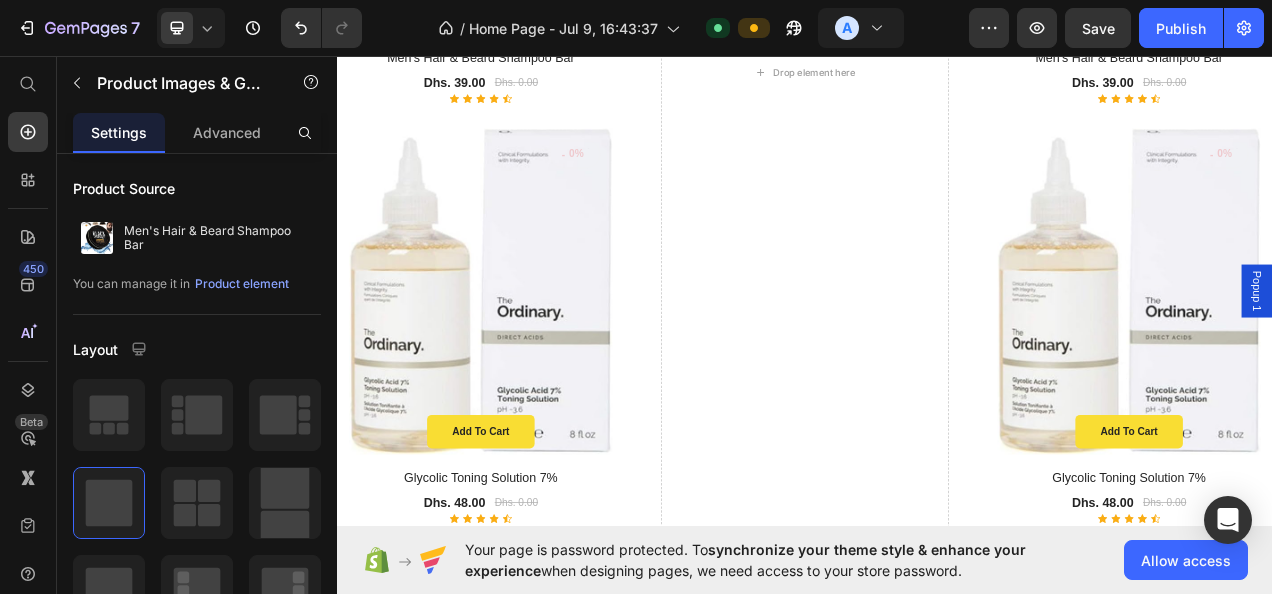 scroll, scrollTop: 6987, scrollLeft: 0, axis: vertical 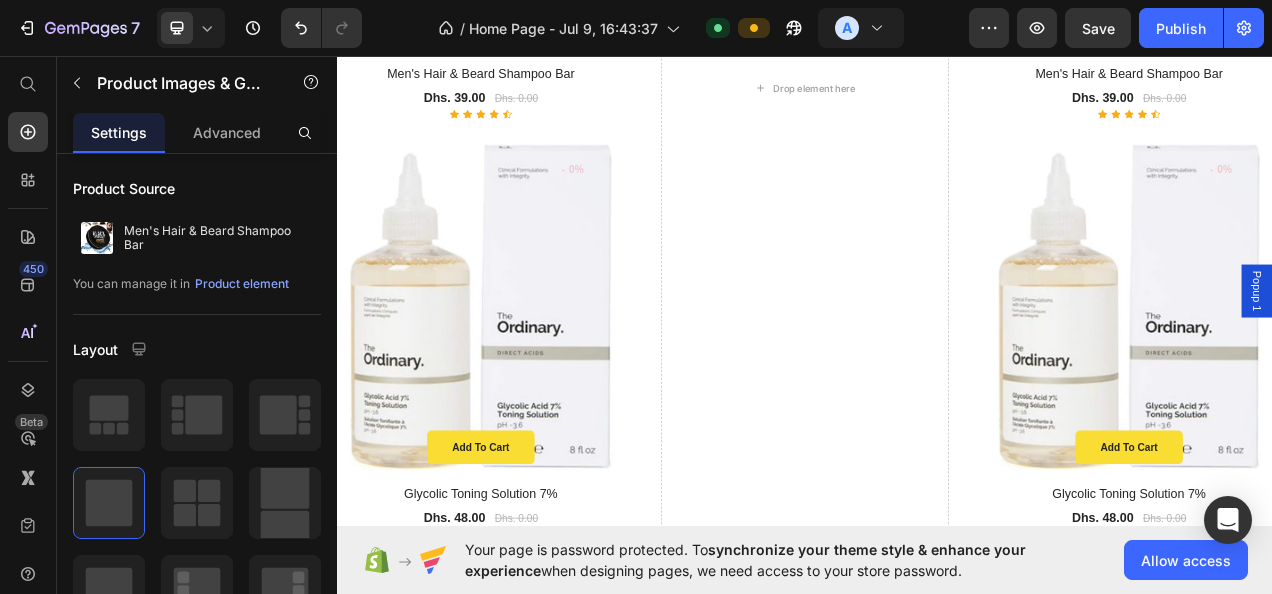 click on "Publish" at bounding box center [1181, 28] 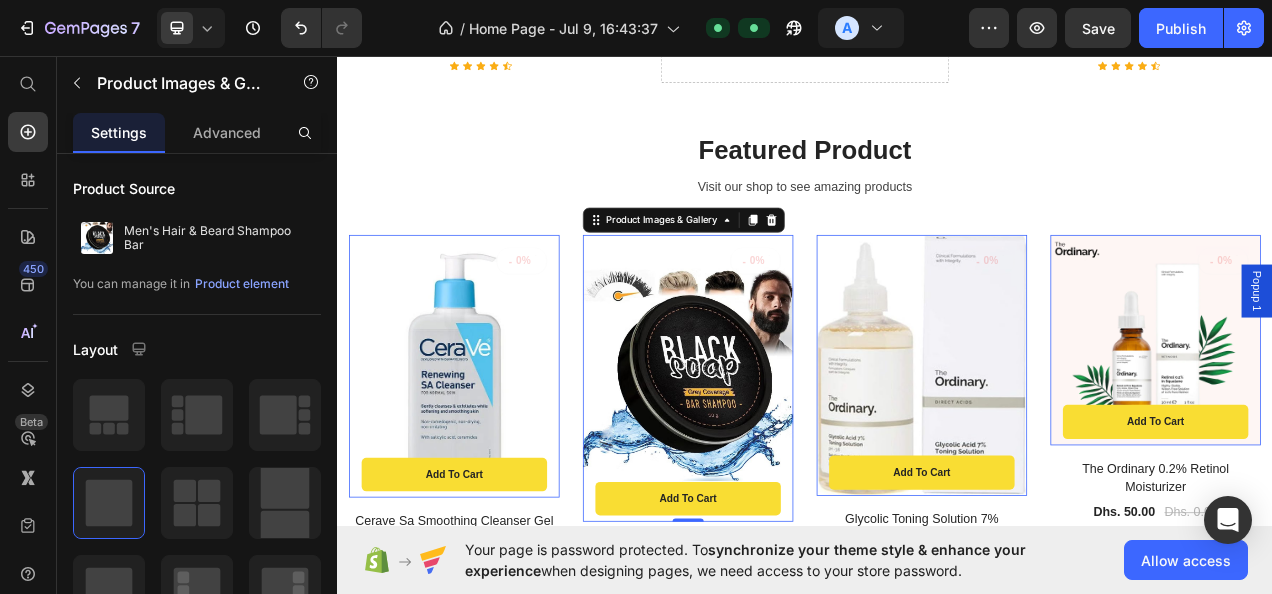 scroll, scrollTop: 7905, scrollLeft: 0, axis: vertical 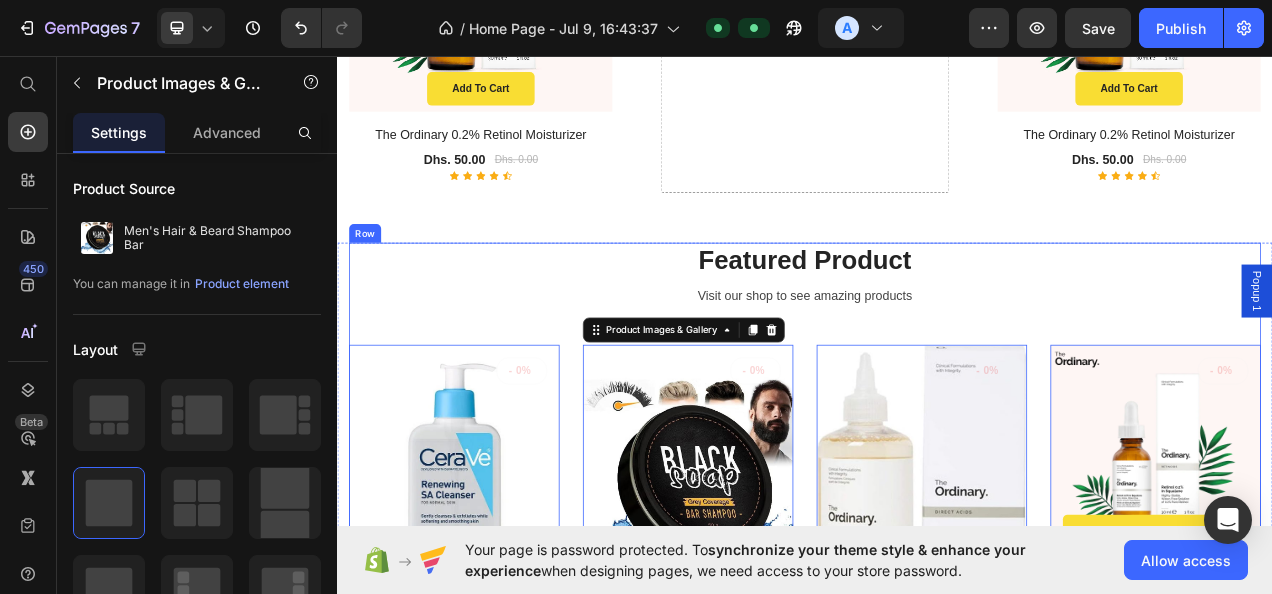click on "Featured Product Heading Visit our shop to see amazing products Text block - 0% Product Tag Product Images & Gallery   0 add to cart Product Cart Button Row Row Cerave Sa Smoothing Cleanser Gel Product Title Dhs. 149.00 Product Price Dhs. 0.00 Product Price Row                Icon                Icon                Icon                Icon
Icon Icon List Hoz Row - 0% Product Tag Product Images & Gallery   0 add to cart Product Cart Button Row Row Men's Hair & Beard Shampoo Bar Product Title Dhs. 39.00 Product Price Dhs. 0.00 Product Price Row                Icon                Icon                Icon                Icon
Icon Icon List Hoz Row - 0% Product Tag Product Images & Gallery   0 add to cart Product Cart Button Row Row Glycolic Toning Solution 7% Product Title Dhs. 48.00 Product Price Dhs. 0.00 Product Price Row                Icon                Icon                Icon                Icon
Icon Icon List Hoz Row - 0% Product Tag   0 add to cart Row Row" at bounding box center [937, 594] 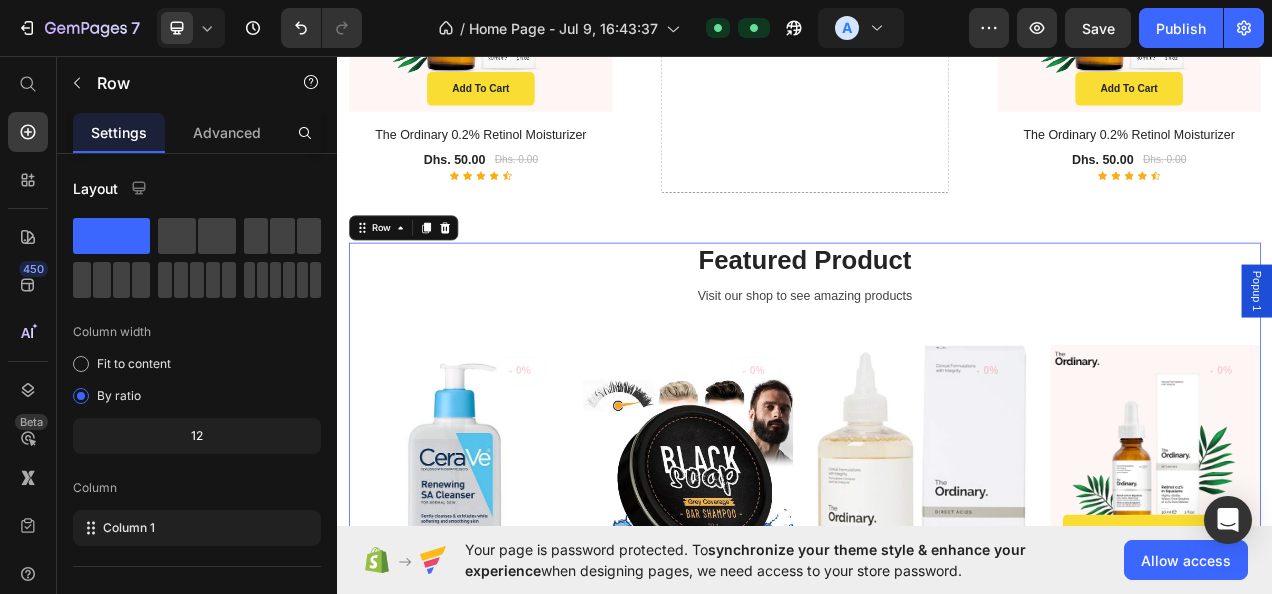 click at bounding box center (475, 278) 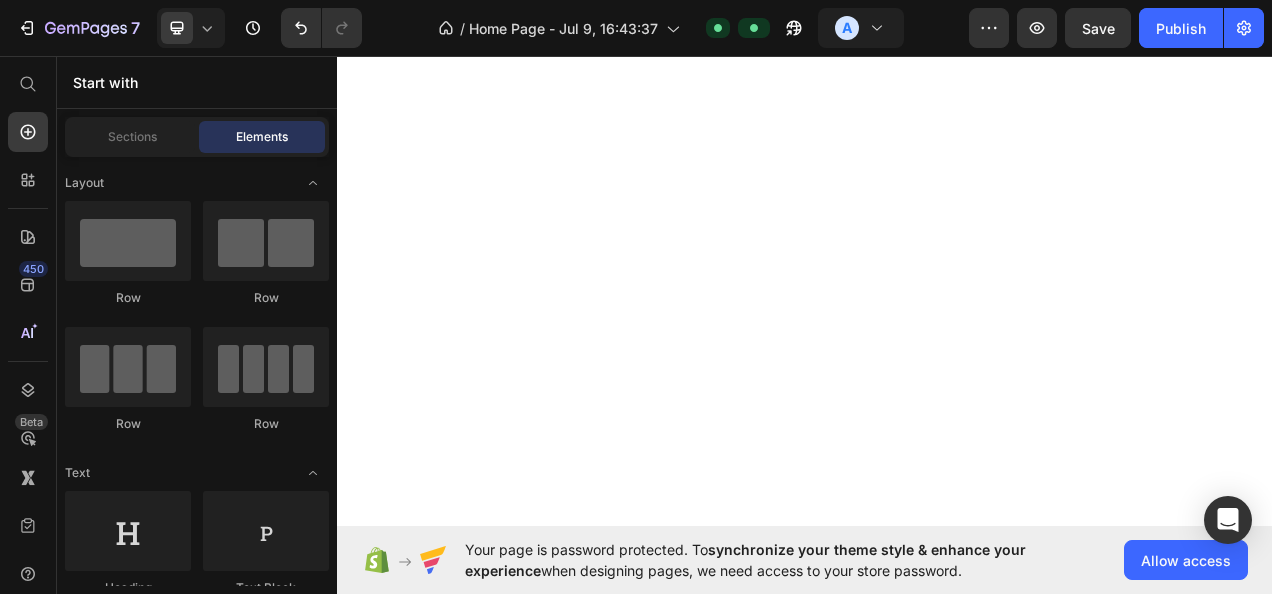 scroll, scrollTop: 0, scrollLeft: 0, axis: both 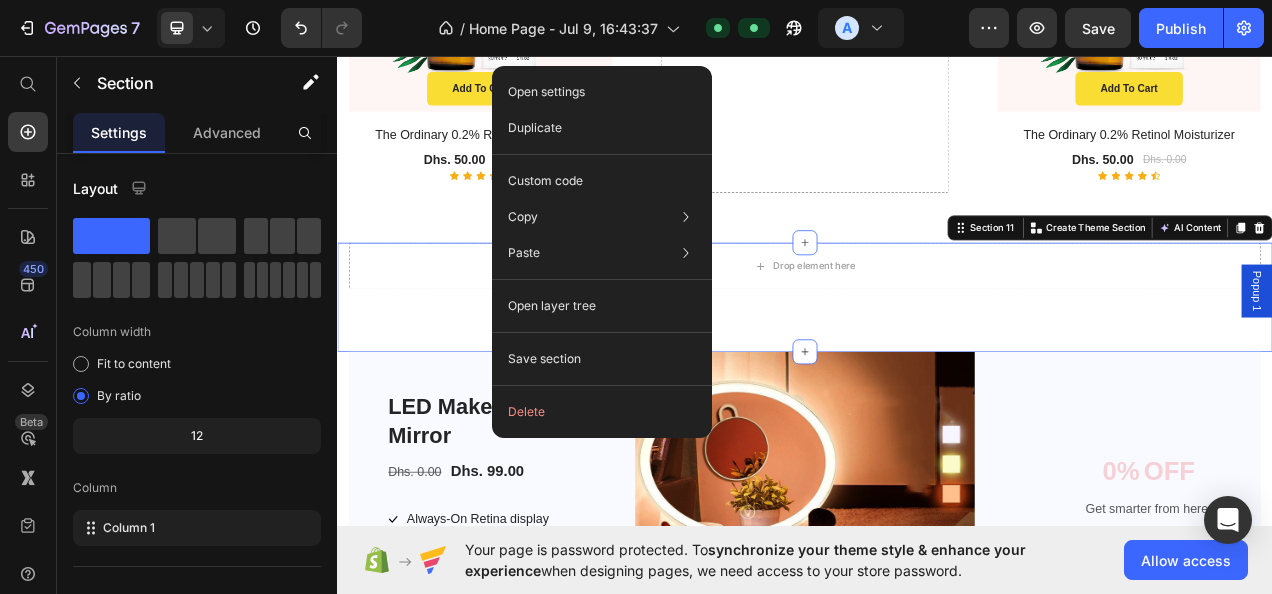 click on "Delete" 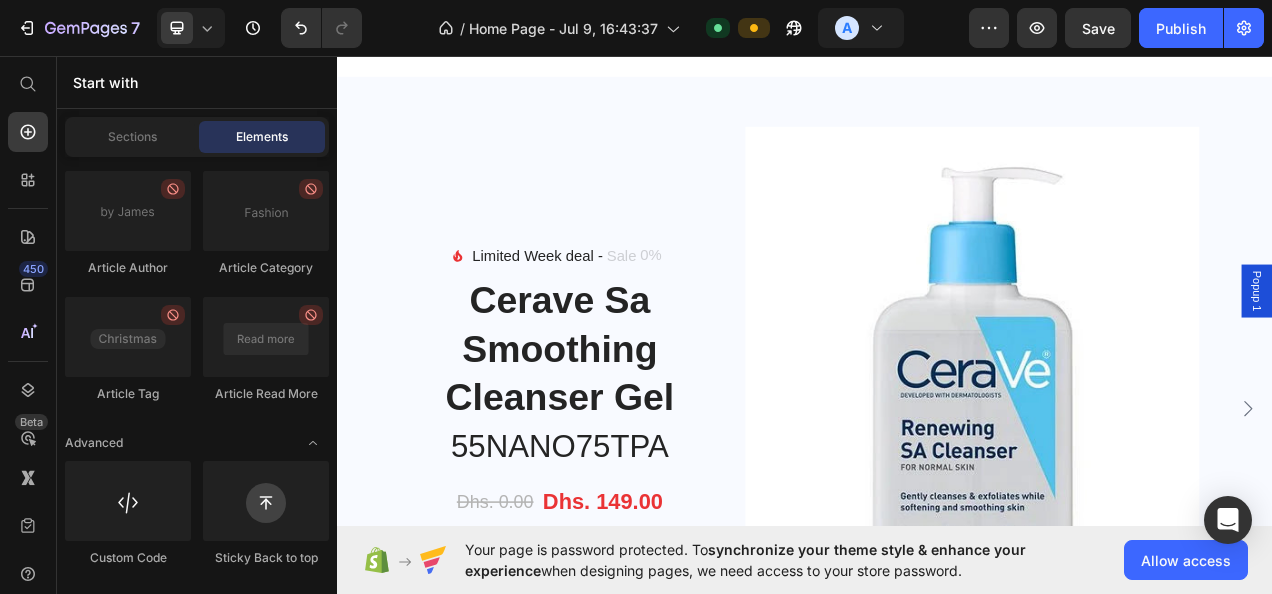 scroll, scrollTop: 4839, scrollLeft: 0, axis: vertical 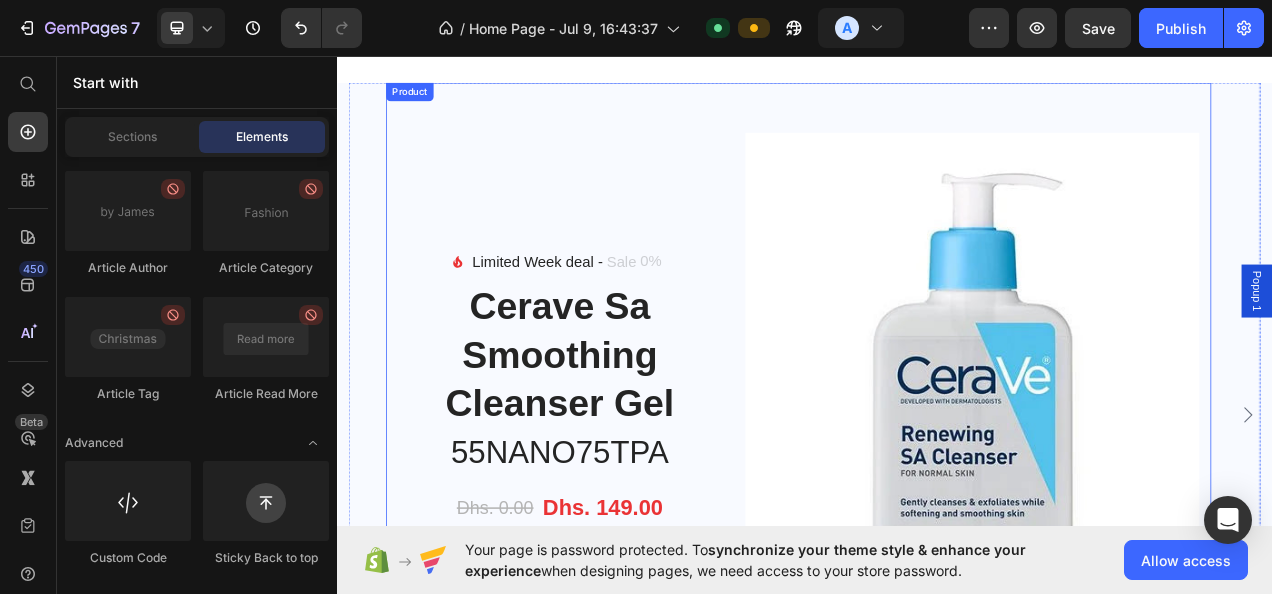 click on "Image Limited Week deal - Text block Sale 0% Product Tag Row Icon List Cerave Sa Smoothing Cleanser Gel Product Title 55NANO75TPA Heading Dhs. 0.00 Product Price Dhs. 149.00 Product Price Row BUY NOW Product Cart Button" at bounding box center [623, 520] 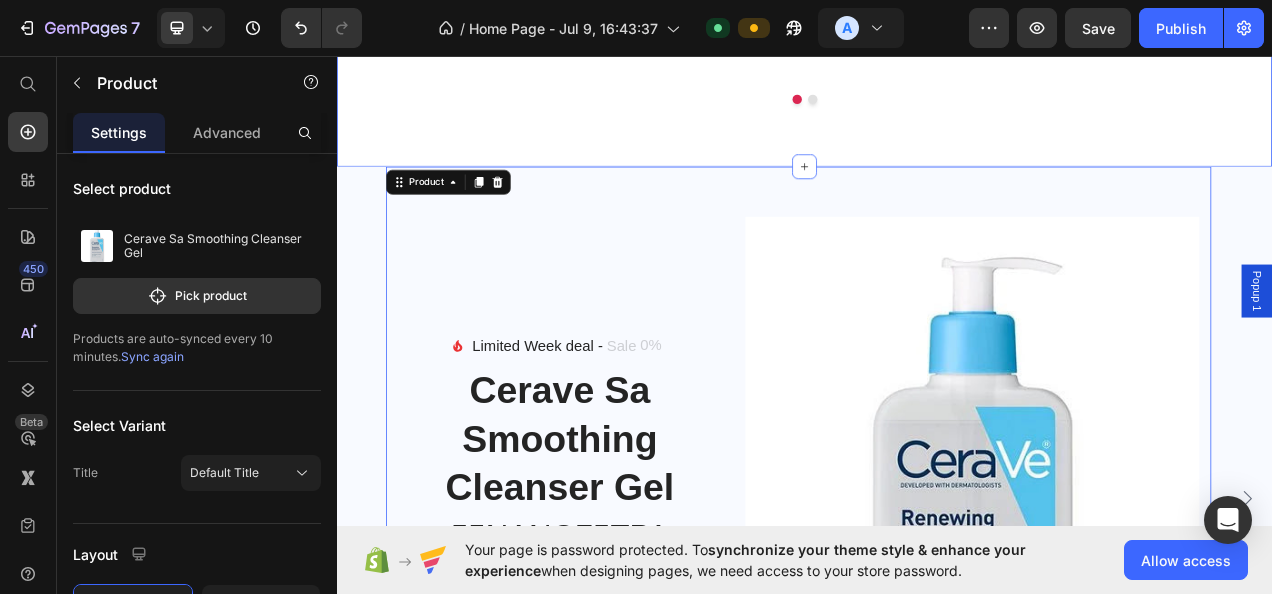scroll, scrollTop: 4731, scrollLeft: 0, axis: vertical 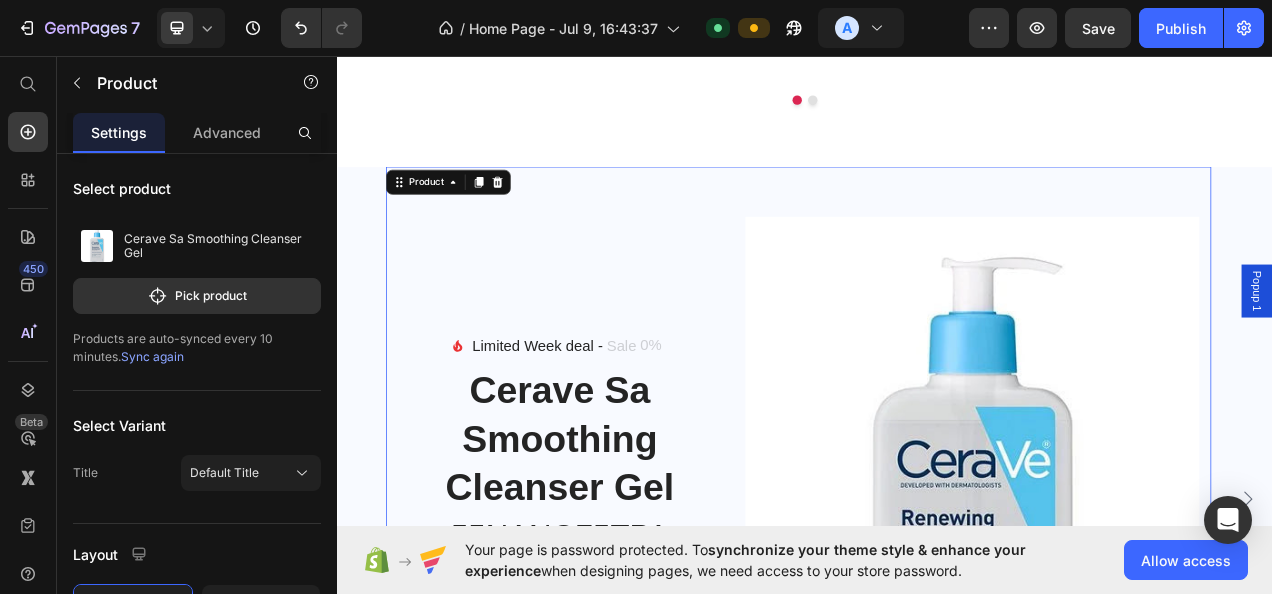 click 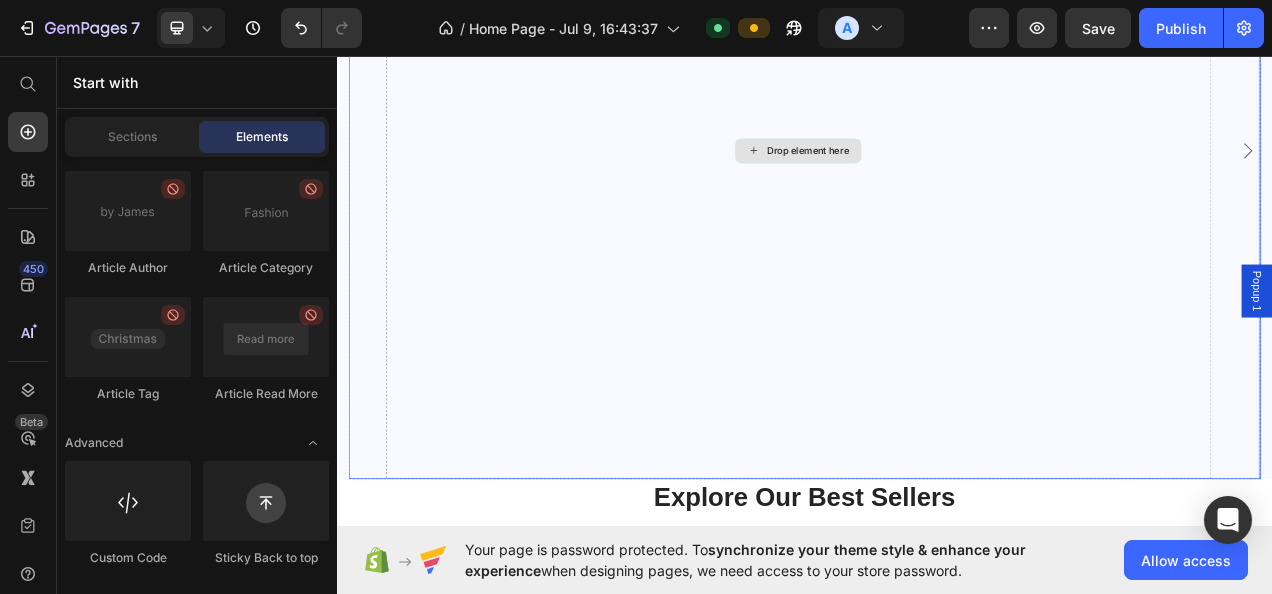 scroll, scrollTop: 5353, scrollLeft: 0, axis: vertical 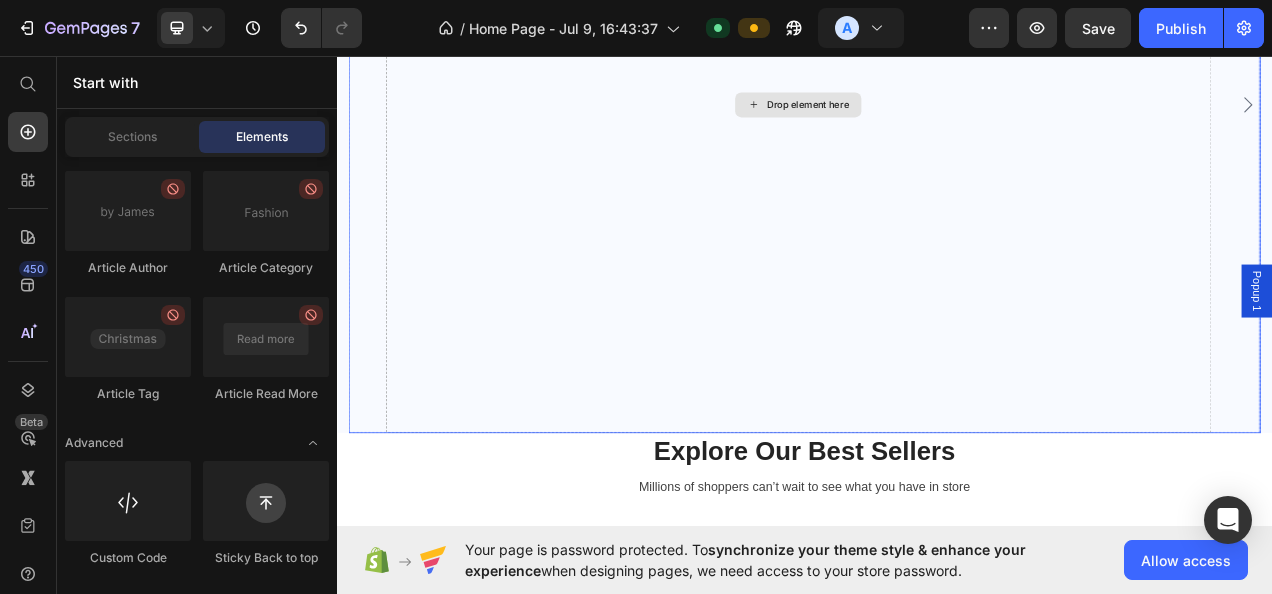 click on "Drop element here" at bounding box center [929, 119] 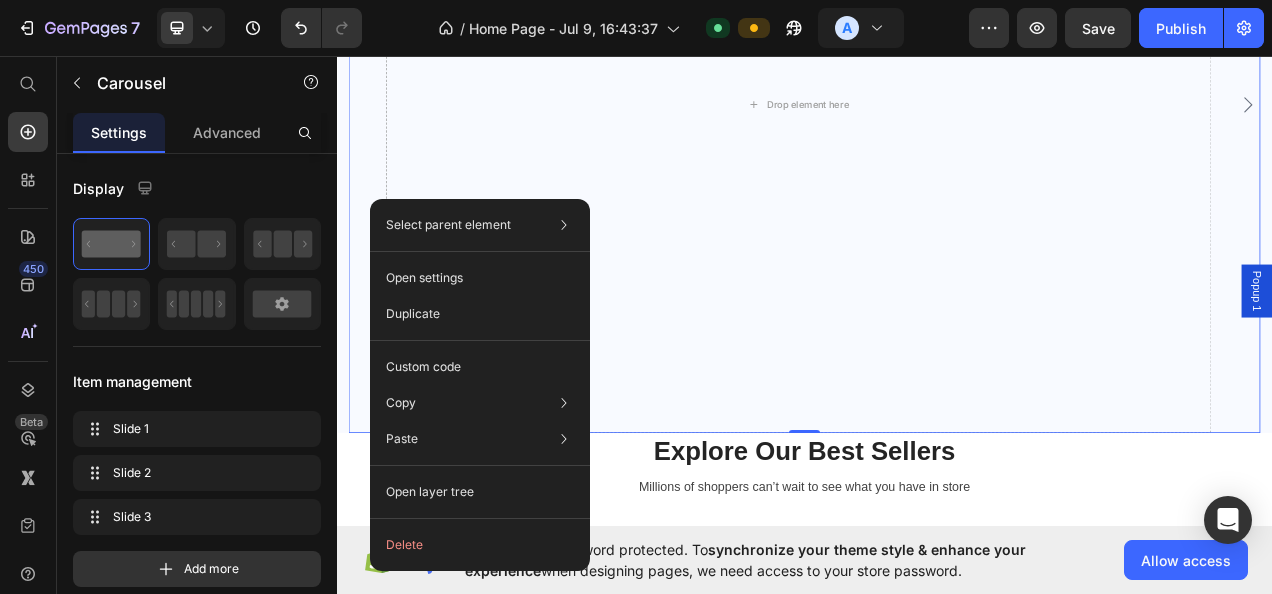 click on "Delete" 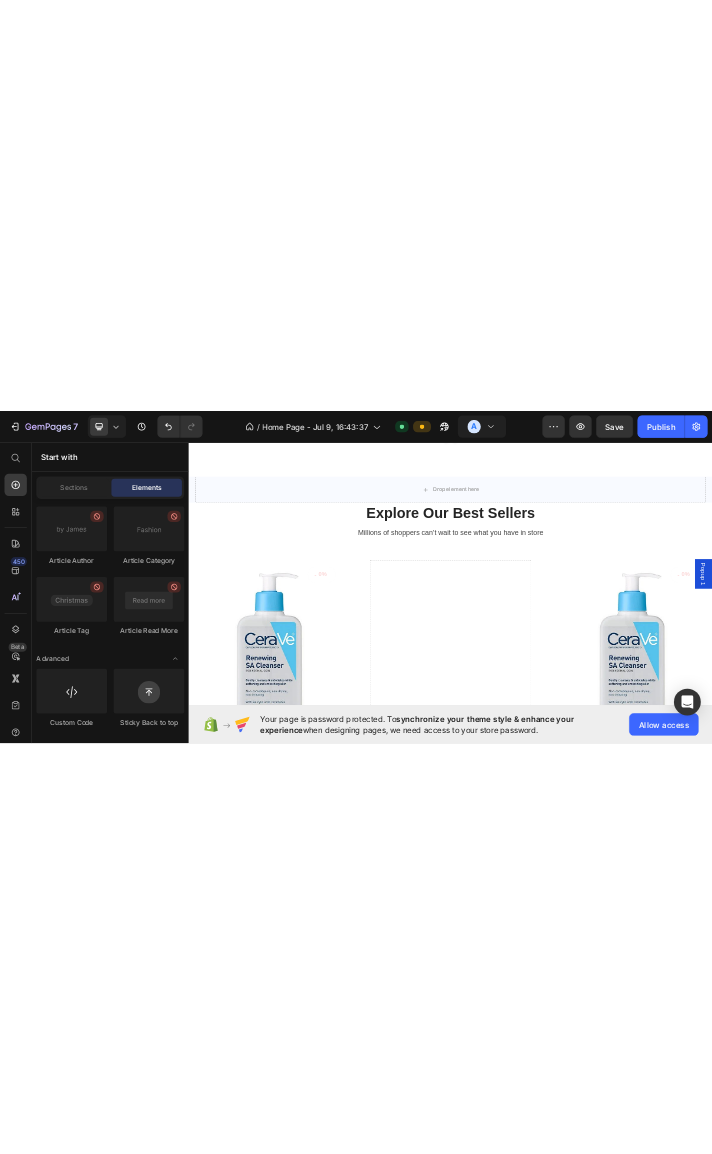 scroll, scrollTop: 4293, scrollLeft: 0, axis: vertical 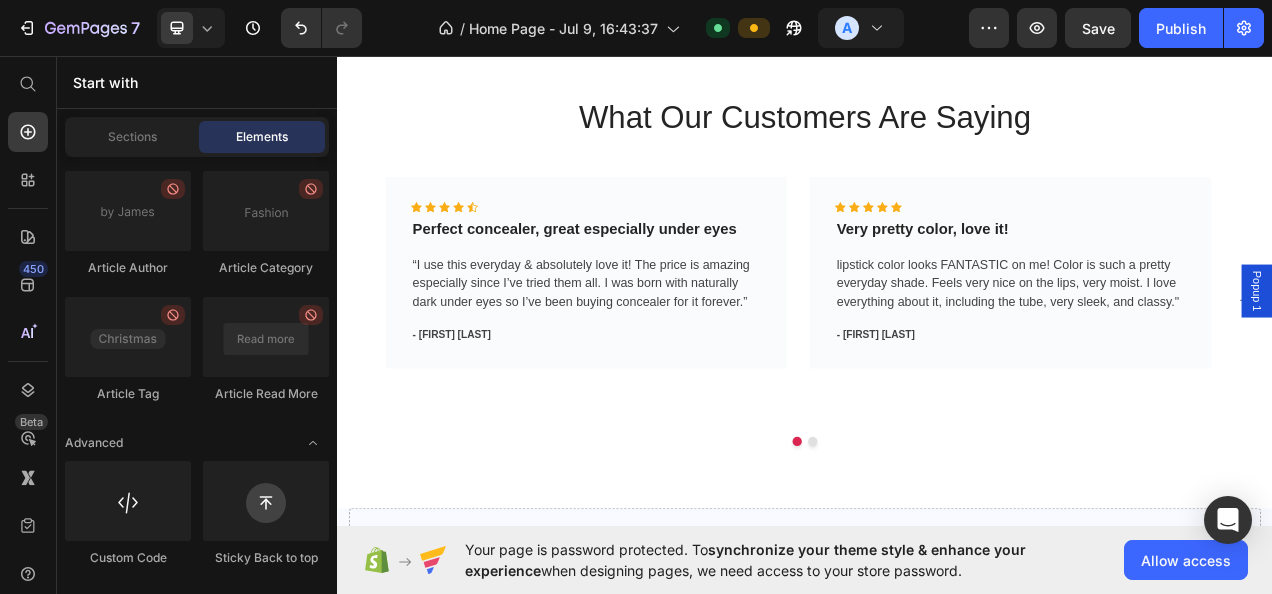 click on "Publish" at bounding box center [1181, 28] 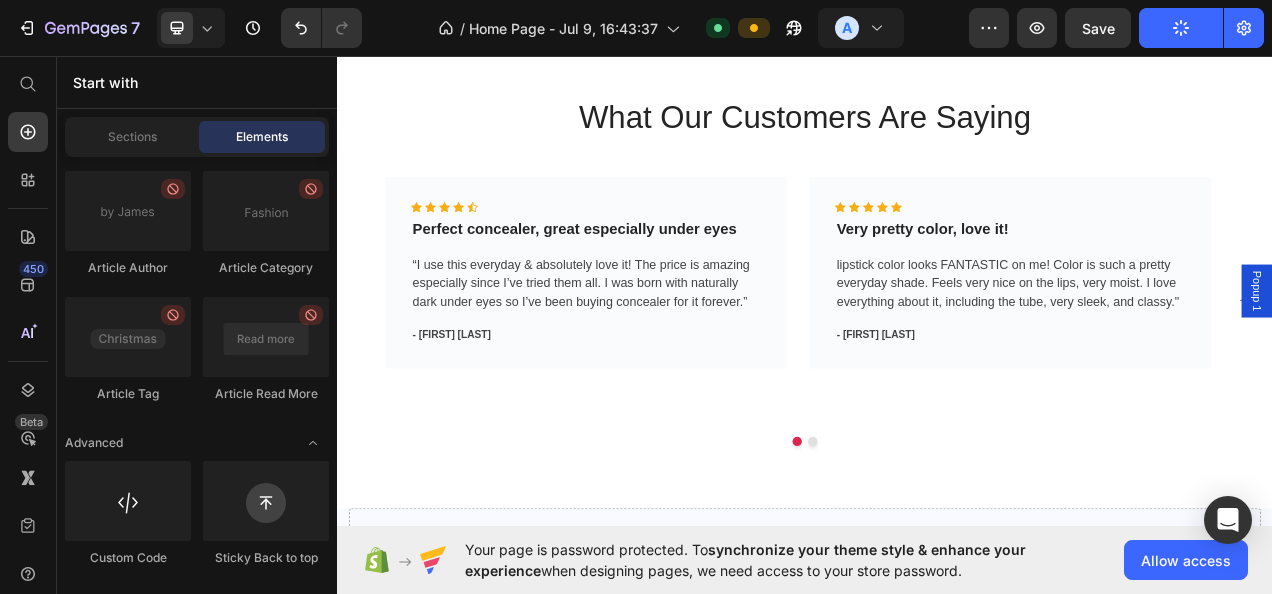 type 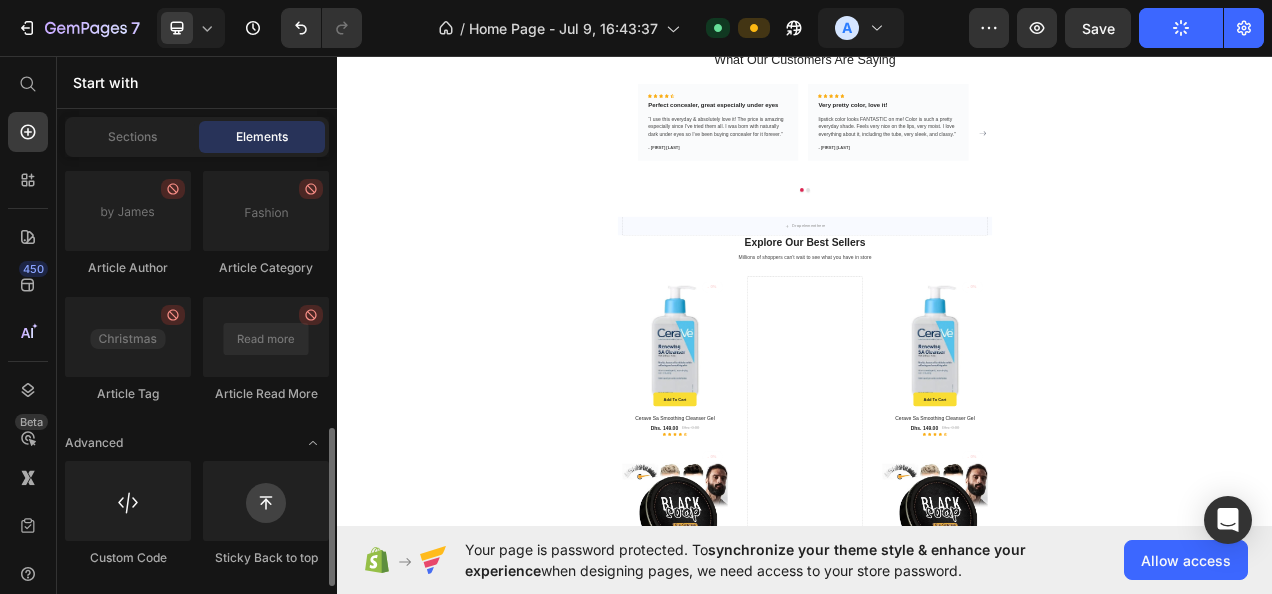scroll, scrollTop: 5190, scrollLeft: 0, axis: vertical 